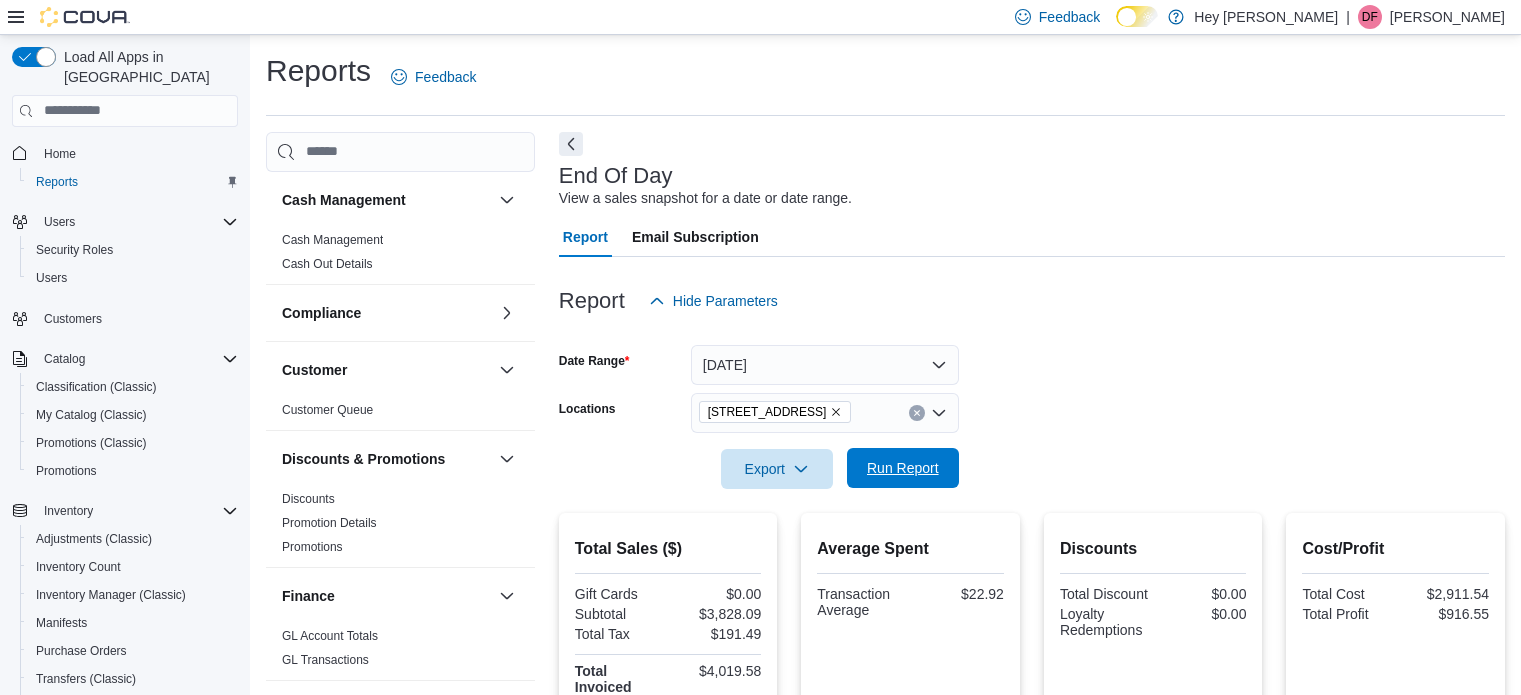scroll, scrollTop: 147, scrollLeft: 0, axis: vertical 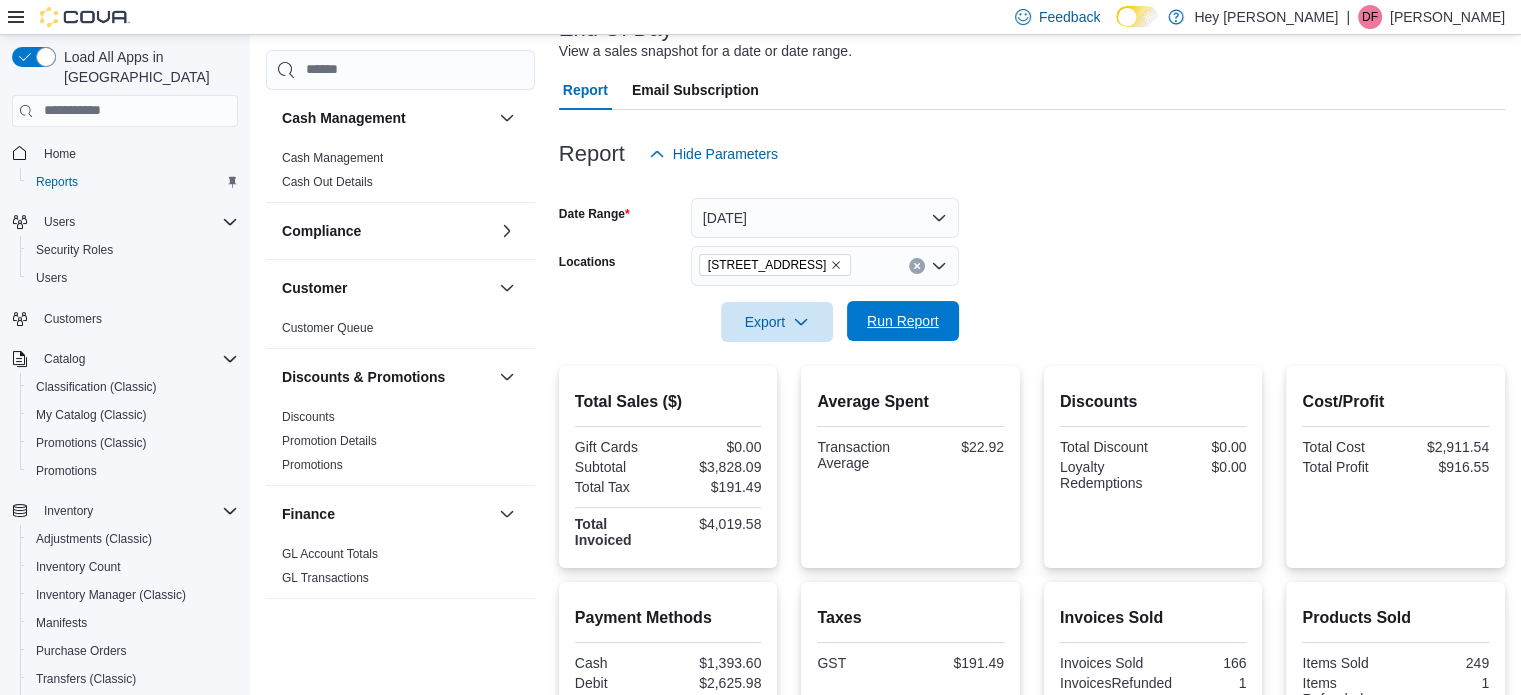 click on "Run Report" at bounding box center [903, 321] 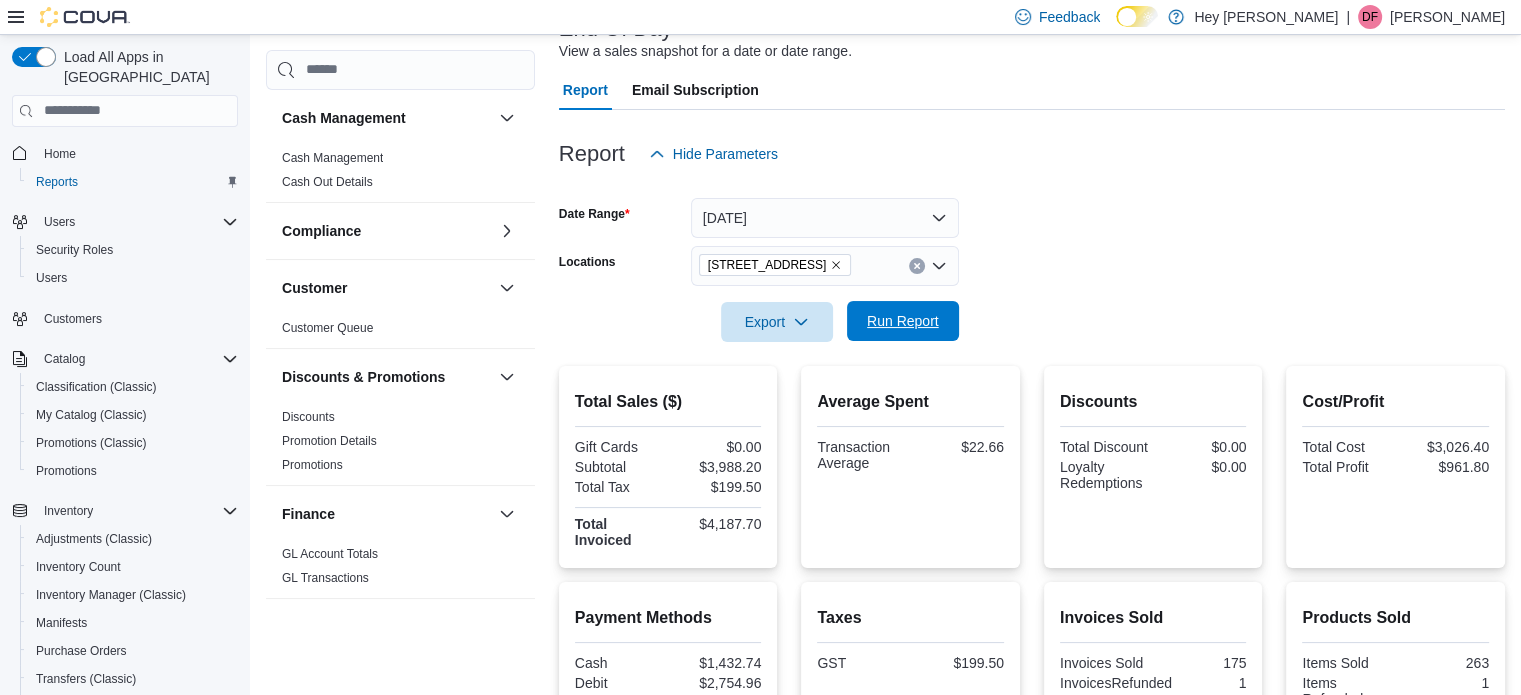 click on "Run Report" at bounding box center (903, 321) 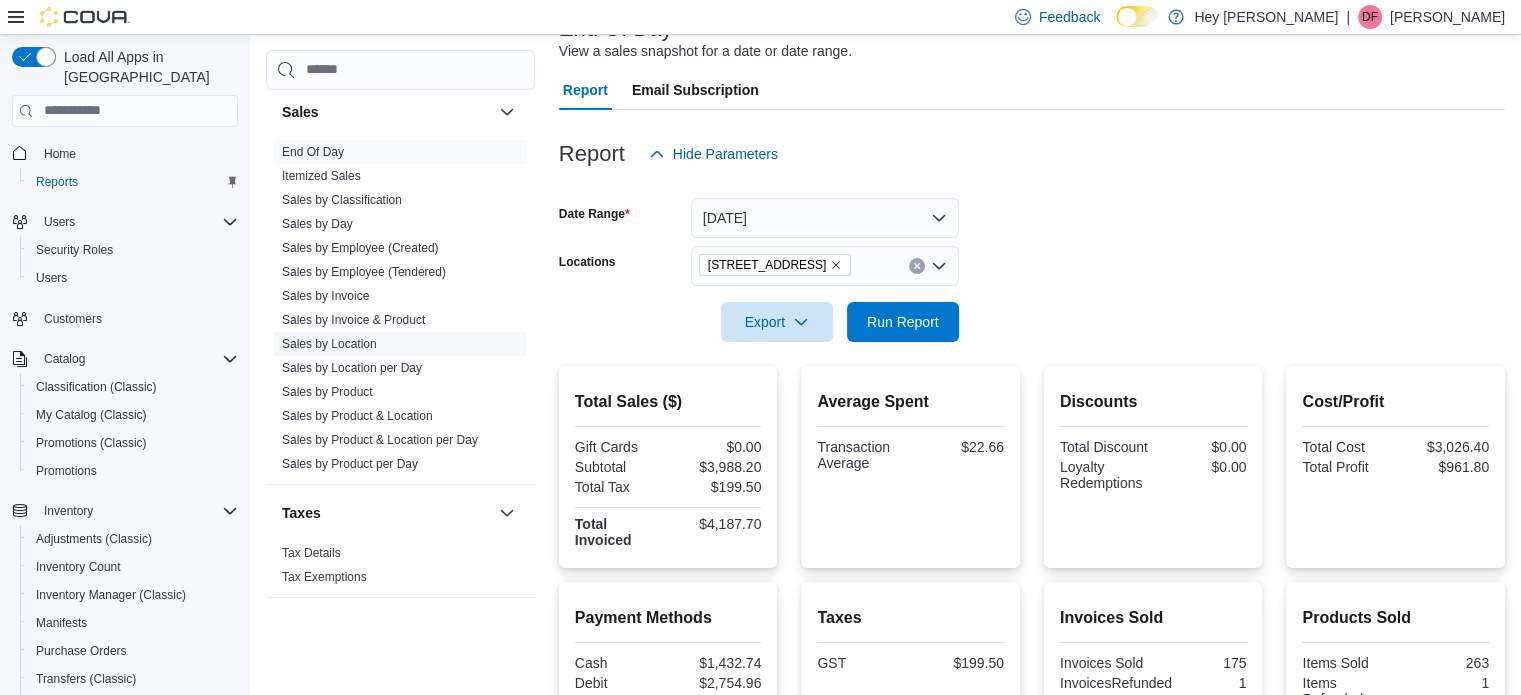 scroll, scrollTop: 1220, scrollLeft: 0, axis: vertical 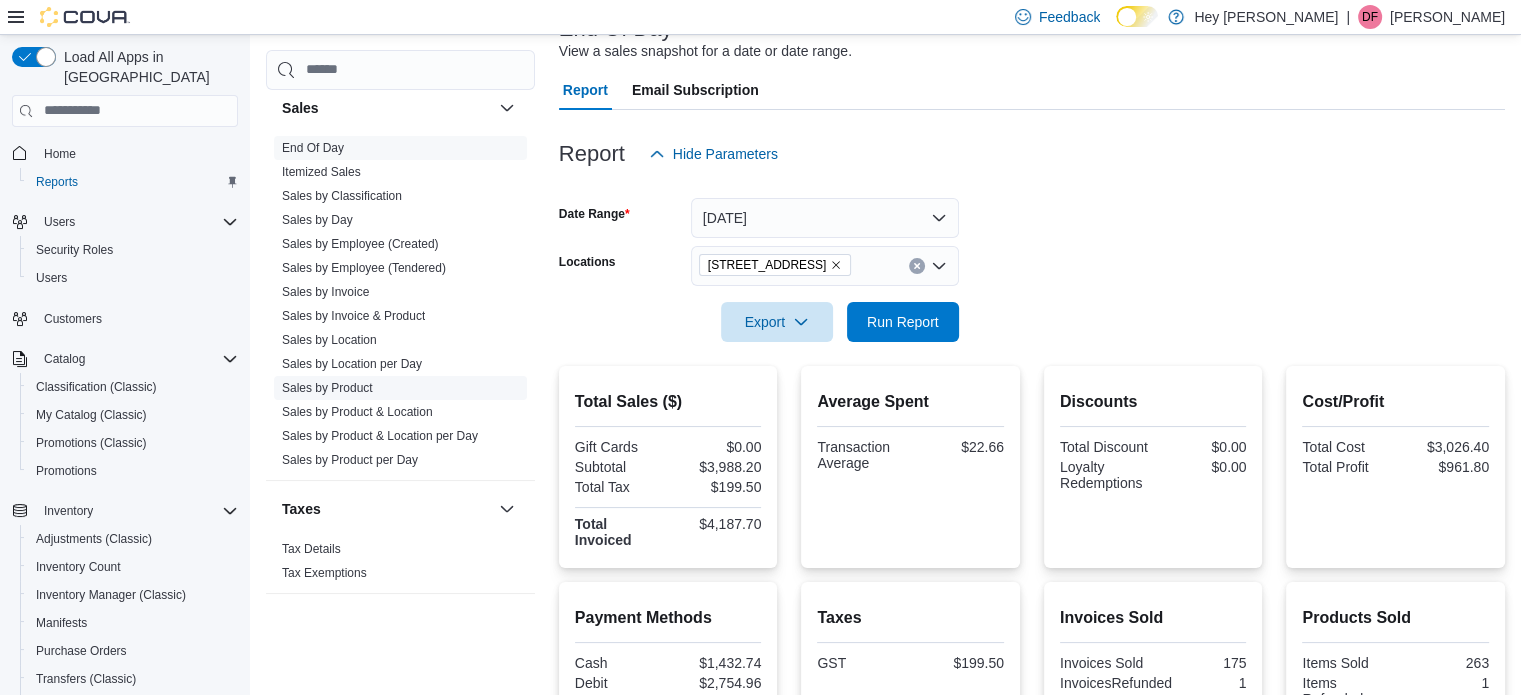 click on "Sales by Product" at bounding box center [327, 388] 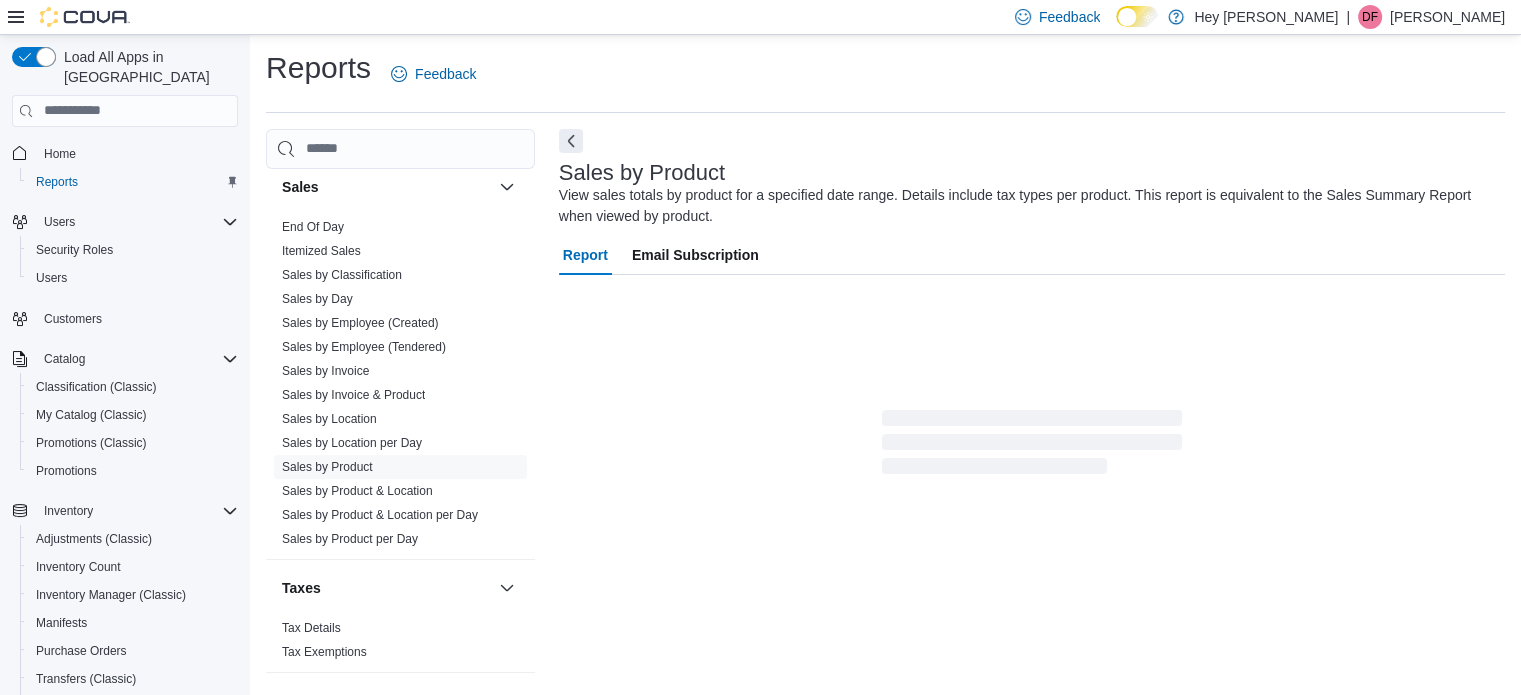 scroll, scrollTop: 0, scrollLeft: 0, axis: both 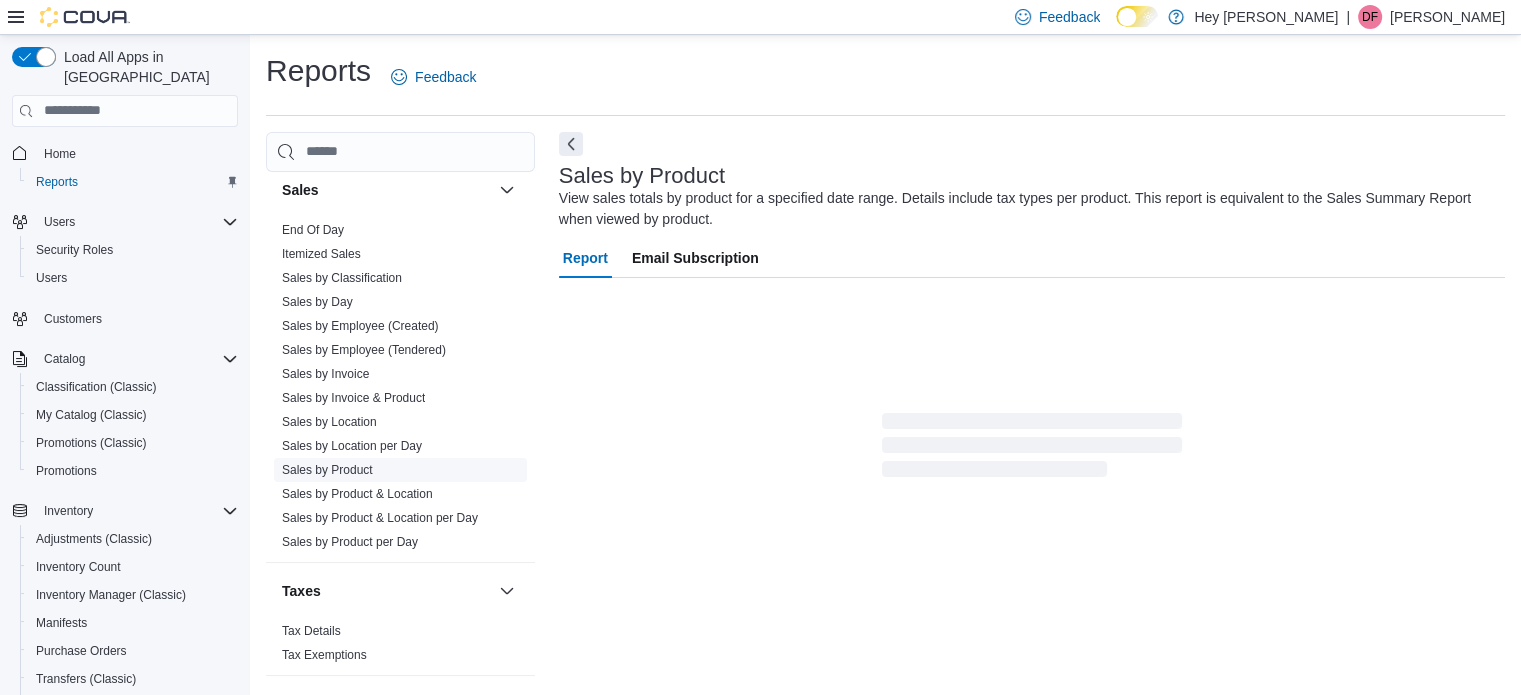click on "Sales by Product" at bounding box center [327, 470] 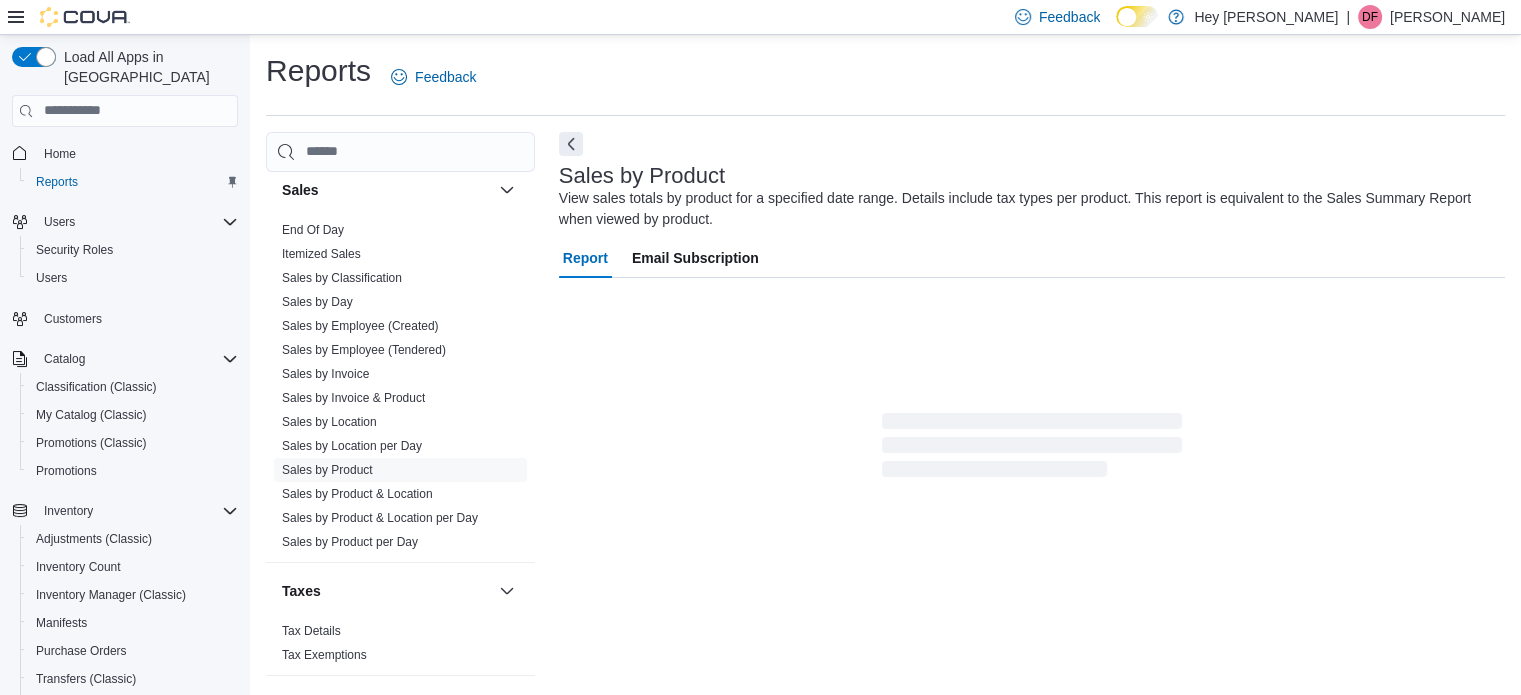 click on "Report" at bounding box center [585, 258] 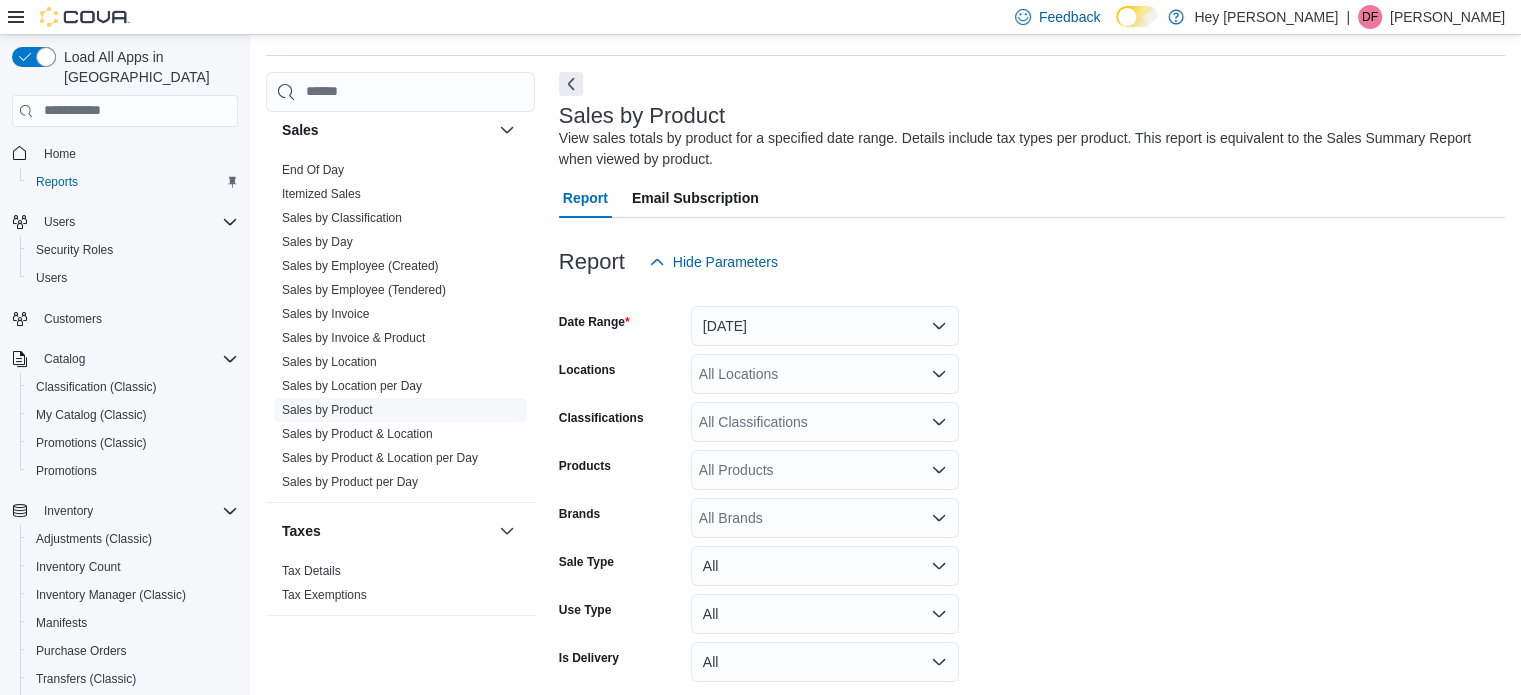 scroll, scrollTop: 67, scrollLeft: 0, axis: vertical 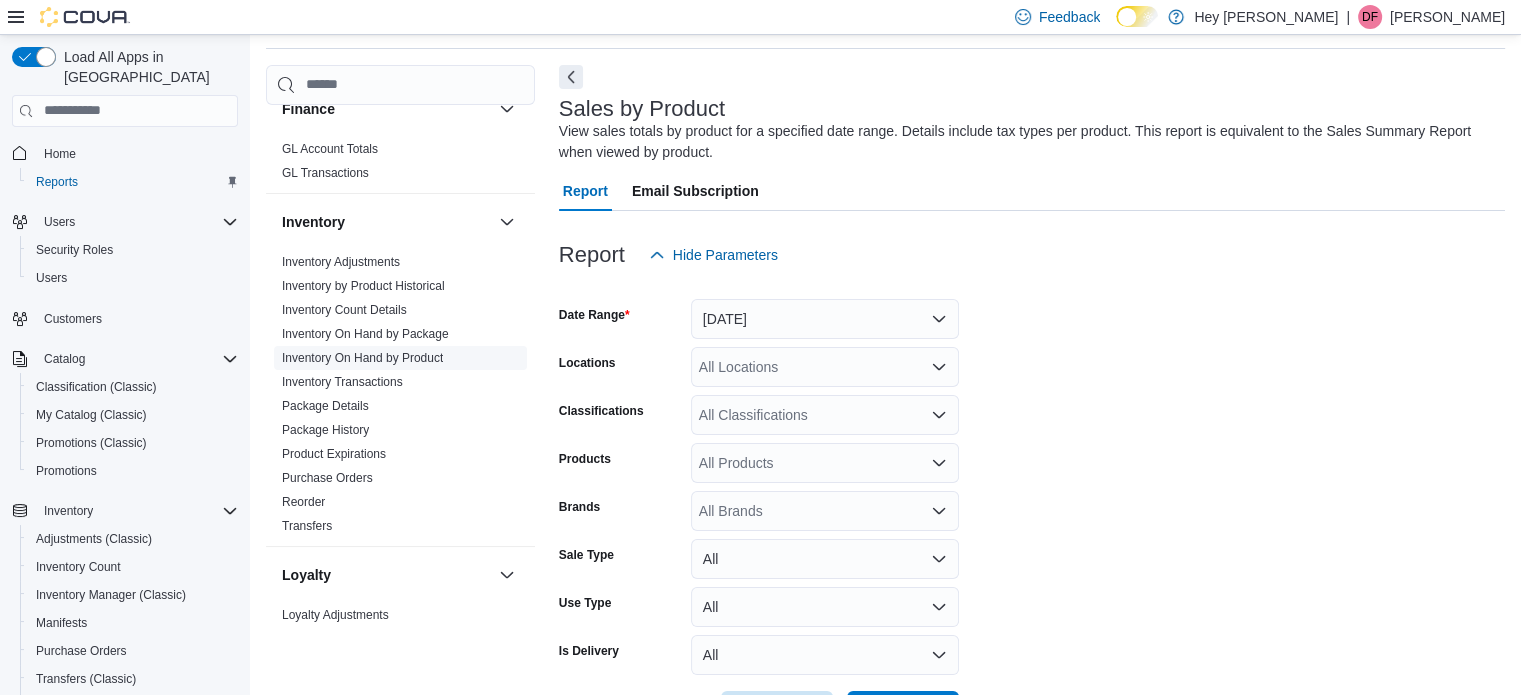 click on "Inventory On Hand by Product" at bounding box center [362, 358] 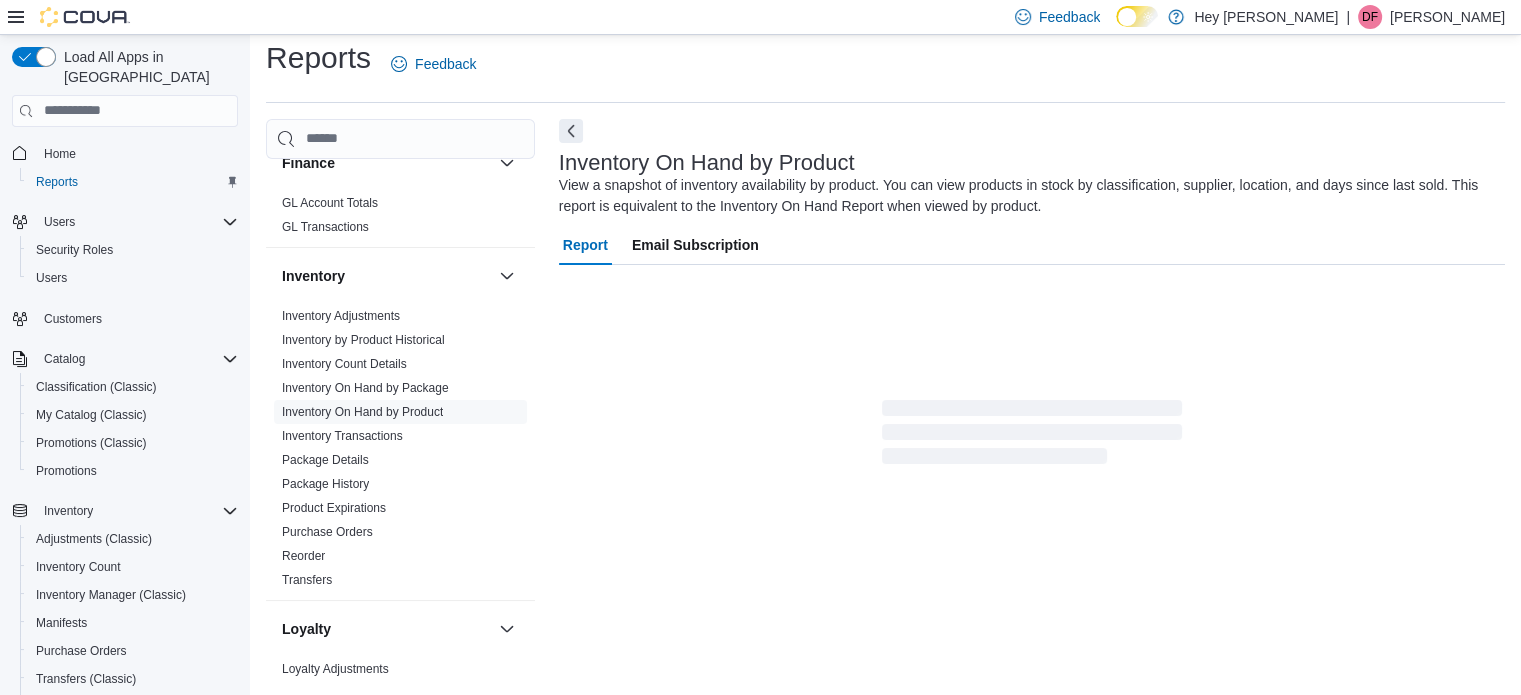 scroll, scrollTop: 67, scrollLeft: 0, axis: vertical 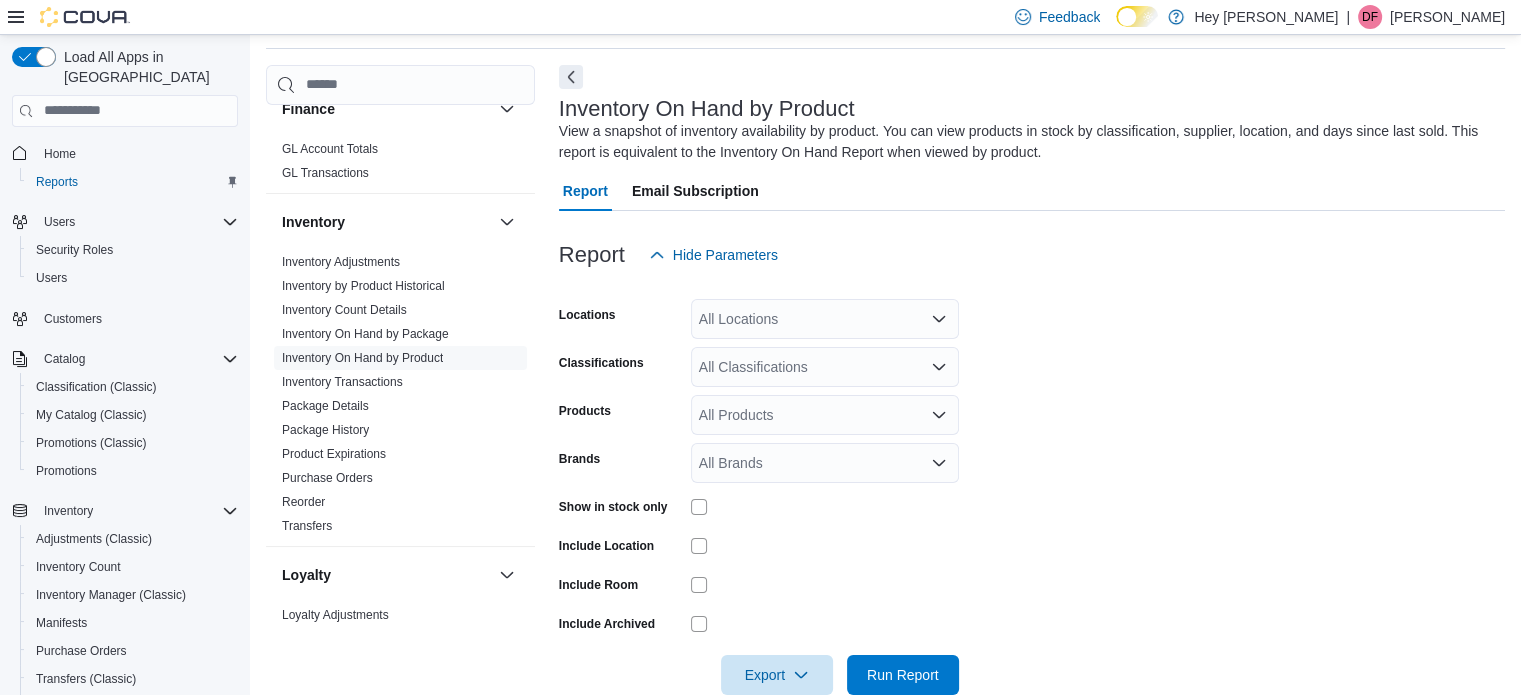 click on "All Locations" at bounding box center (825, 319) 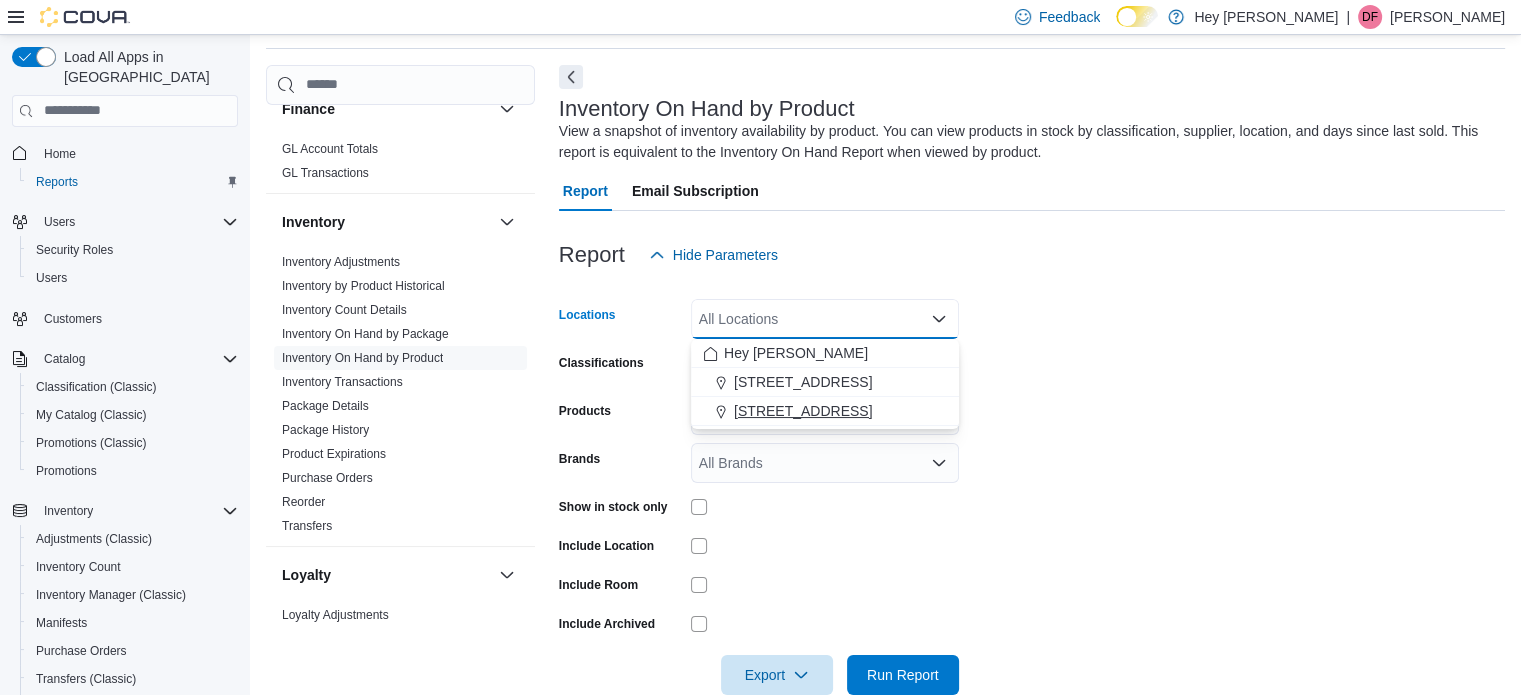 click on "[STREET_ADDRESS]" at bounding box center [803, 411] 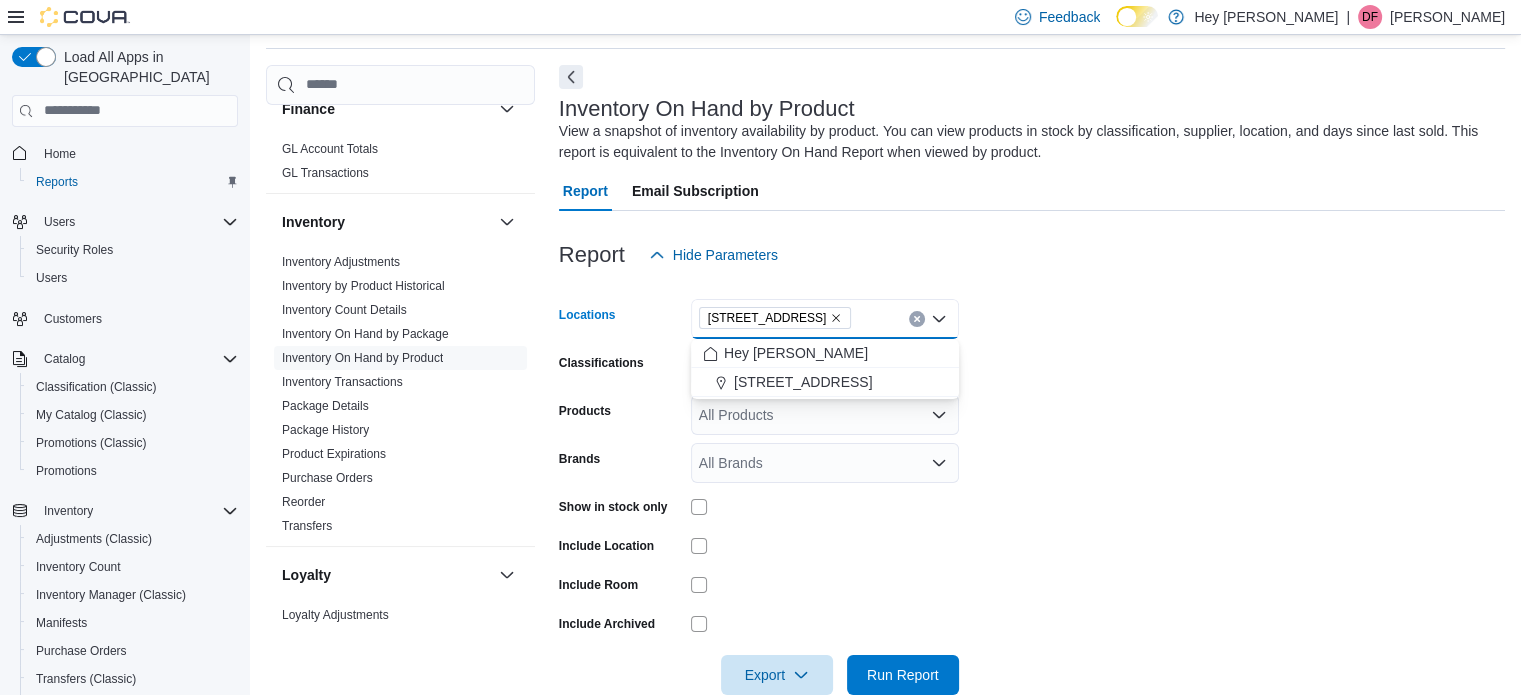 click on "All Brands" at bounding box center [825, 463] 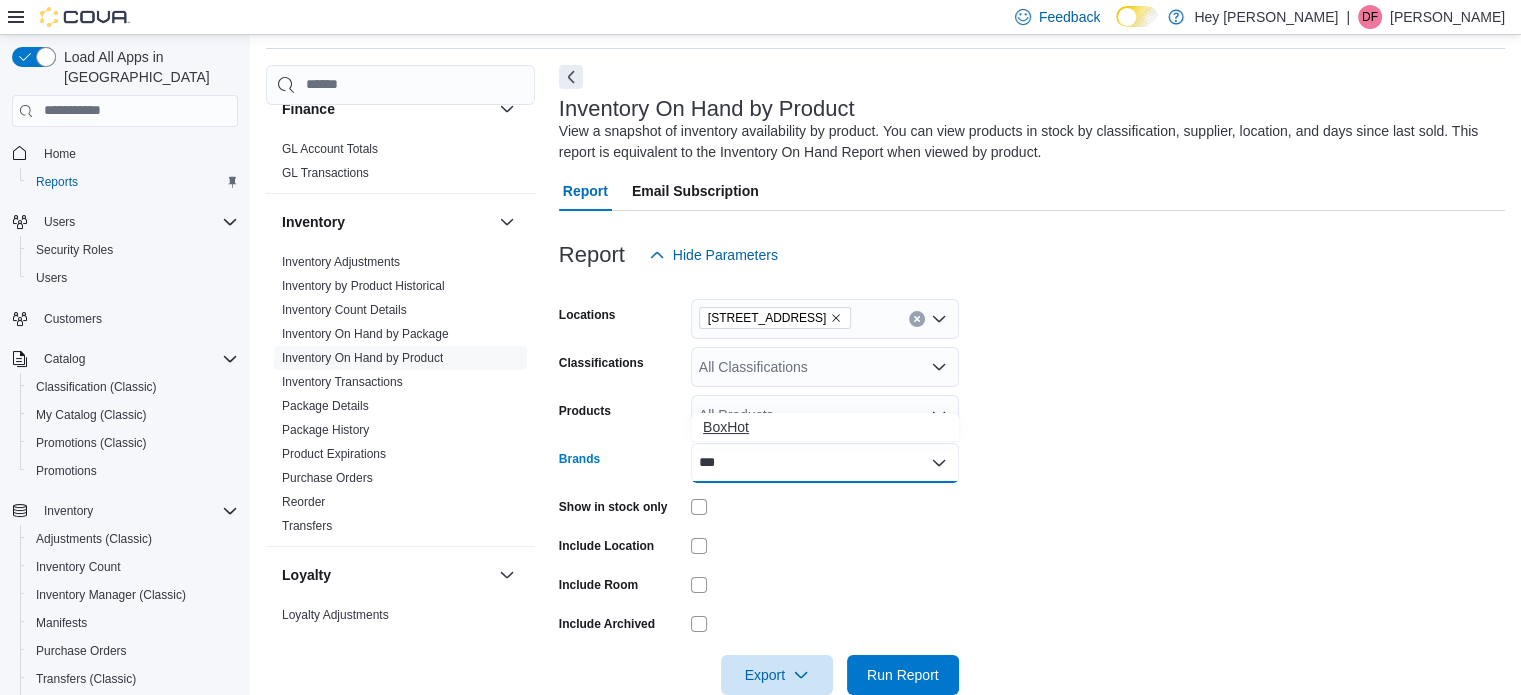 type on "***" 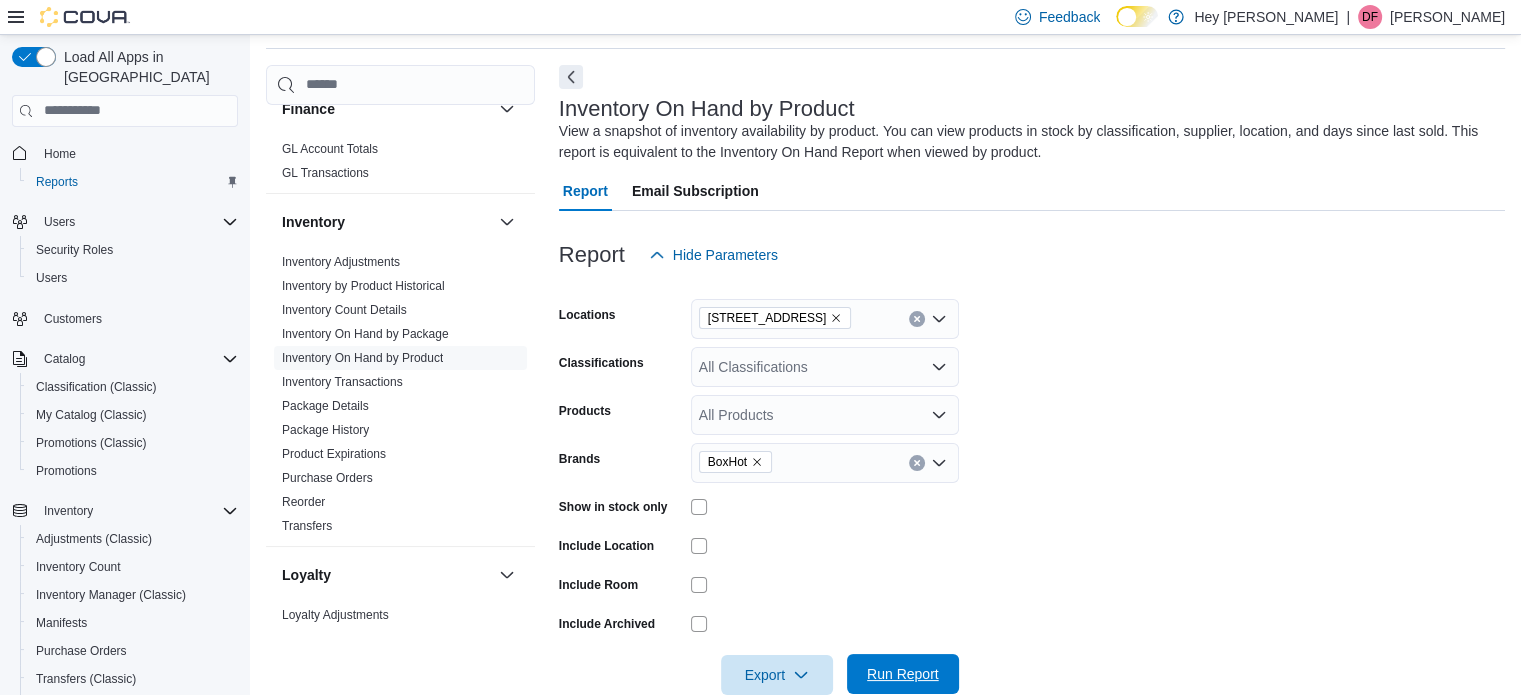click on "Run Report" at bounding box center (903, 674) 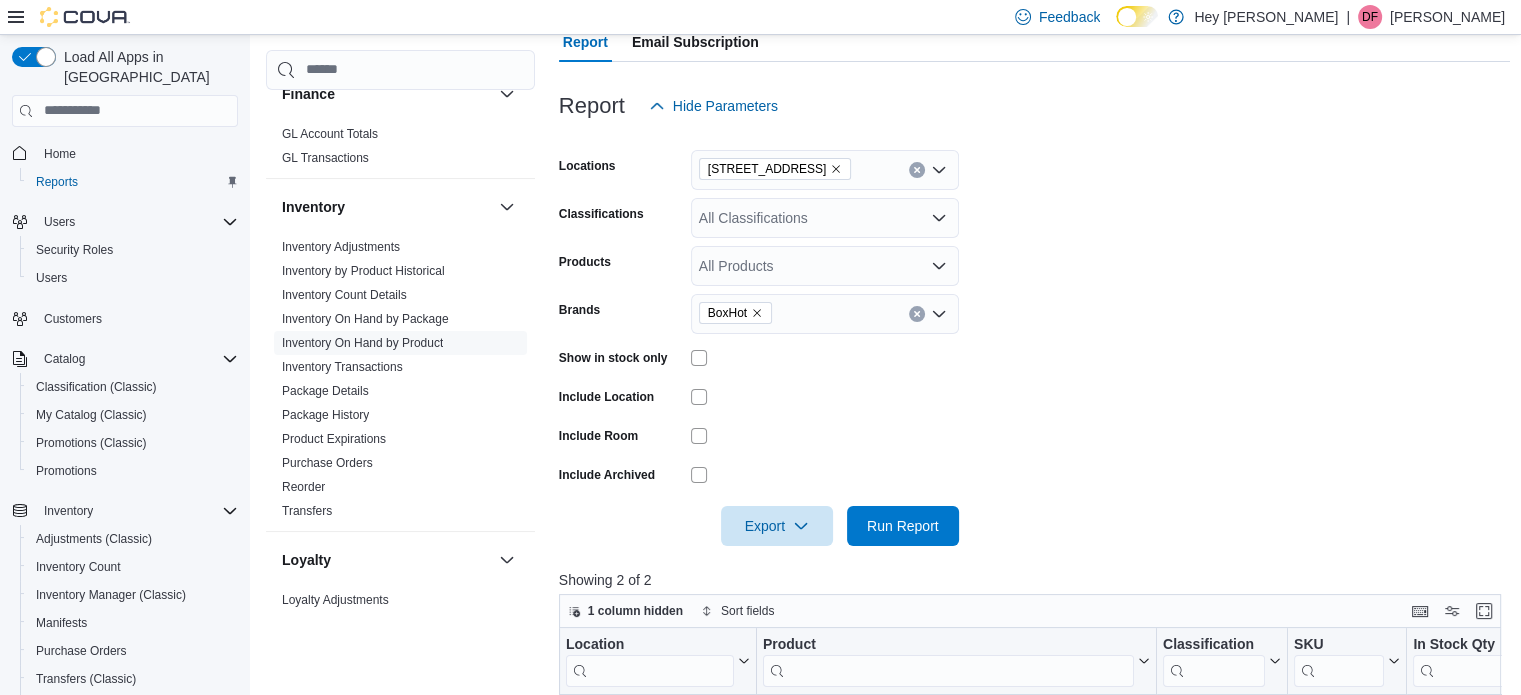 scroll, scrollTop: 186, scrollLeft: 0, axis: vertical 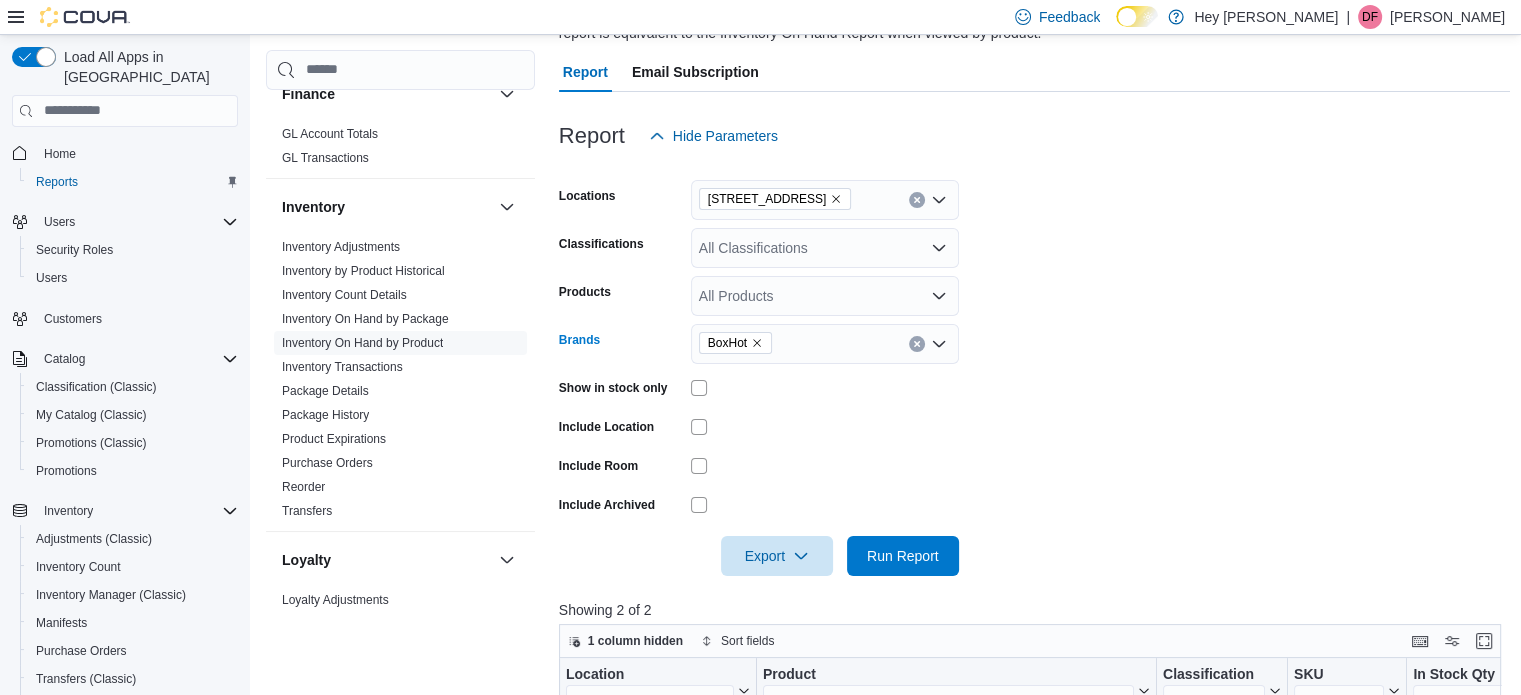 click 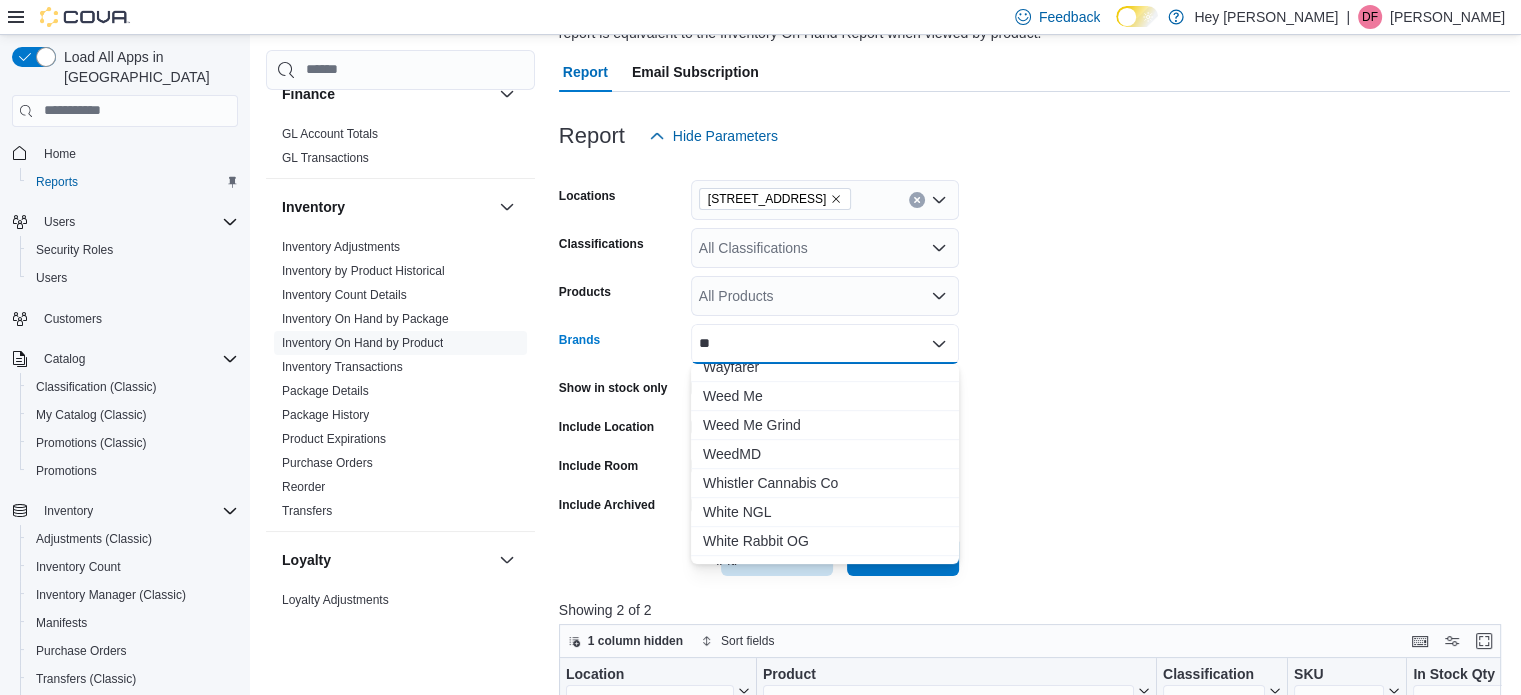 scroll, scrollTop: 0, scrollLeft: 0, axis: both 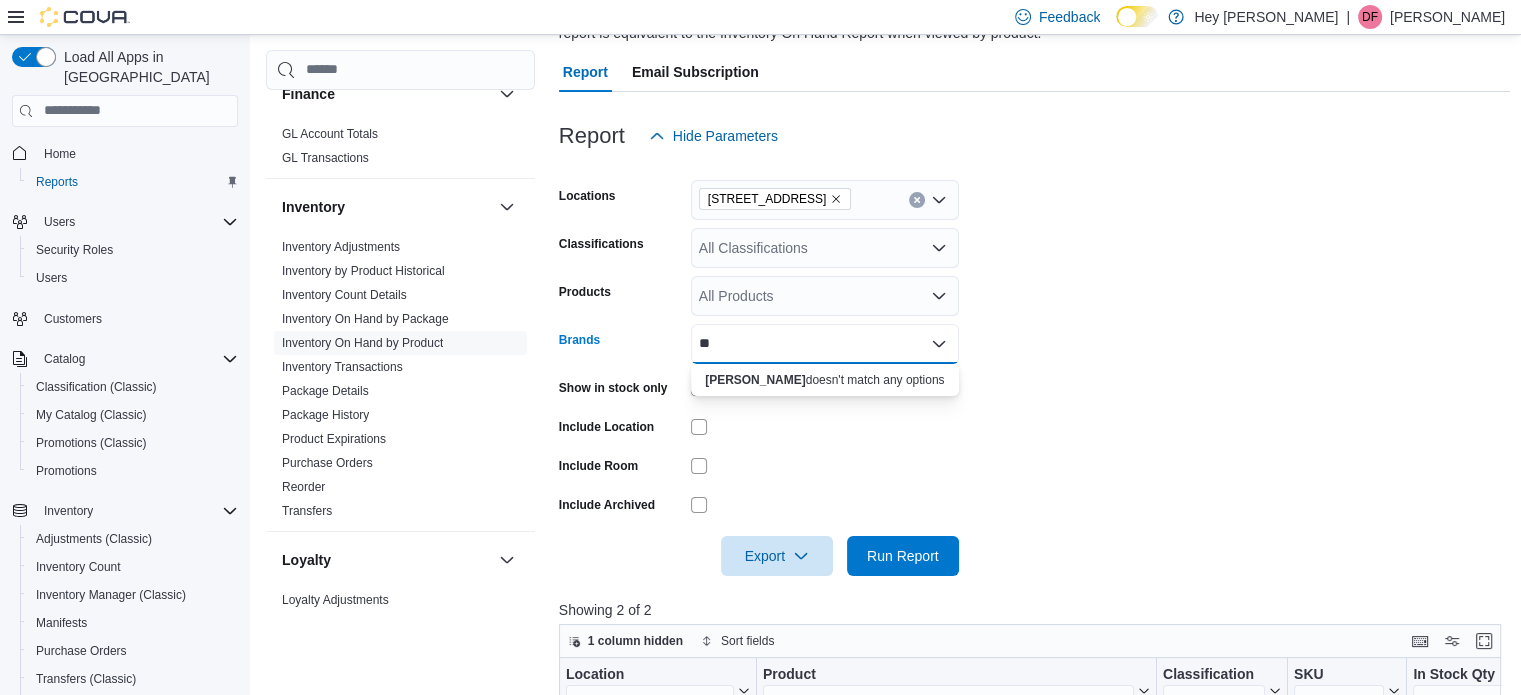 type on "*" 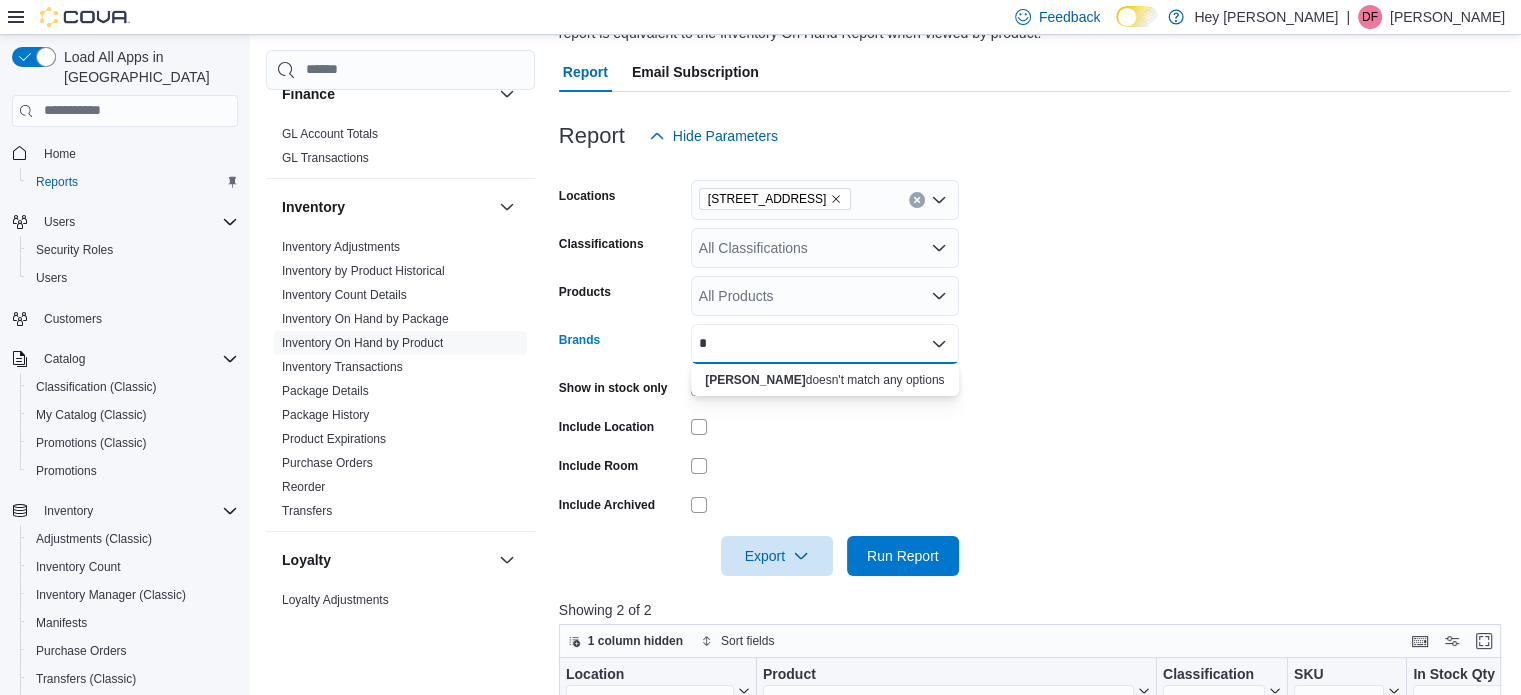 type 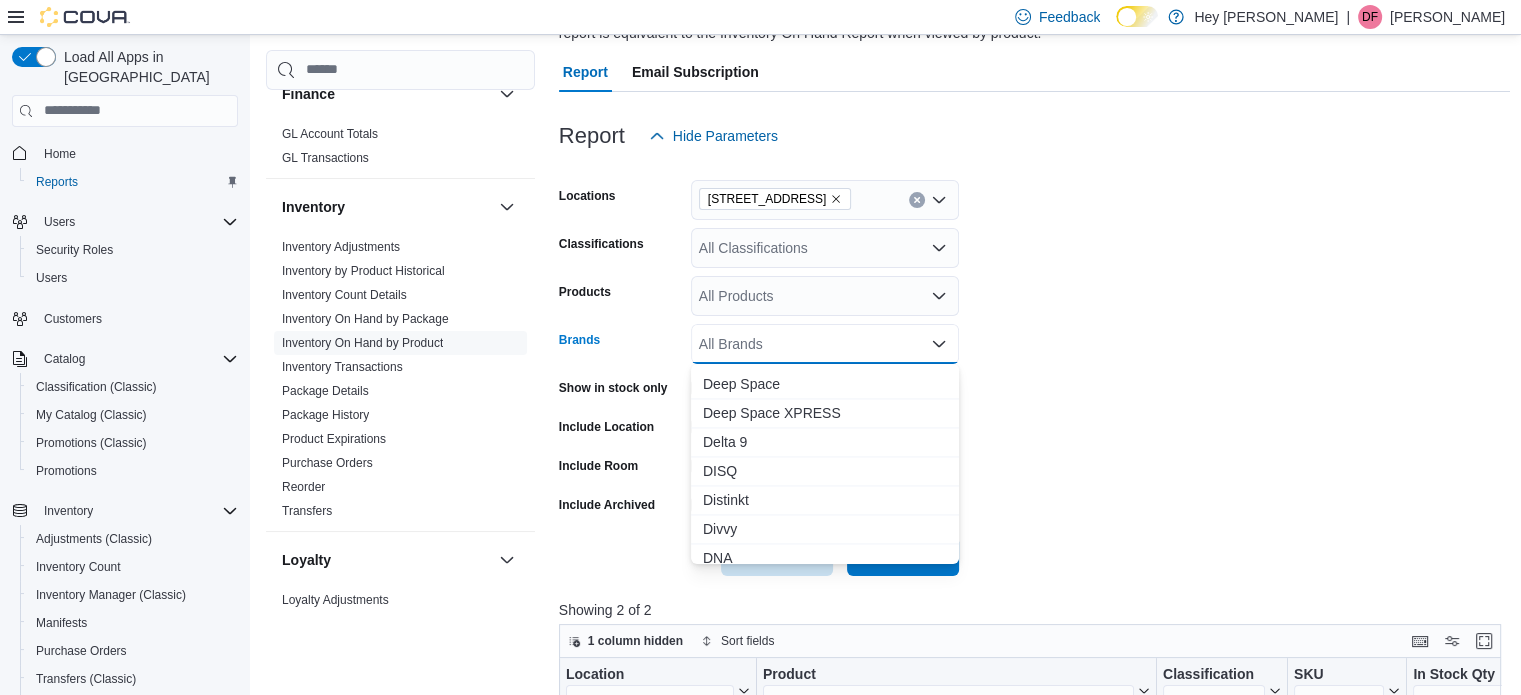 scroll, scrollTop: 3300, scrollLeft: 0, axis: vertical 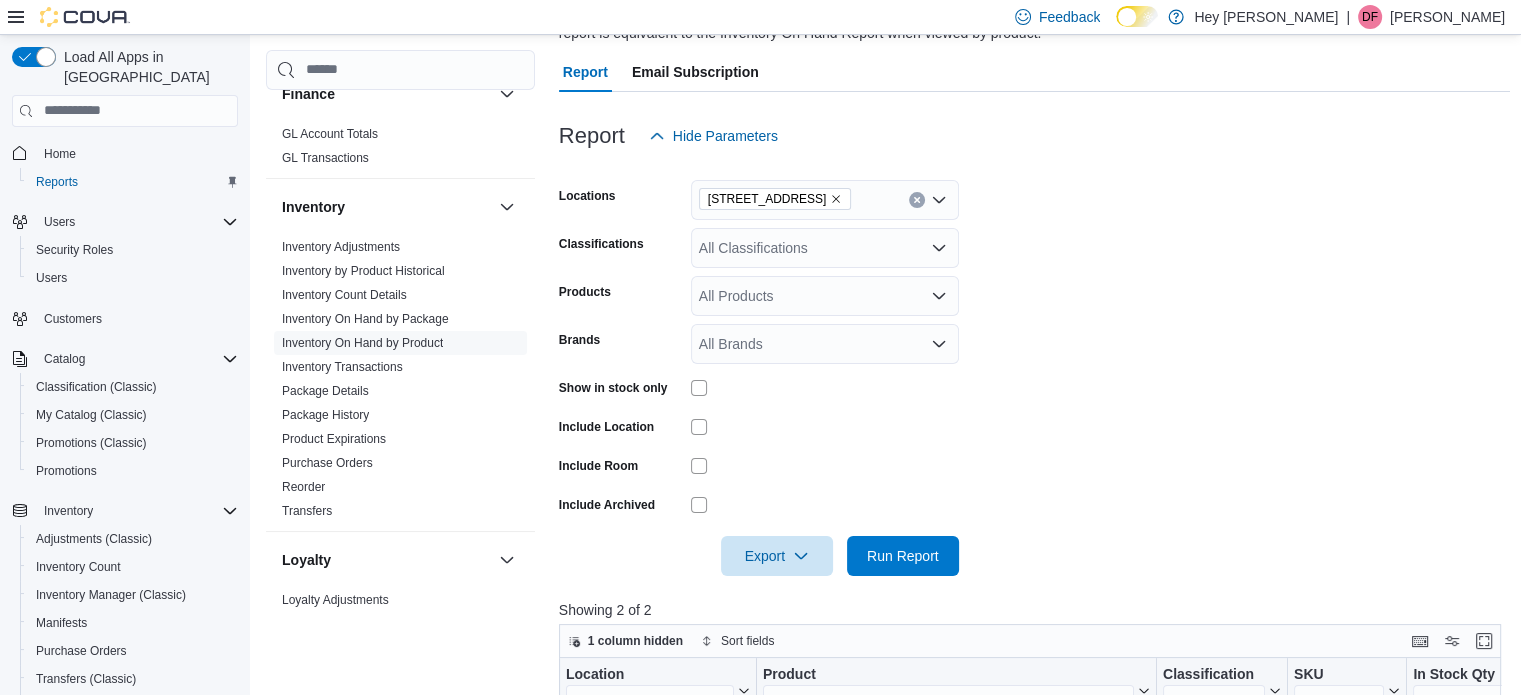 click on "Locations [STREET_ADDRESS] Classifications All Classifications Products All Products Brands All Brands Show in stock only Include Location Include Room Include Archived Export  Run Report" at bounding box center [1035, 366] 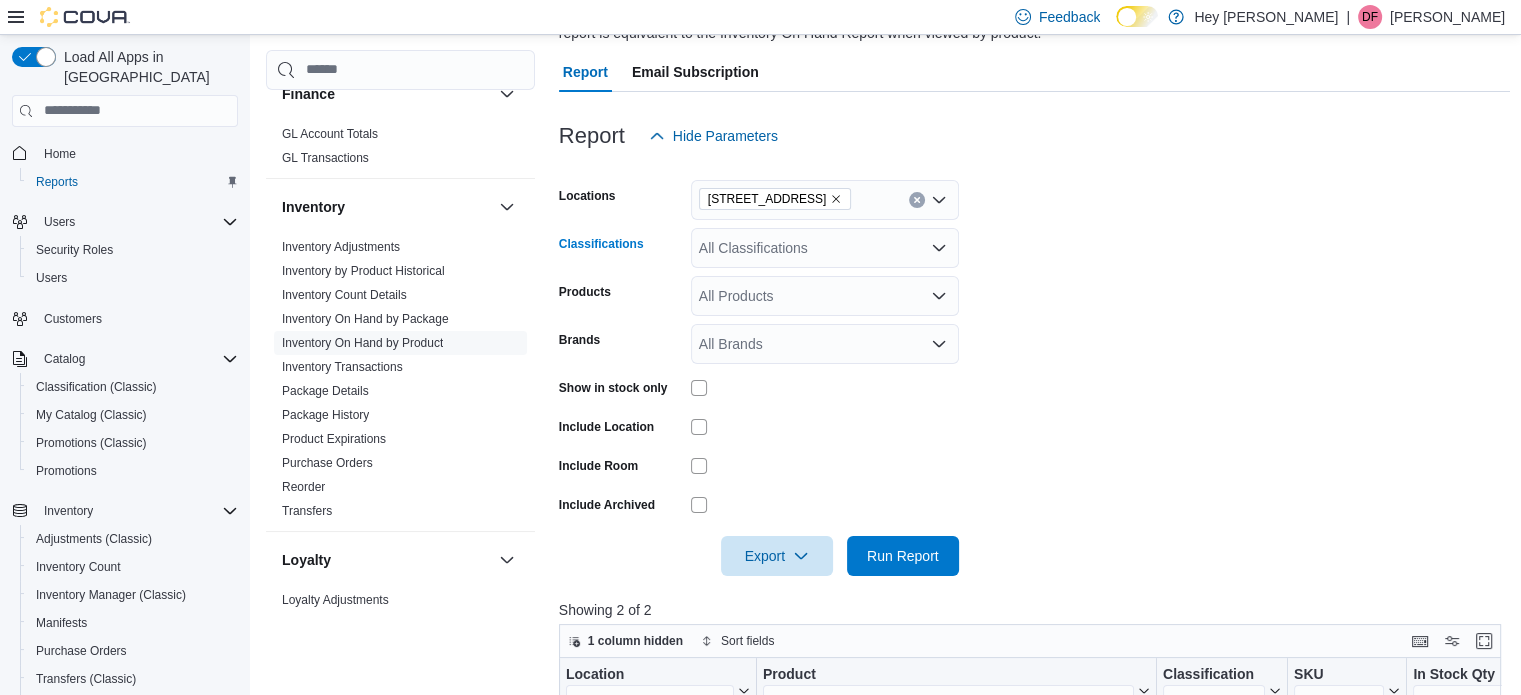 click on "All Classifications" at bounding box center [825, 248] 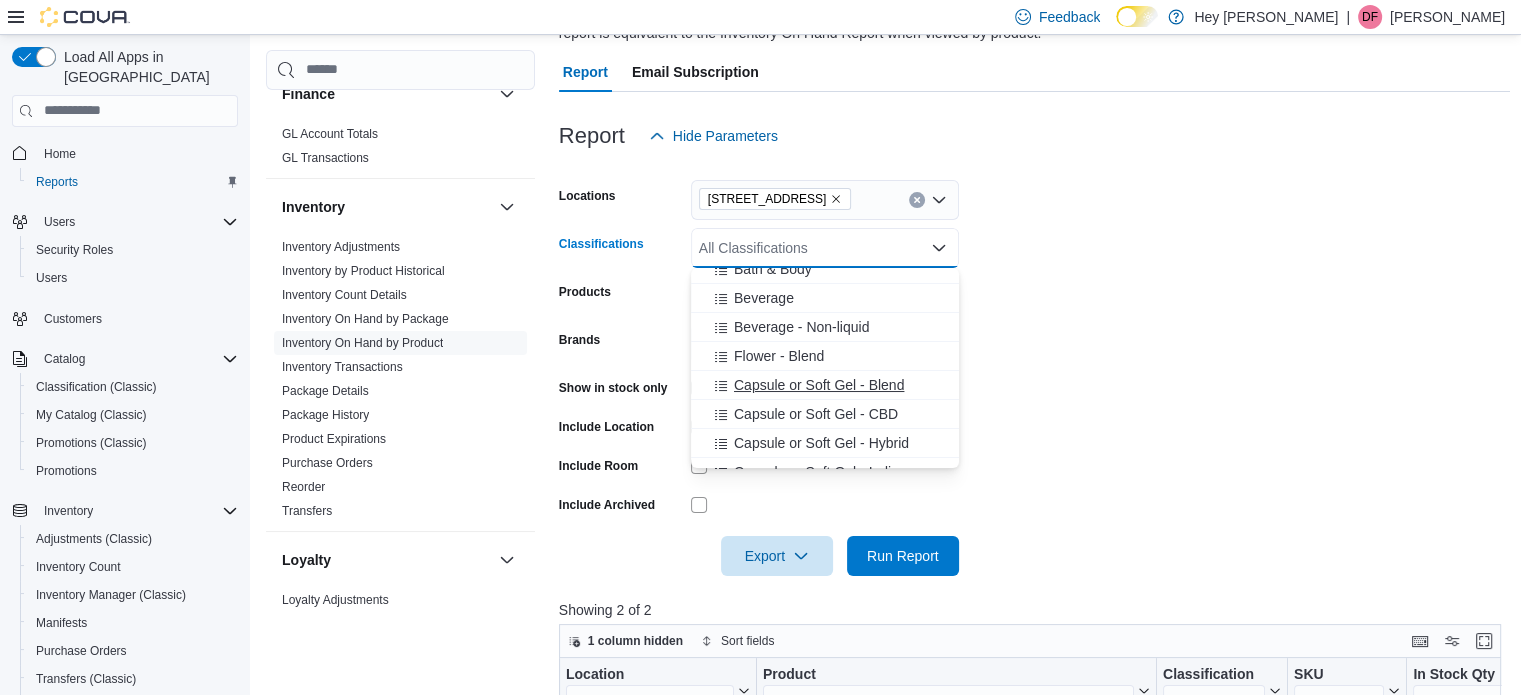 scroll, scrollTop: 200, scrollLeft: 0, axis: vertical 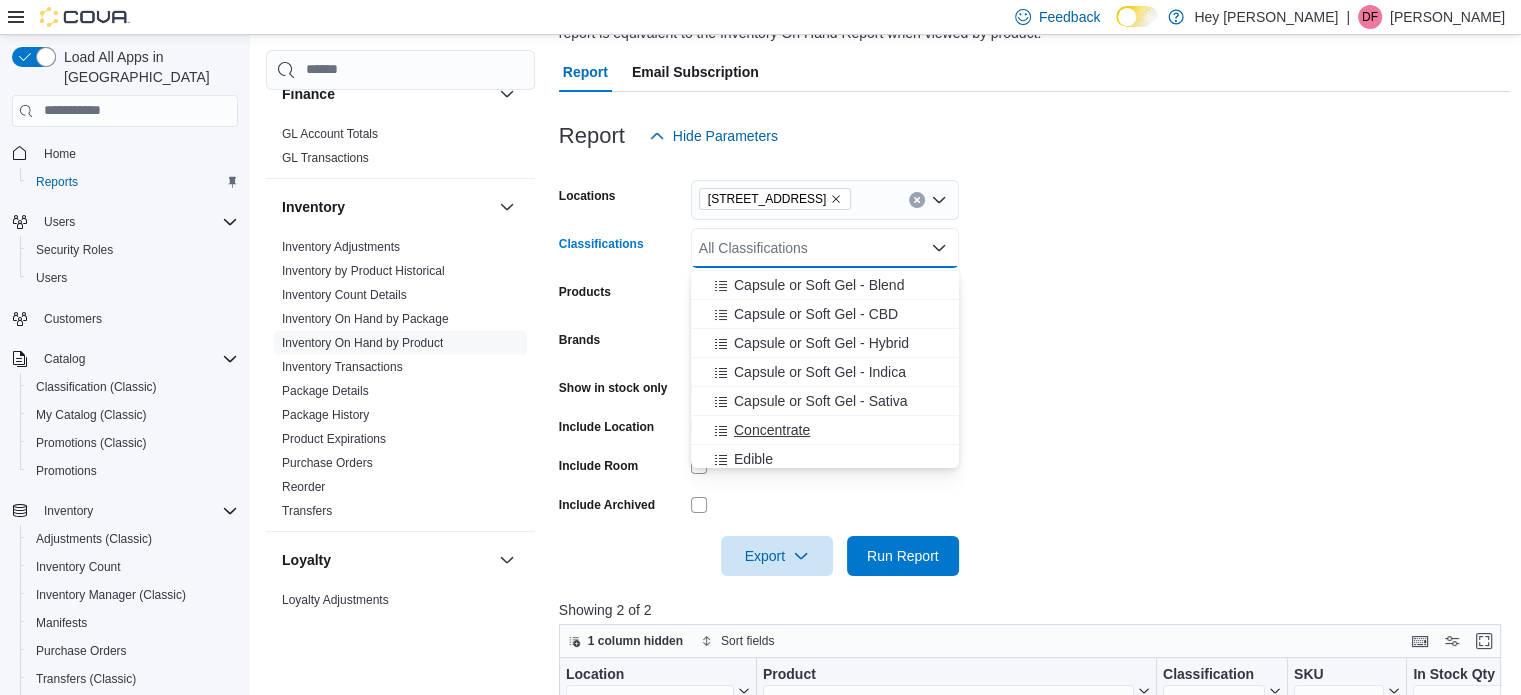 click on "Concentrate" at bounding box center [772, 430] 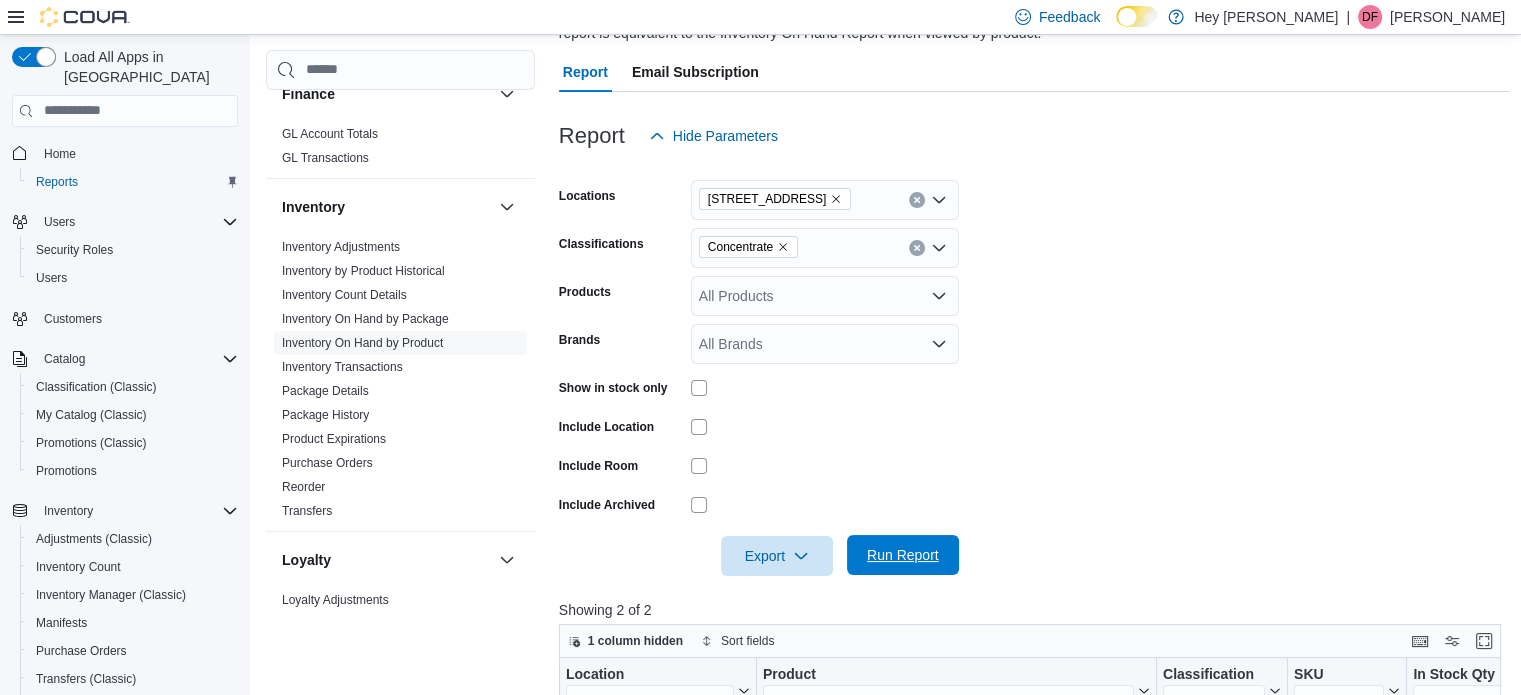 click on "Run Report" at bounding box center [903, 555] 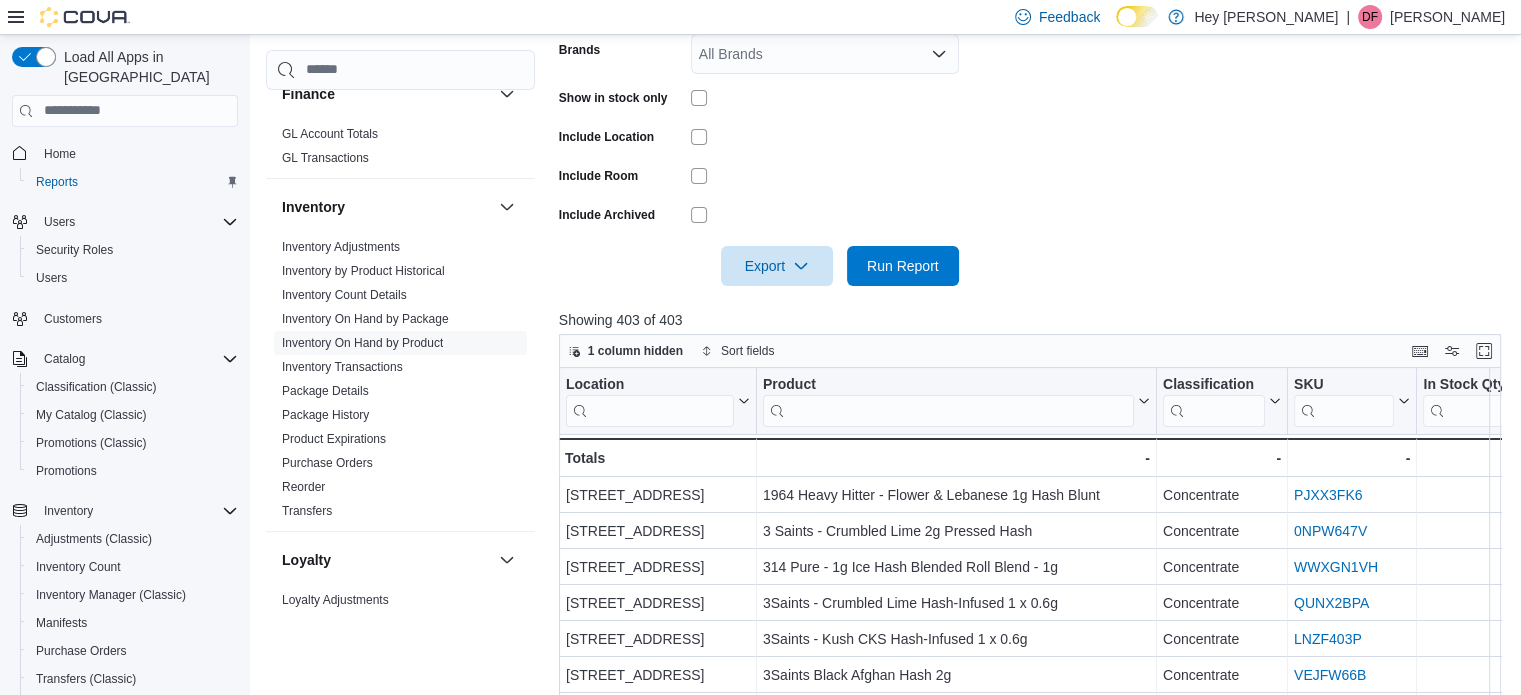 scroll, scrollTop: 486, scrollLeft: 0, axis: vertical 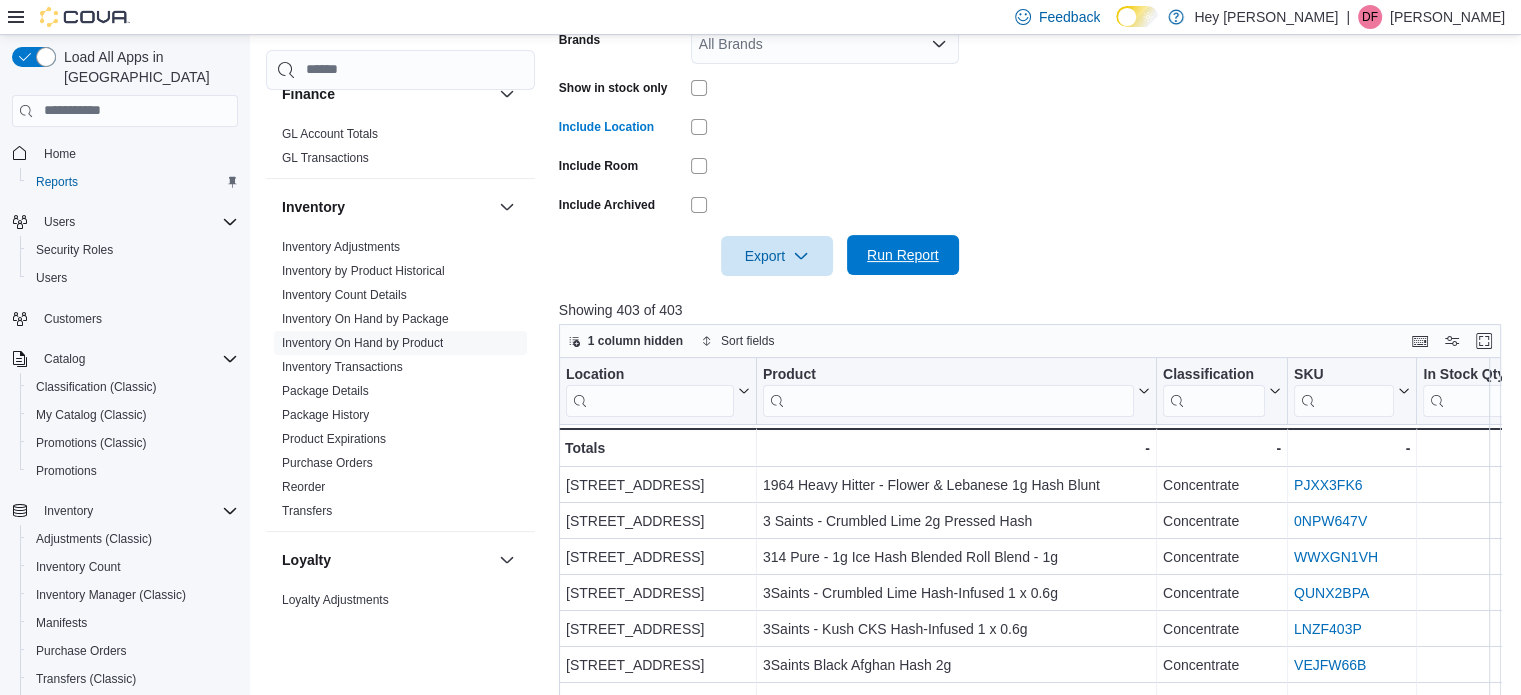 click on "Run Report" at bounding box center (903, 255) 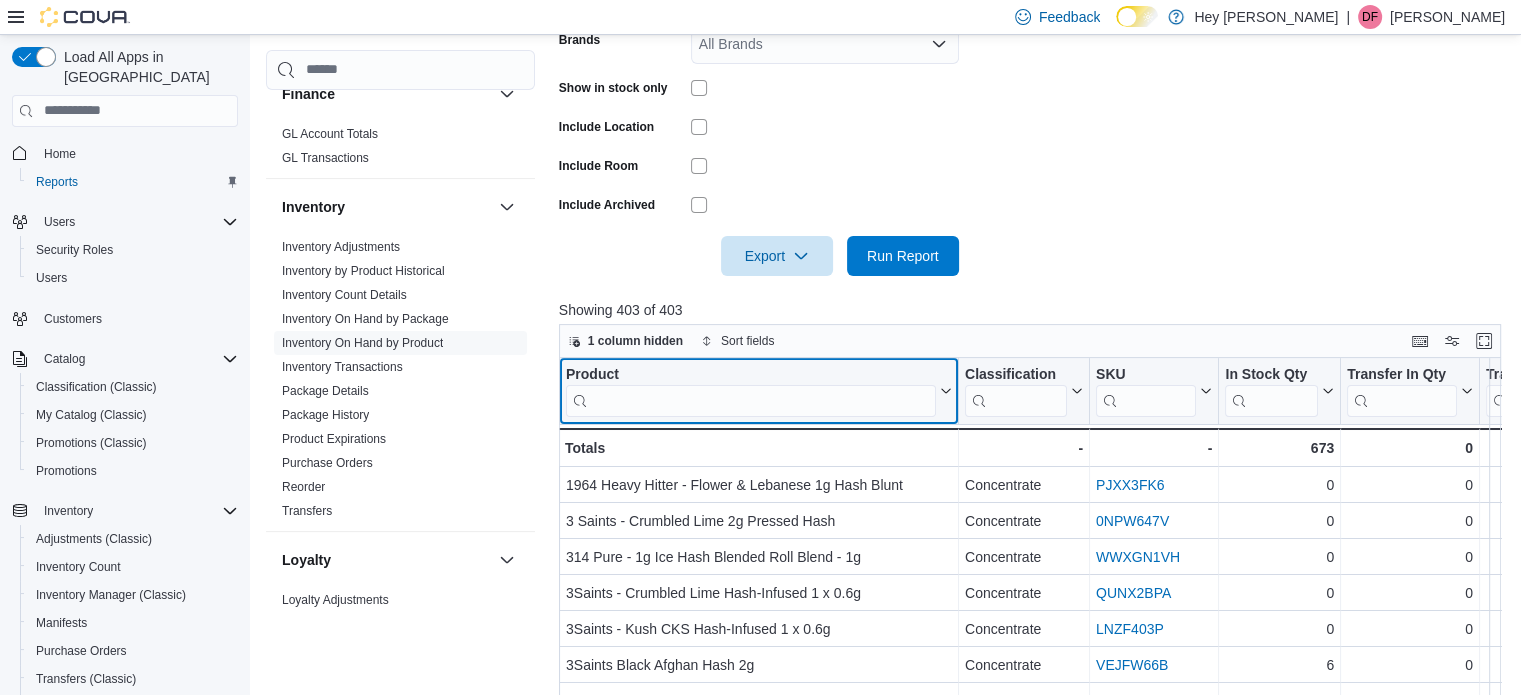 click at bounding box center (751, 400) 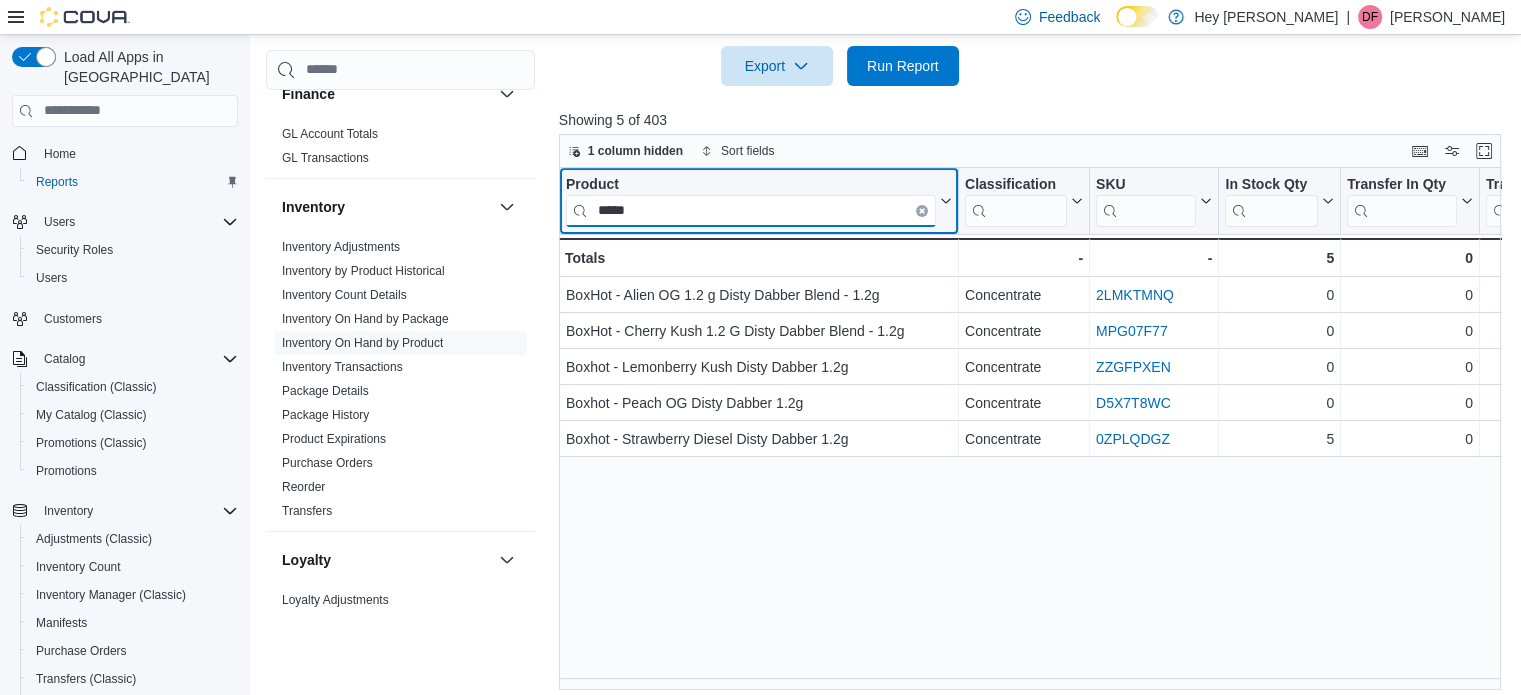 scroll, scrollTop: 686, scrollLeft: 0, axis: vertical 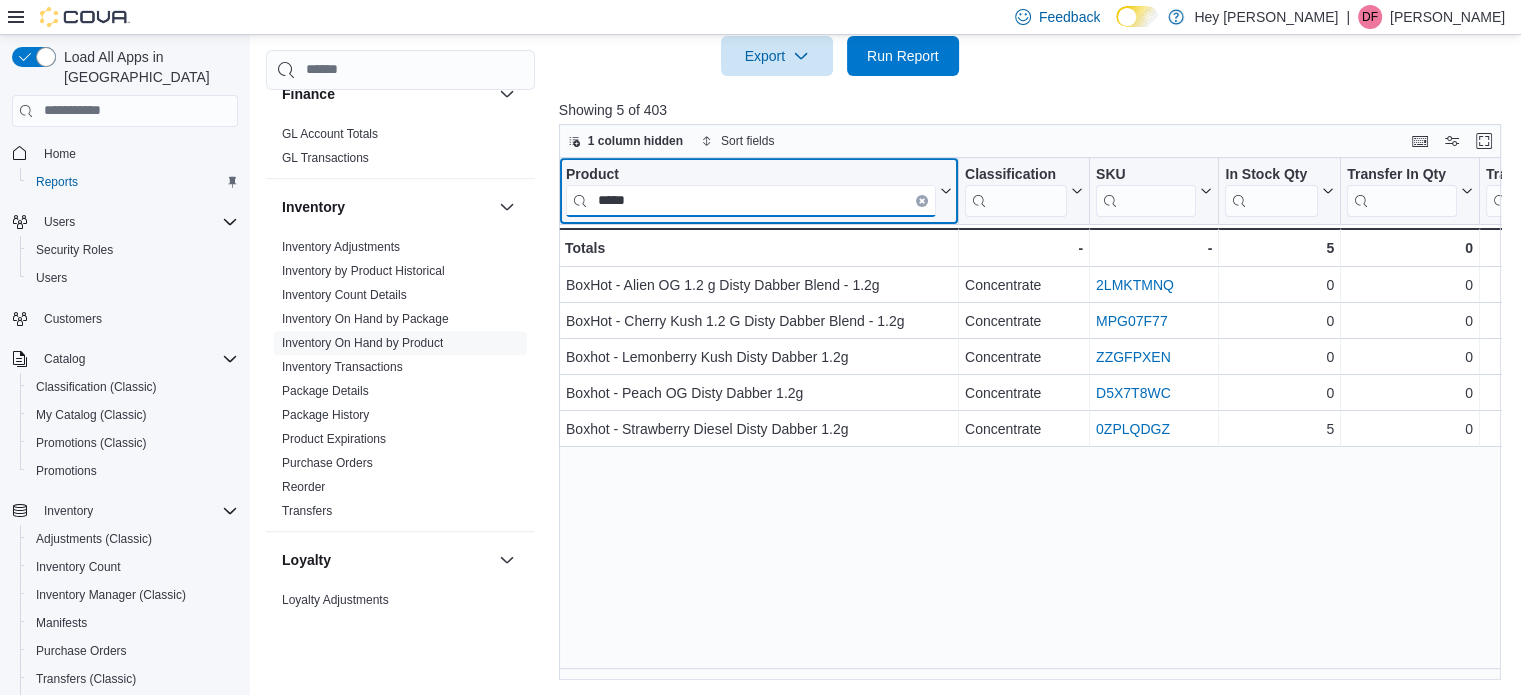 type on "*****" 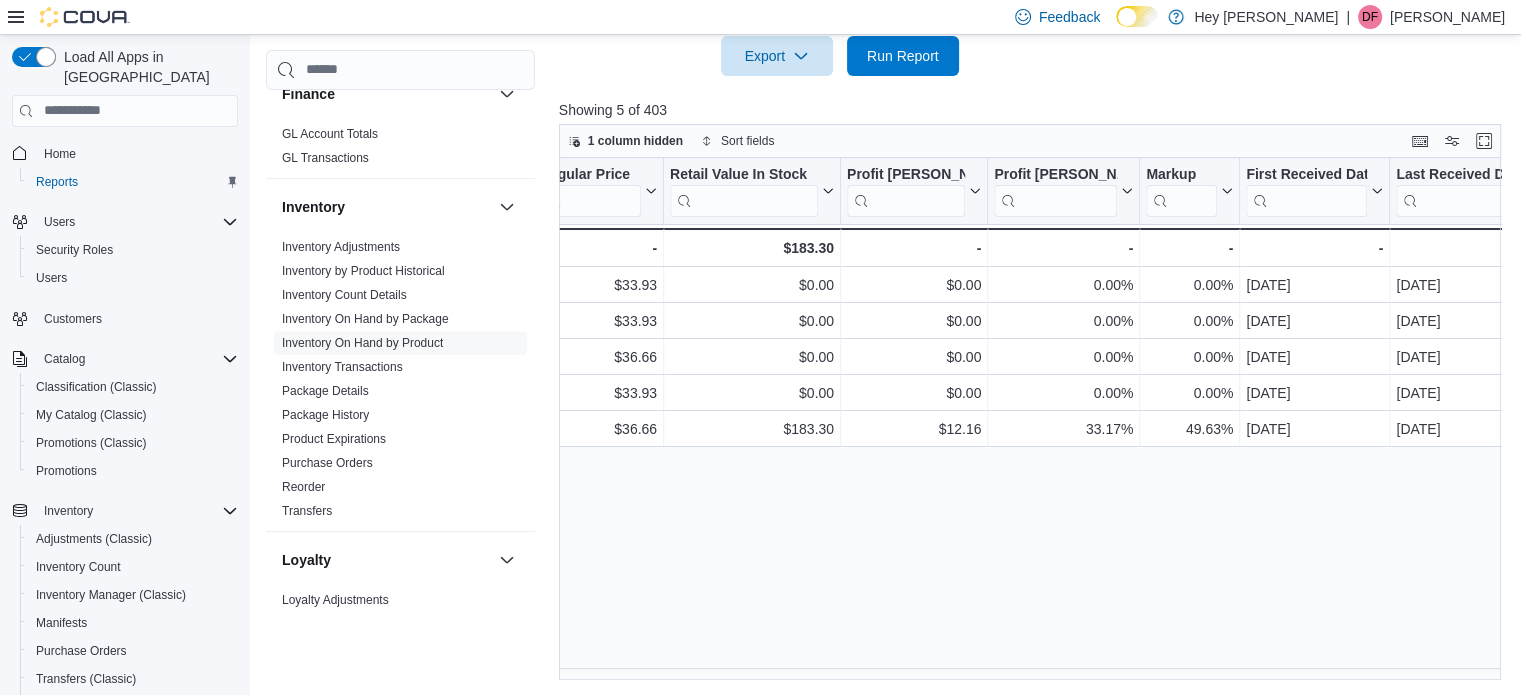 scroll, scrollTop: 0, scrollLeft: 1679, axis: horizontal 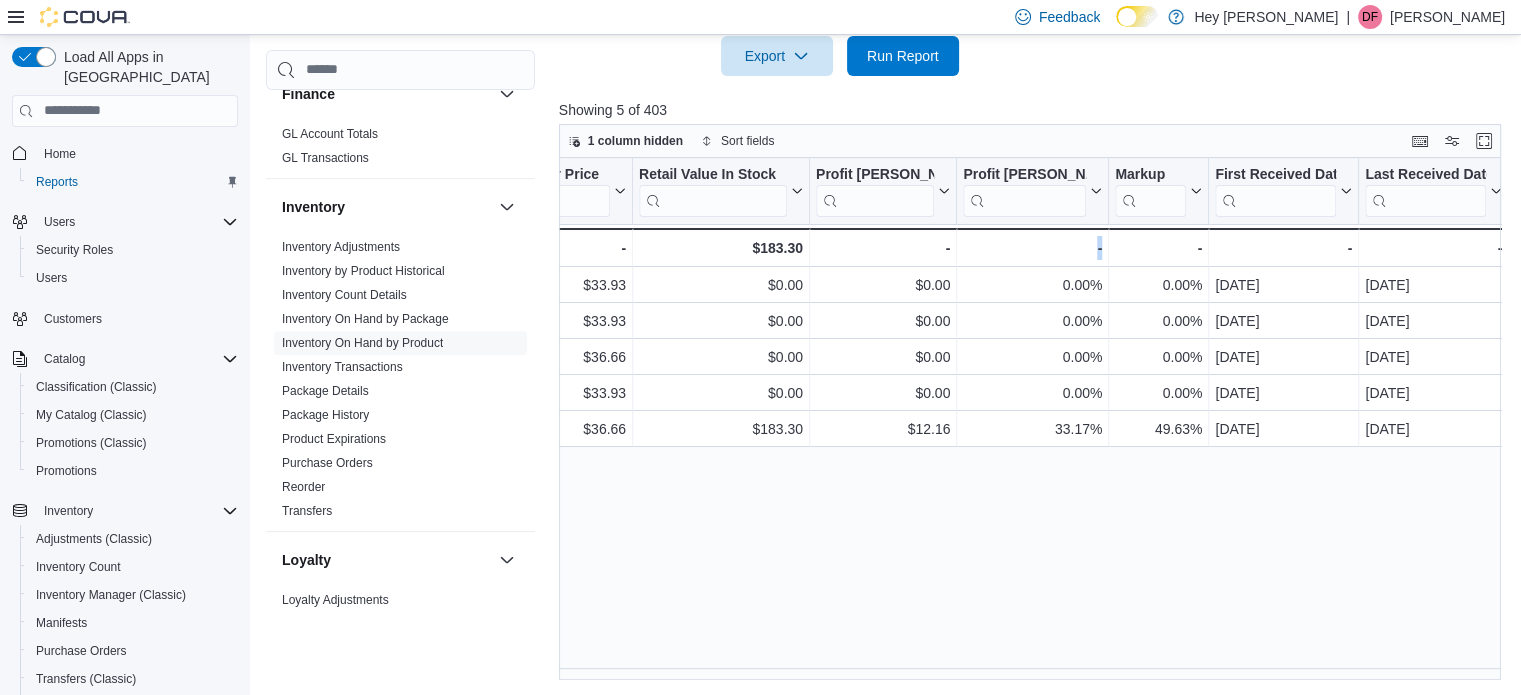 drag, startPoint x: 1129, startPoint y: 667, endPoint x: 1064, endPoint y: 676, distance: 65.62012 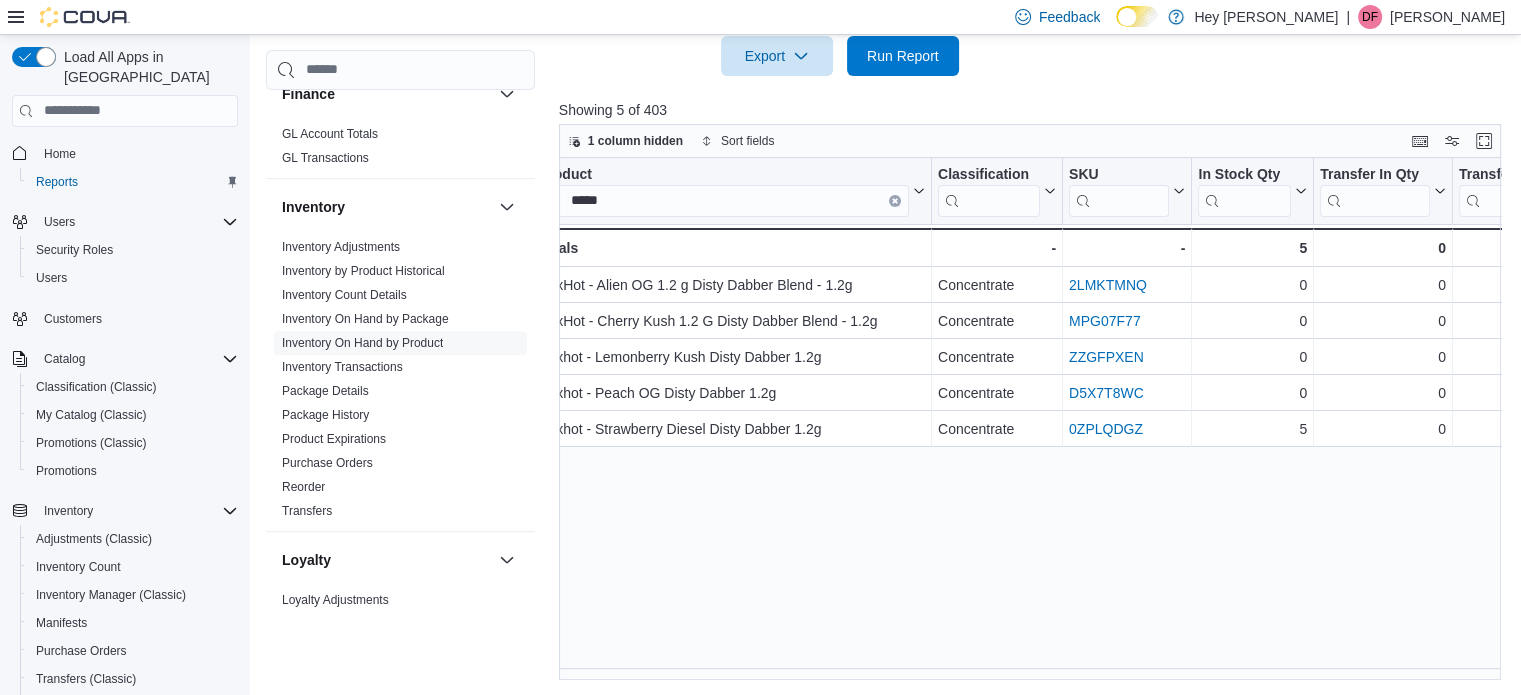 scroll, scrollTop: 0, scrollLeft: 0, axis: both 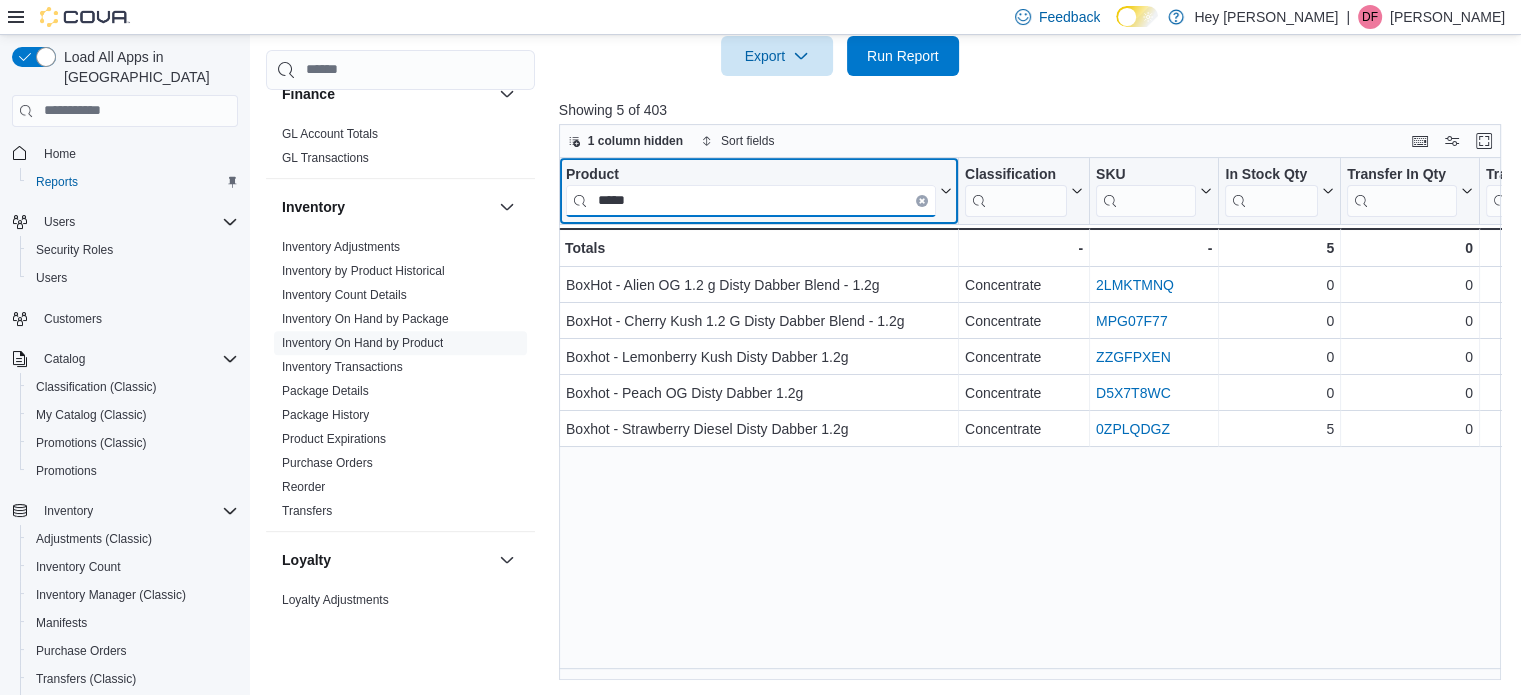 click on "*****" at bounding box center (751, 200) 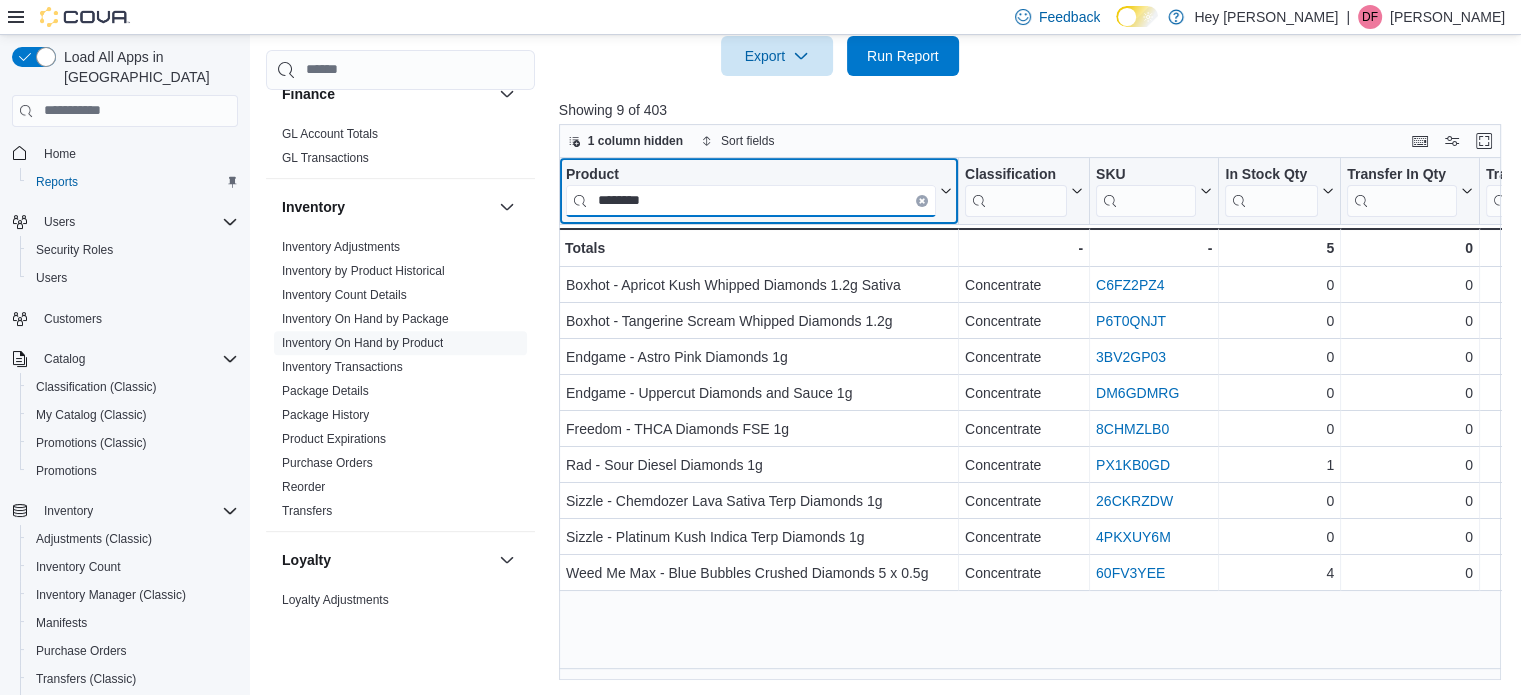 click on "********" at bounding box center (751, 200) 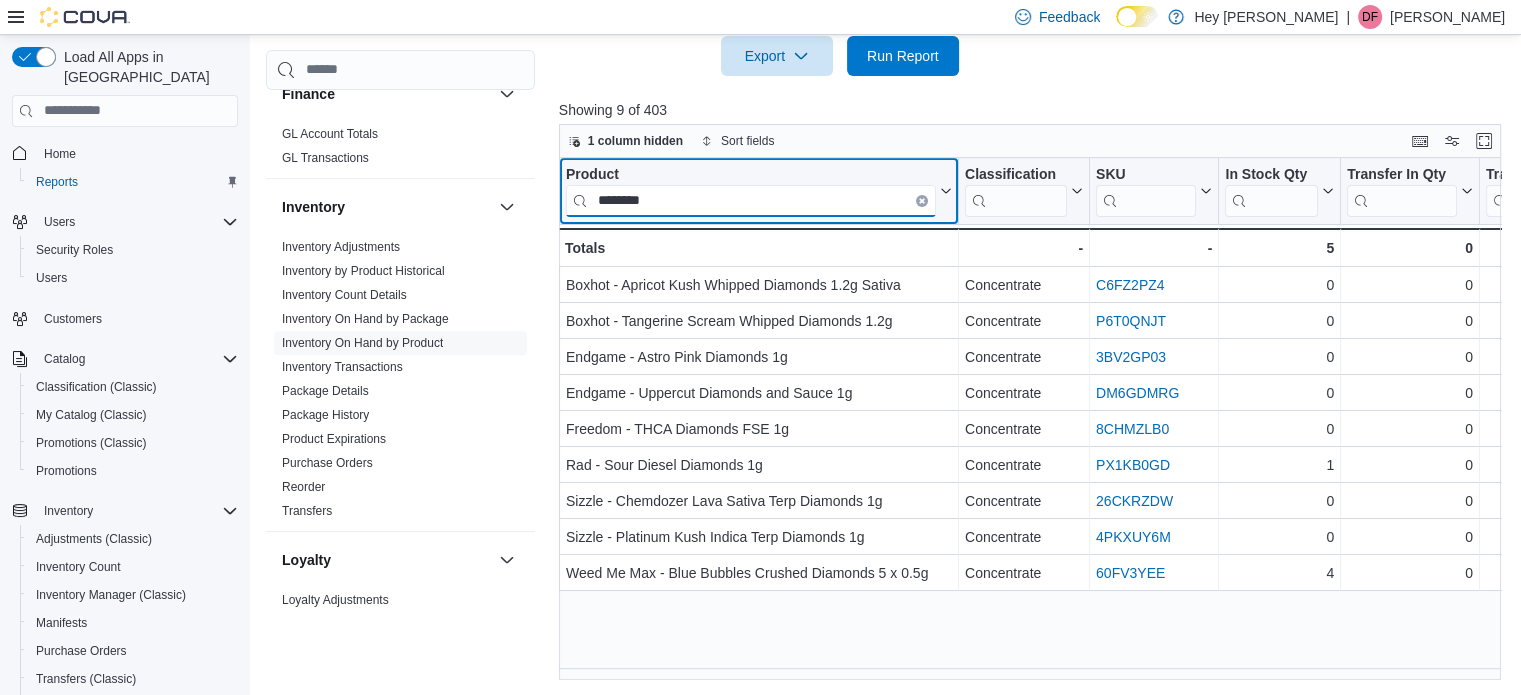 click on "********" at bounding box center (751, 200) 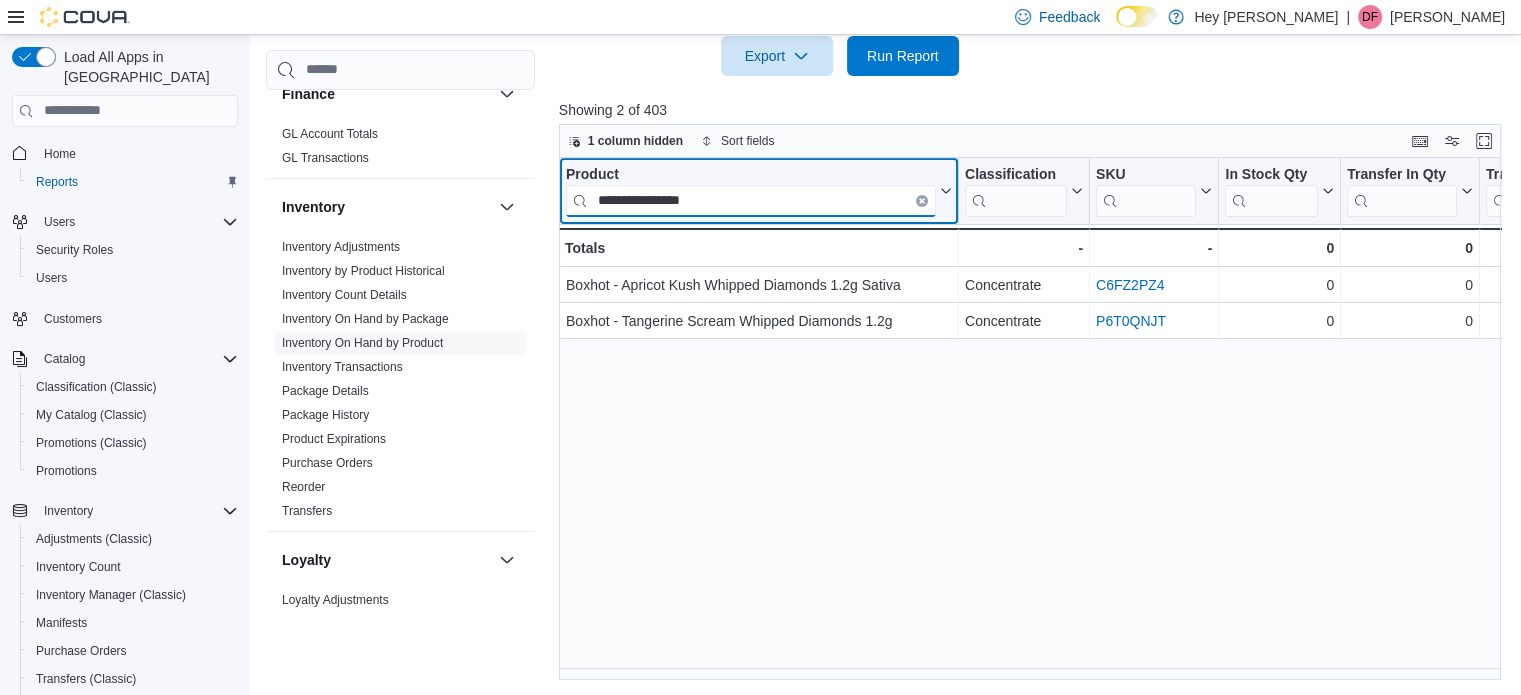 type on "**********" 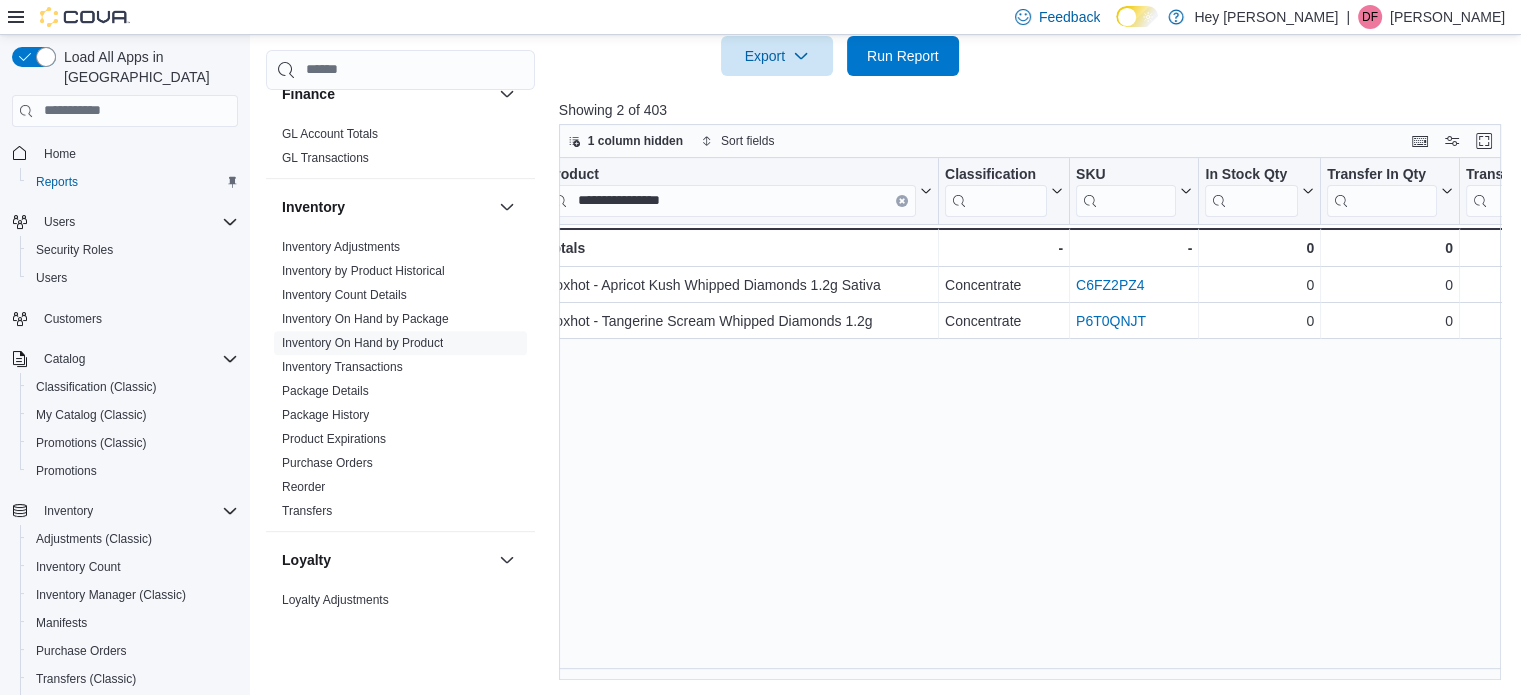 scroll, scrollTop: 0, scrollLeft: 0, axis: both 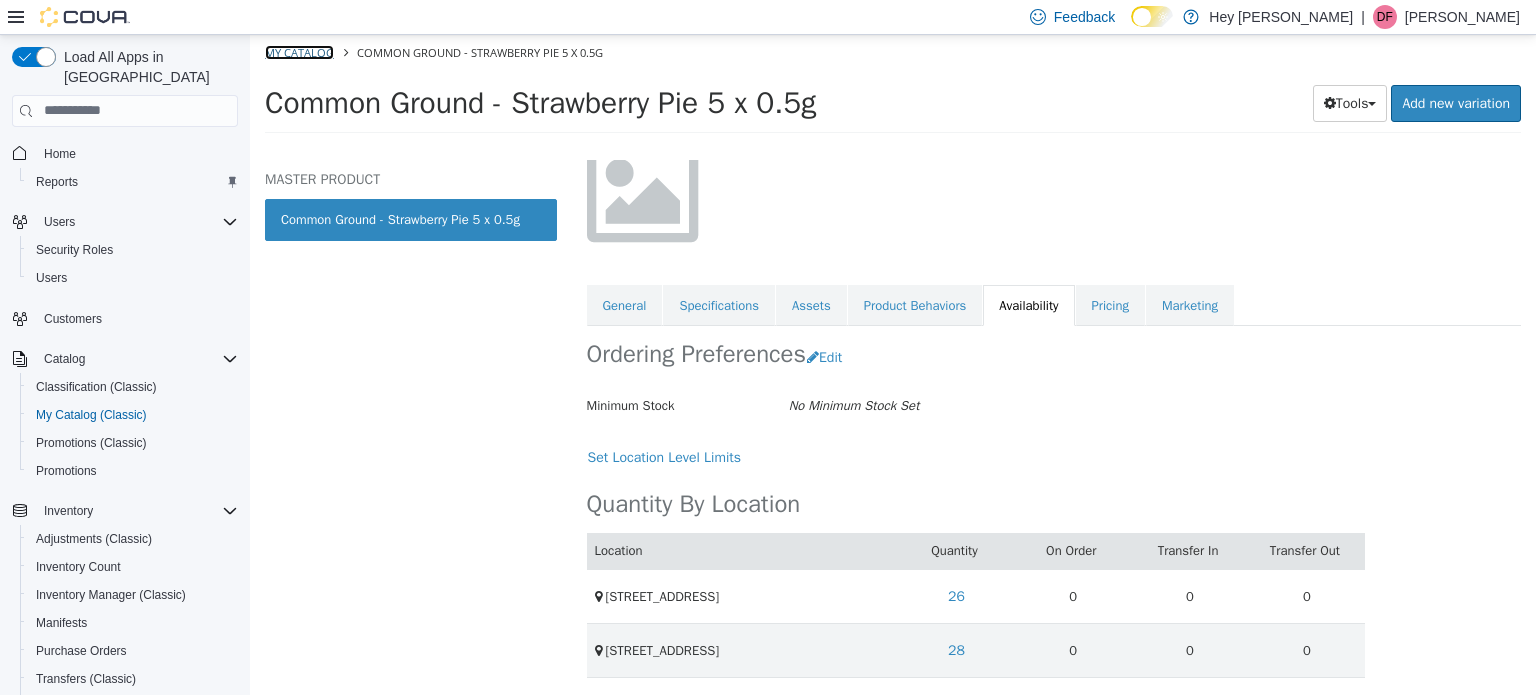 click on "My Catalog" at bounding box center [299, 51] 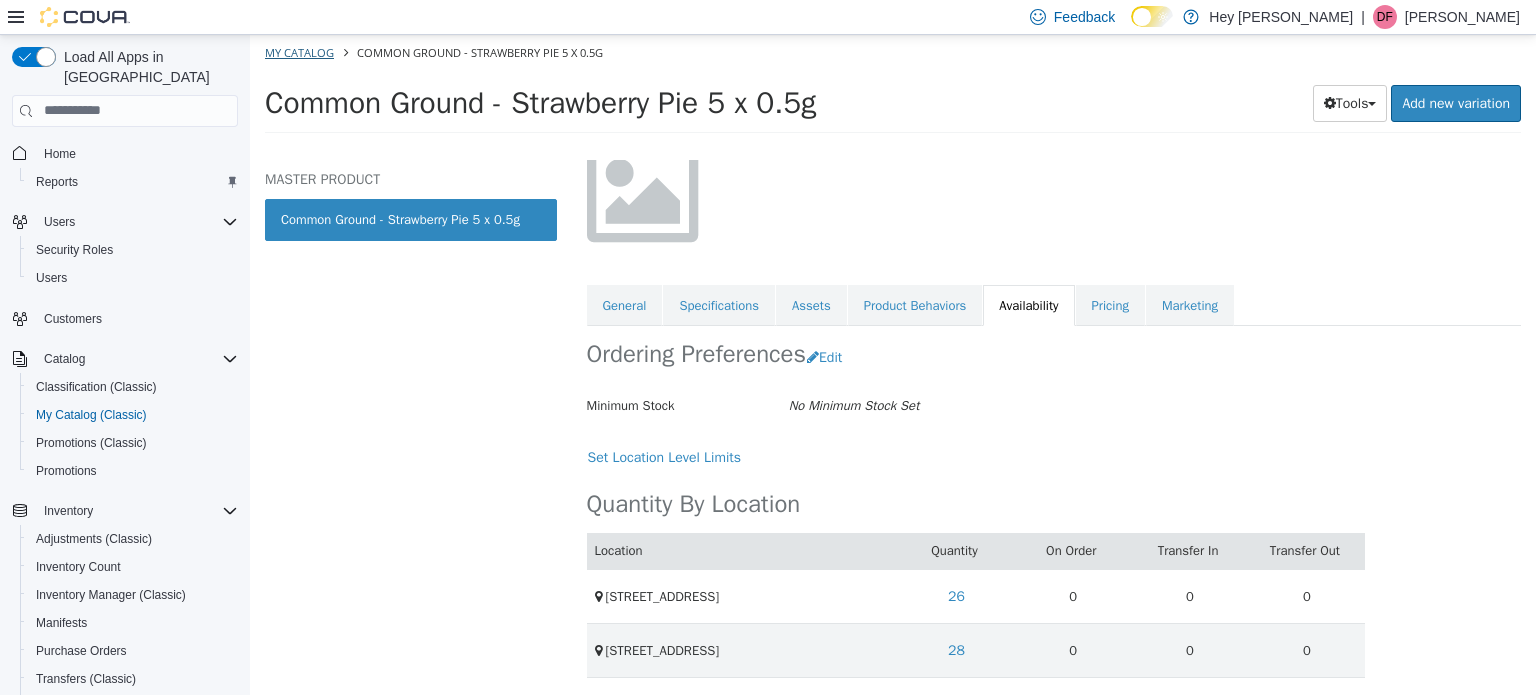 select on "**********" 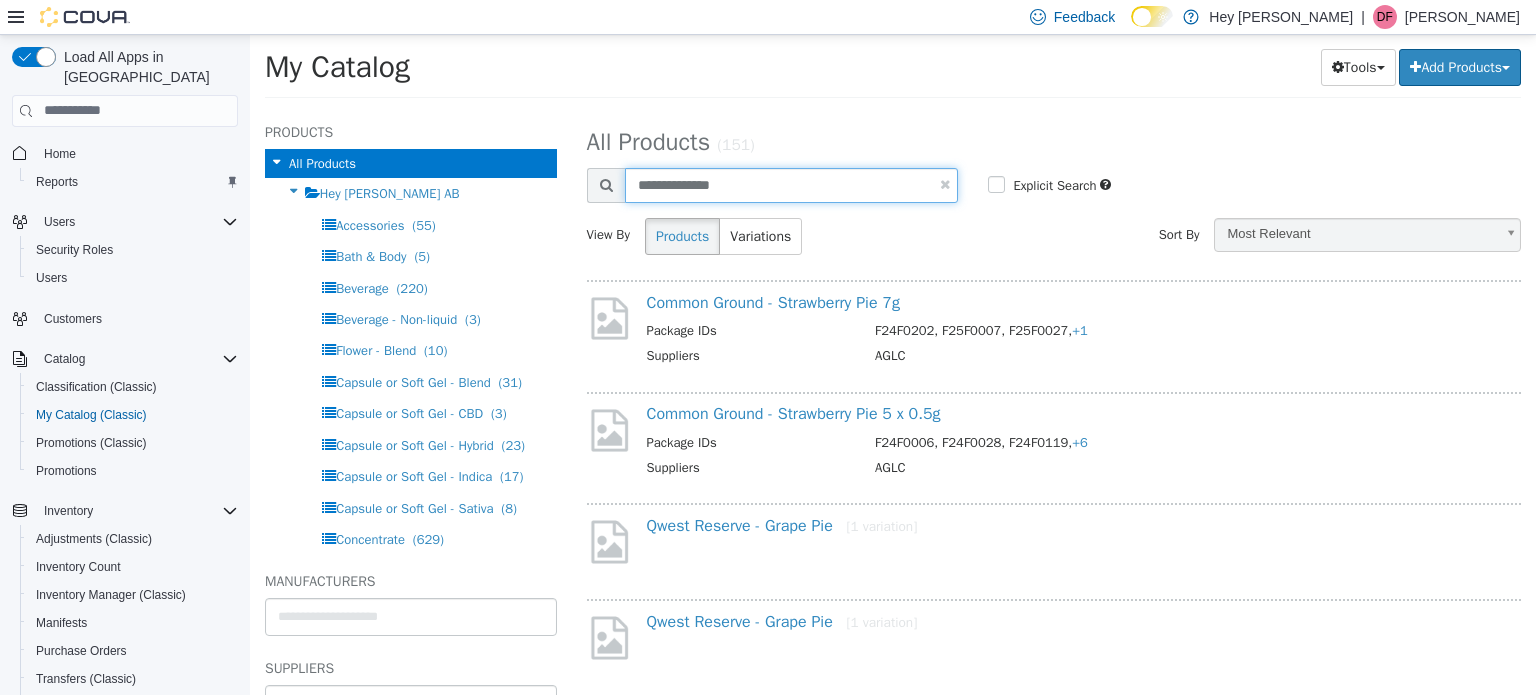 click on "**********" at bounding box center (792, 184) 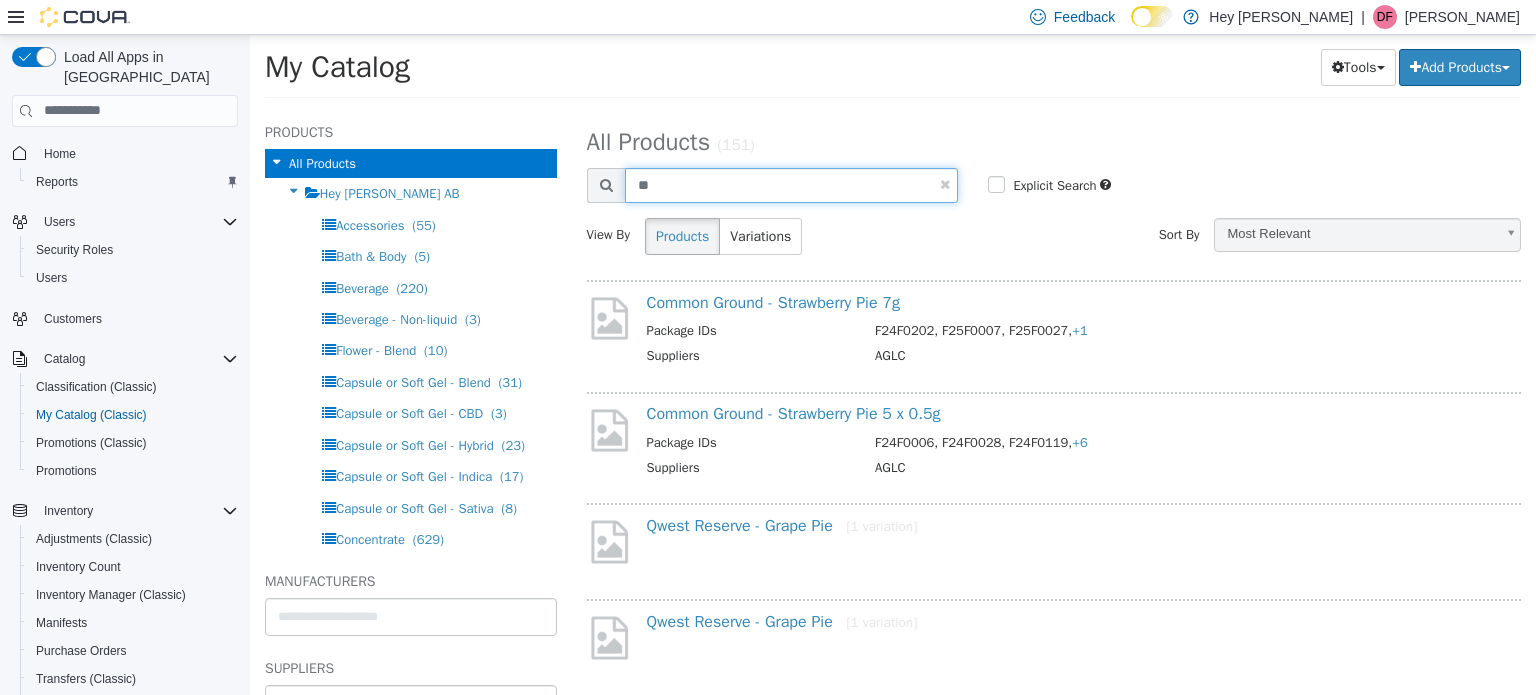 type on "*" 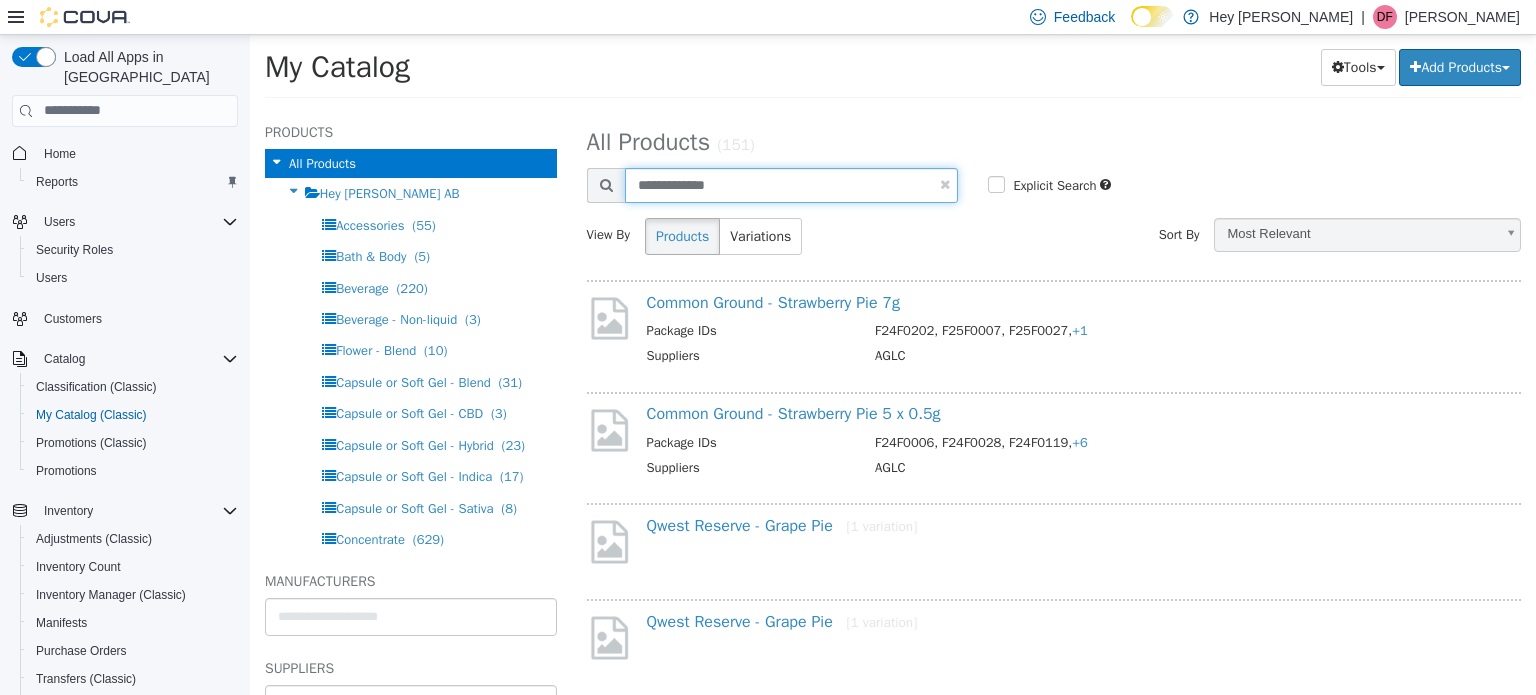 type on "**********" 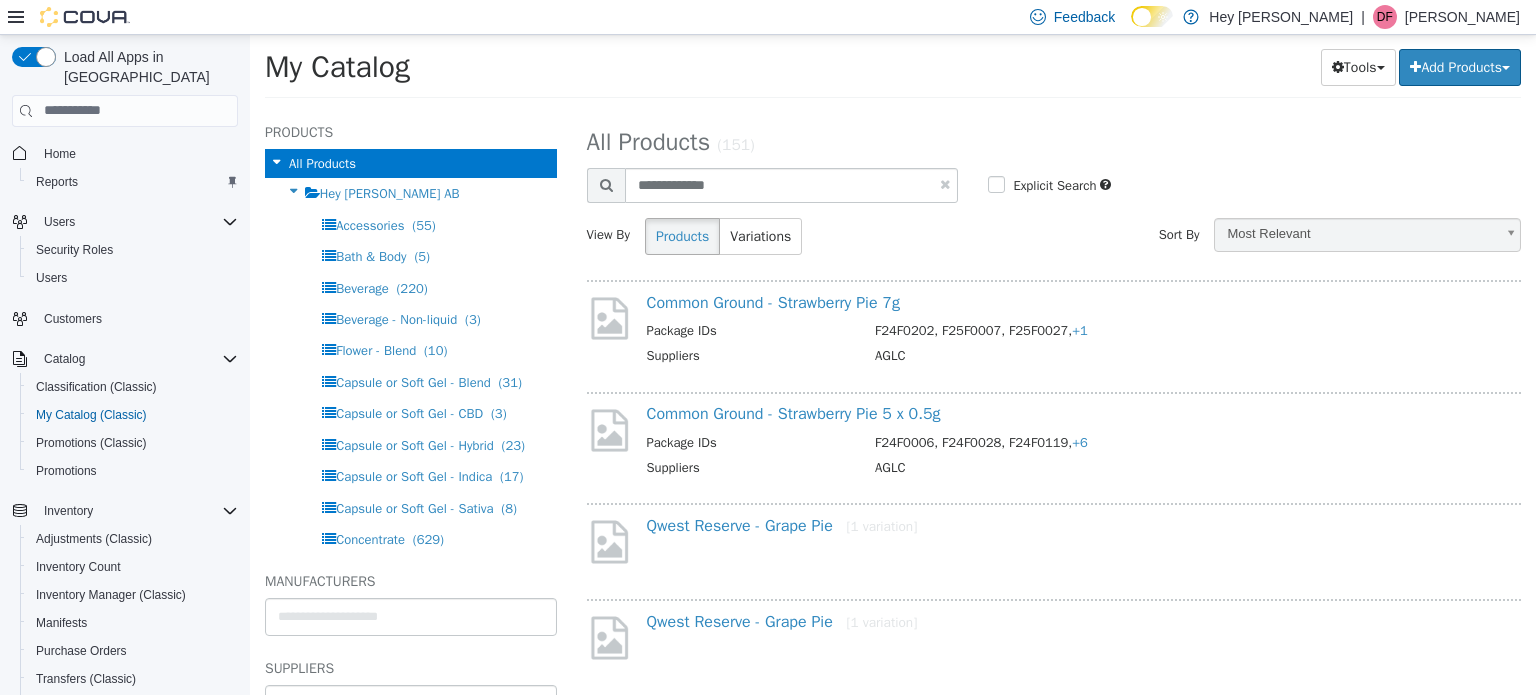 select on "**********" 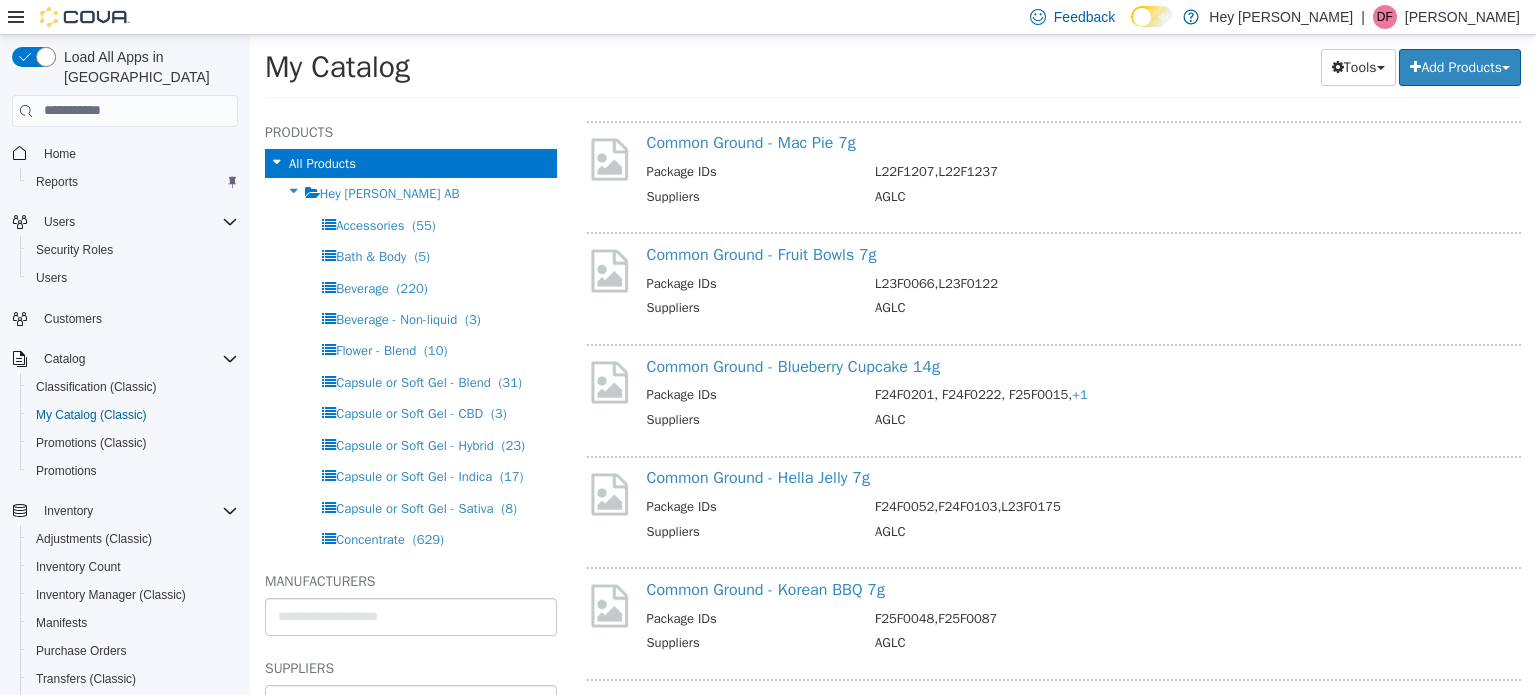 scroll, scrollTop: 800, scrollLeft: 0, axis: vertical 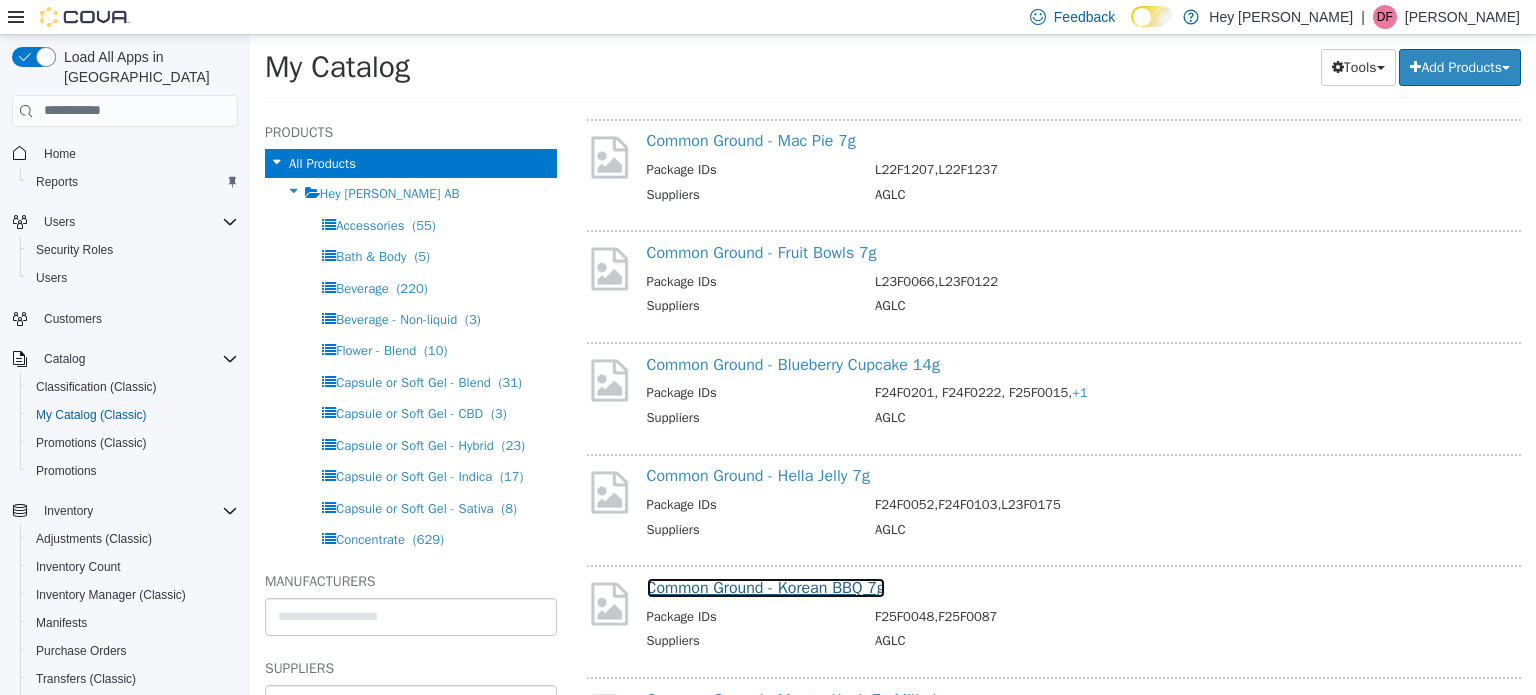 click on "Common Ground - Korean BBQ 7g" at bounding box center (766, 587) 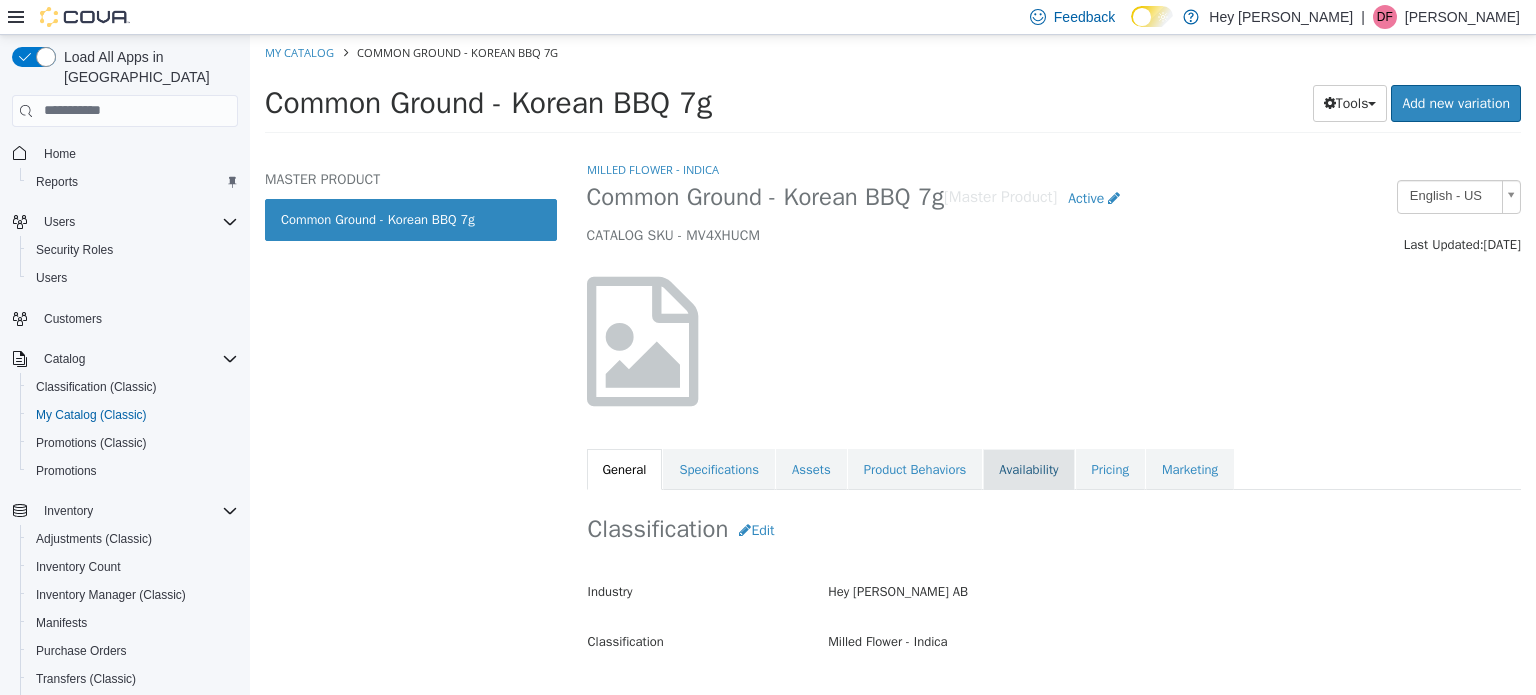 click on "Availability" at bounding box center [1028, 469] 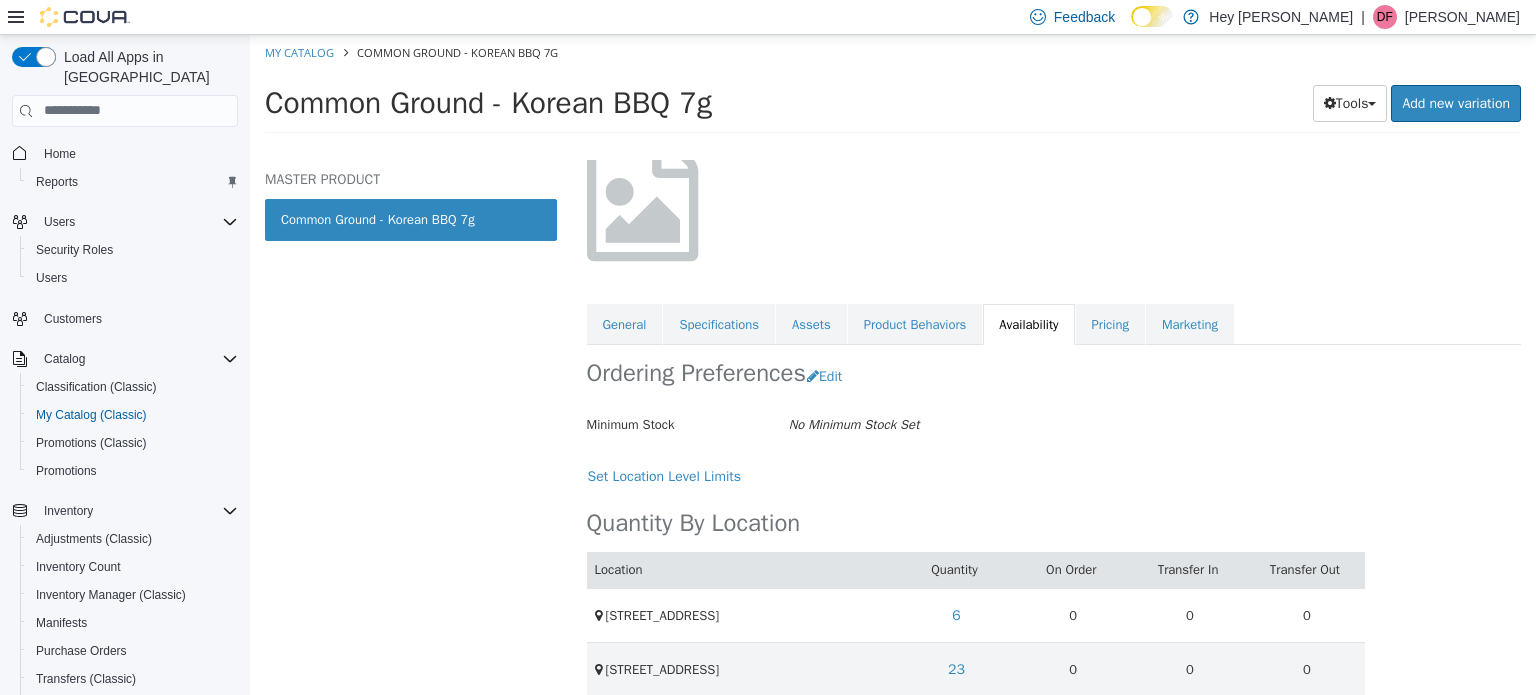 scroll, scrollTop: 164, scrollLeft: 0, axis: vertical 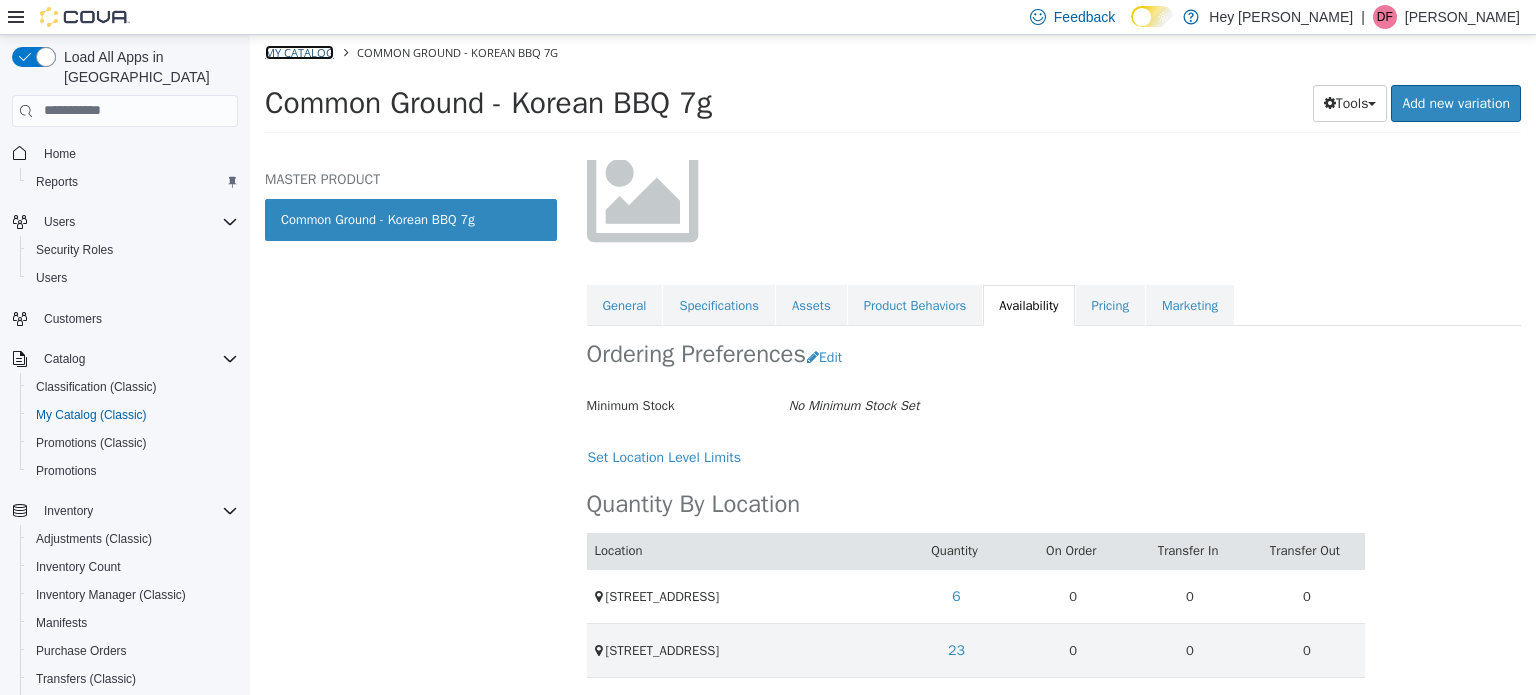 click on "My Catalog" at bounding box center (299, 51) 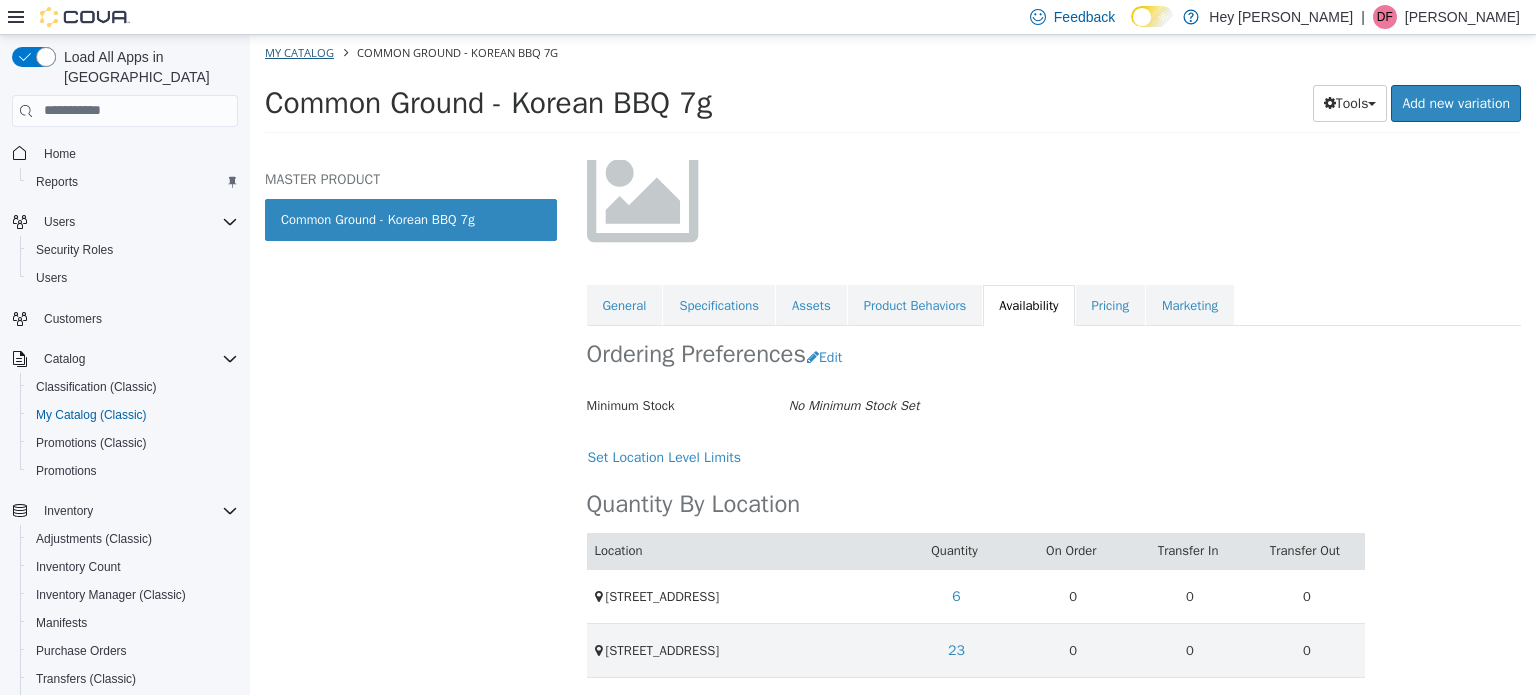 select on "**********" 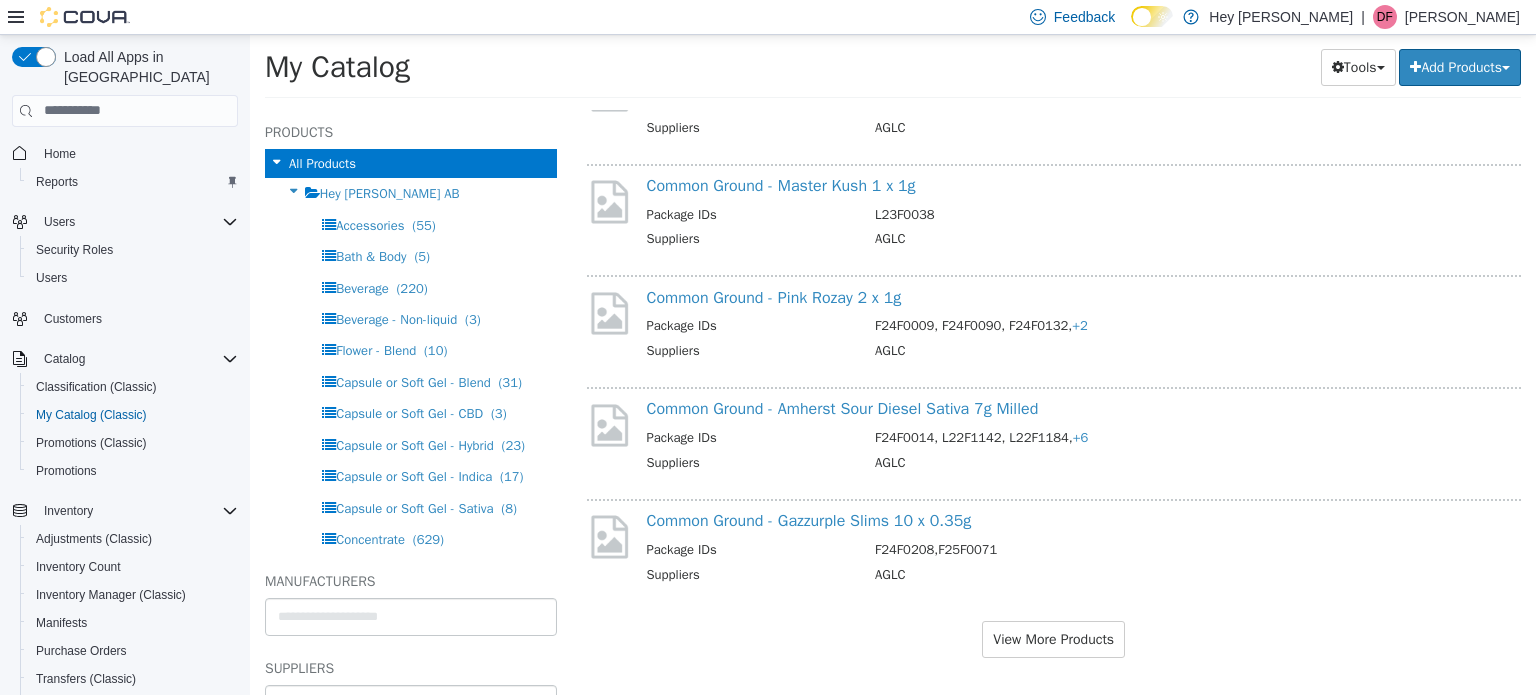 scroll, scrollTop: 1872, scrollLeft: 0, axis: vertical 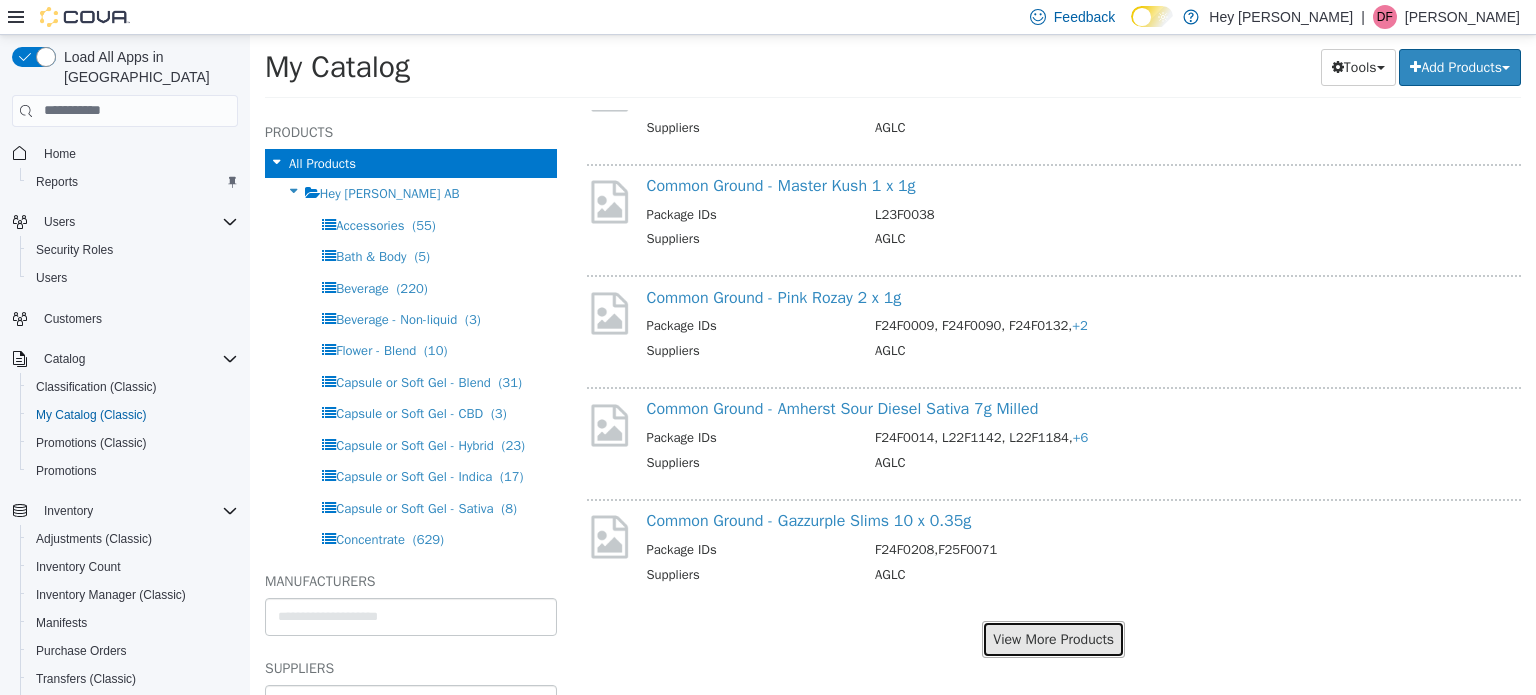 click on "View More Products" at bounding box center (1053, 638) 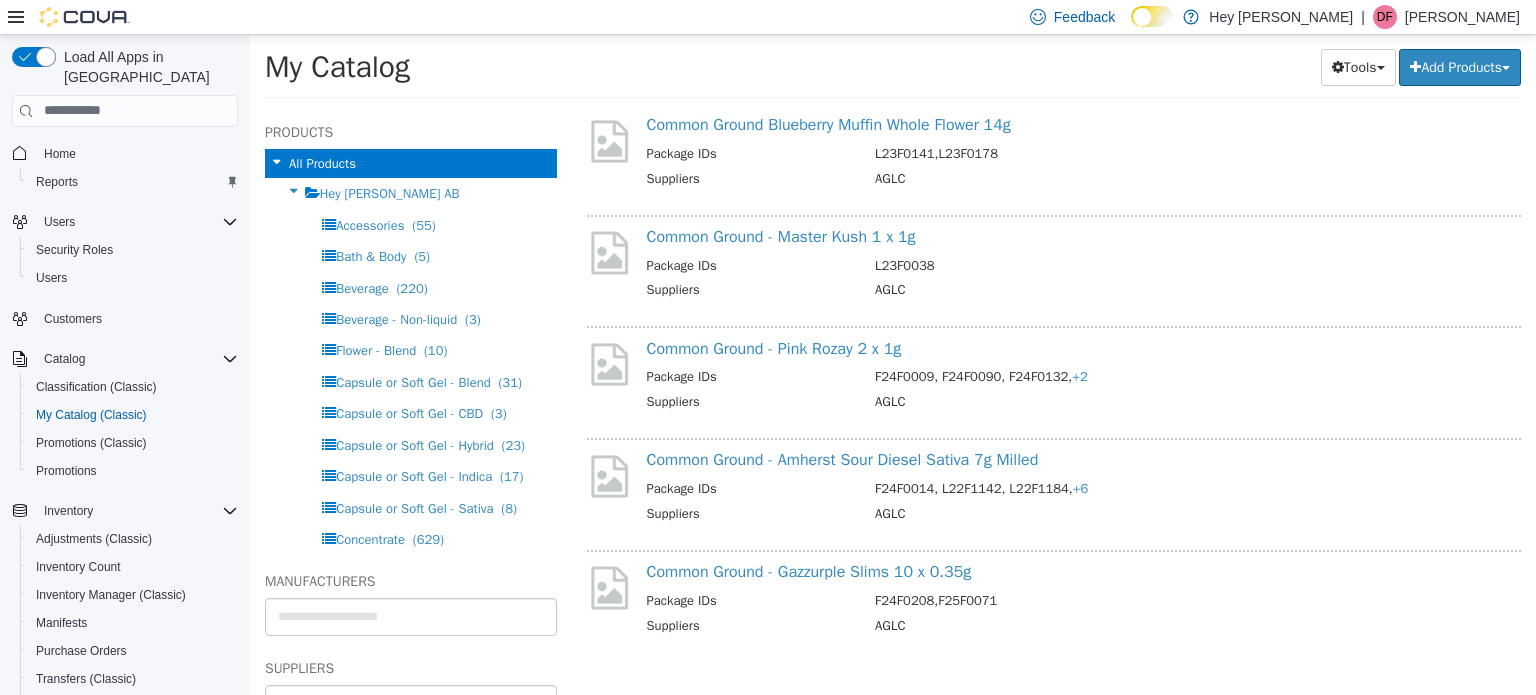 select on "**********" 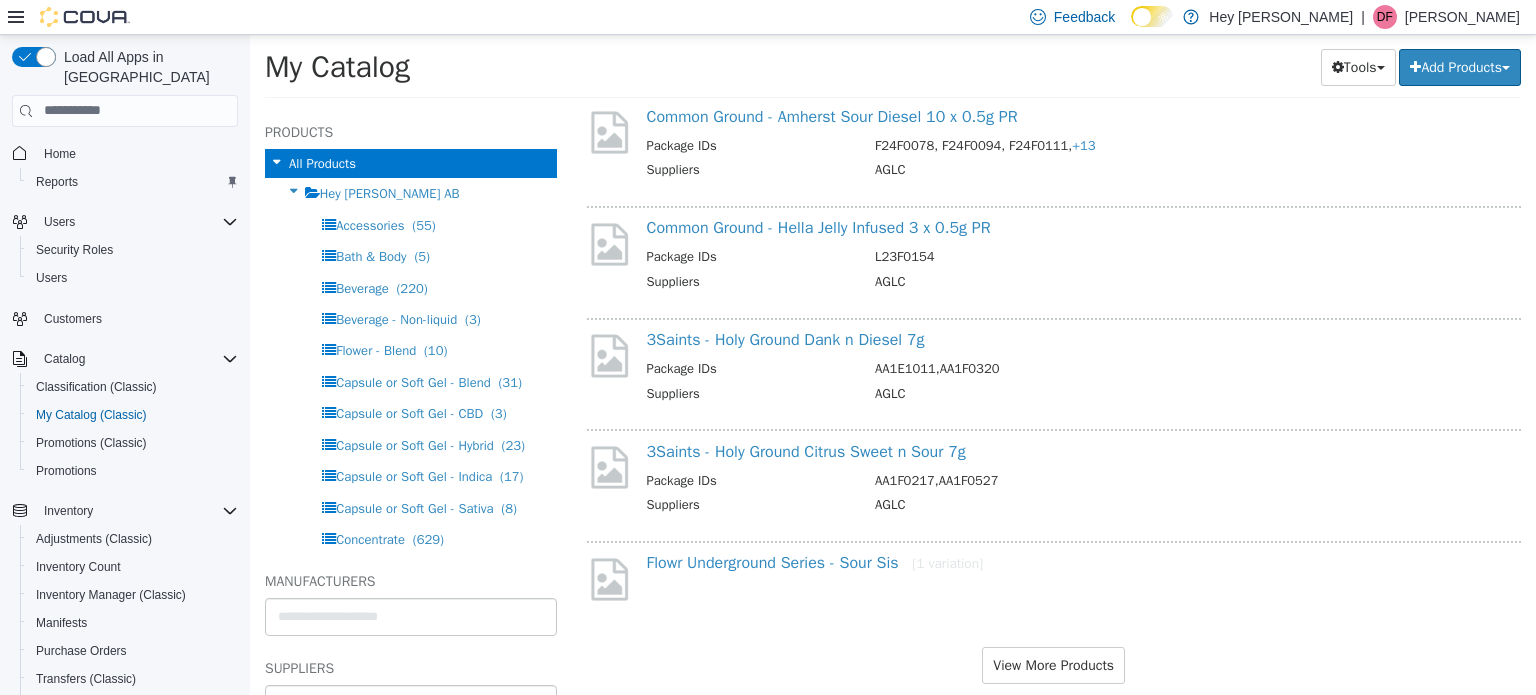 scroll, scrollTop: 4083, scrollLeft: 0, axis: vertical 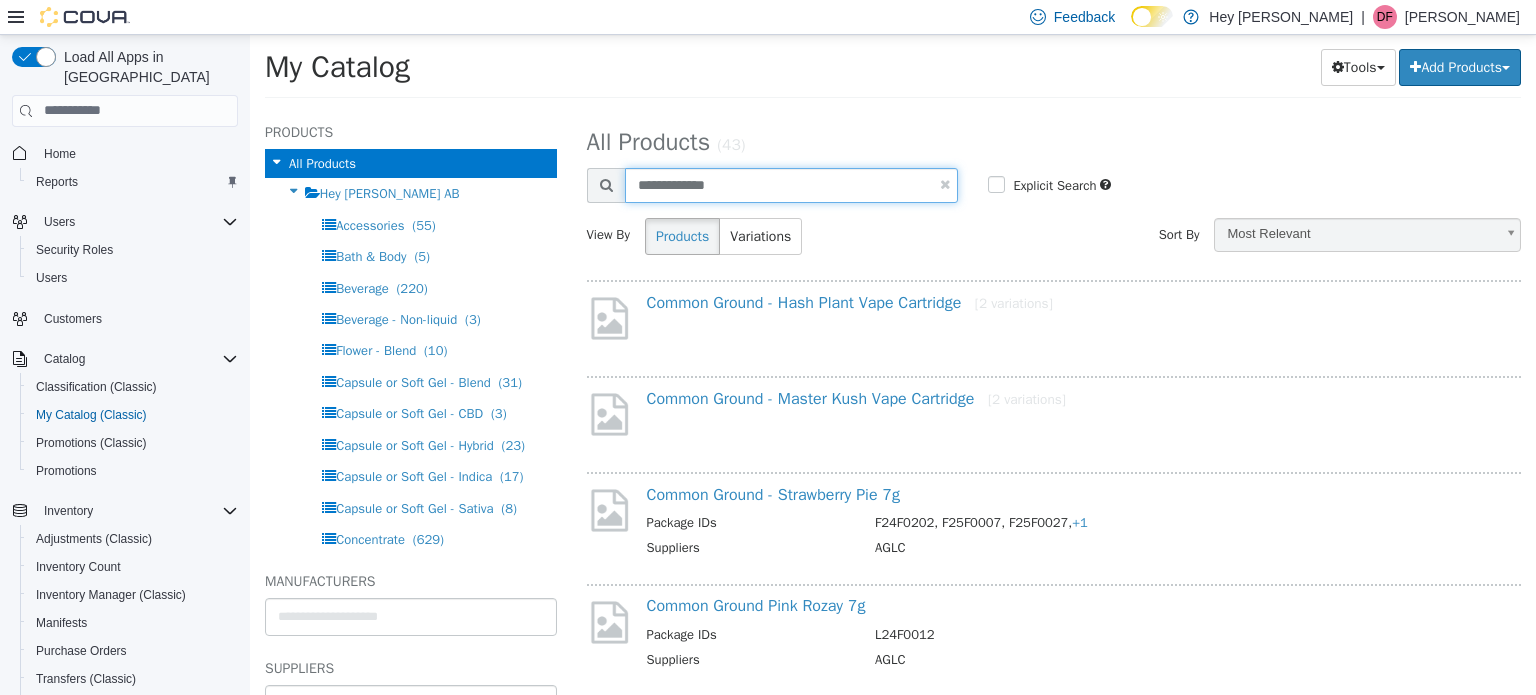 click on "**********" at bounding box center (792, 184) 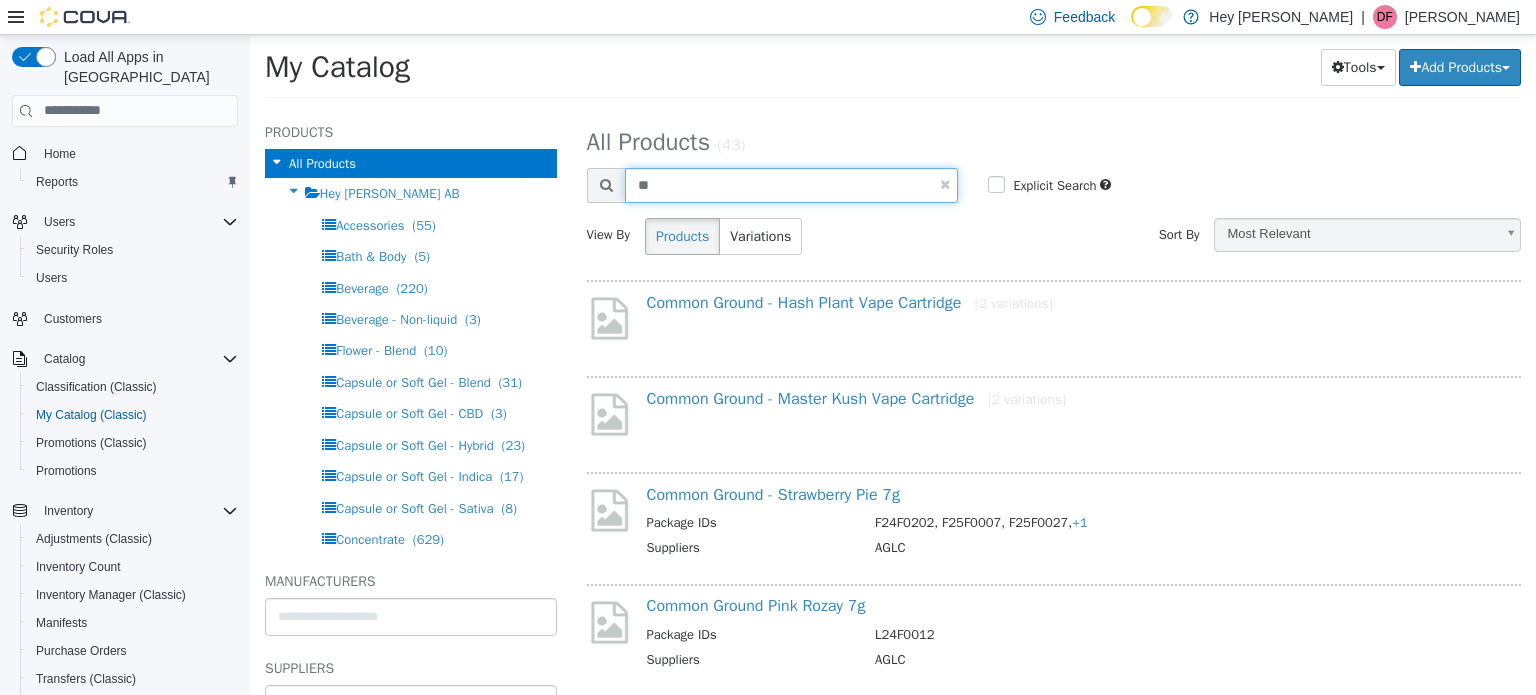 type on "*" 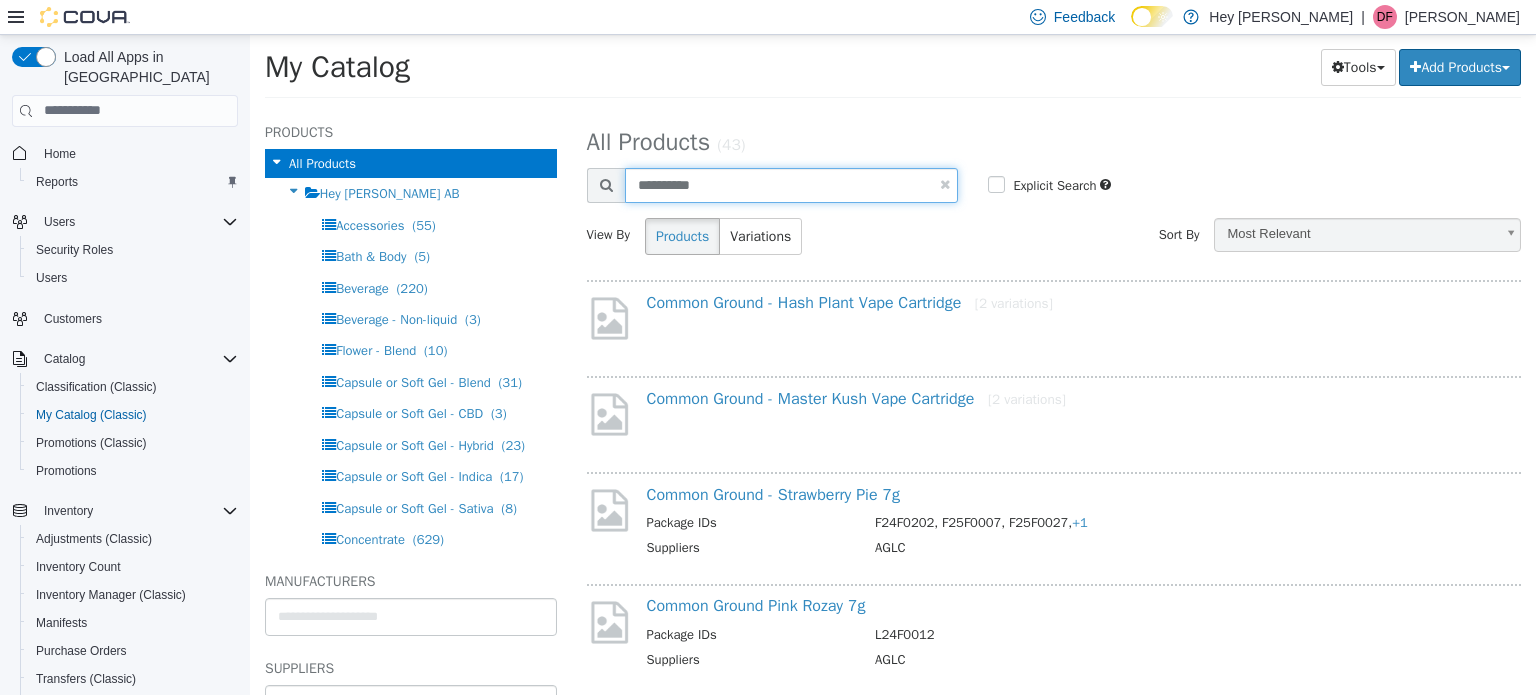 type on "**********" 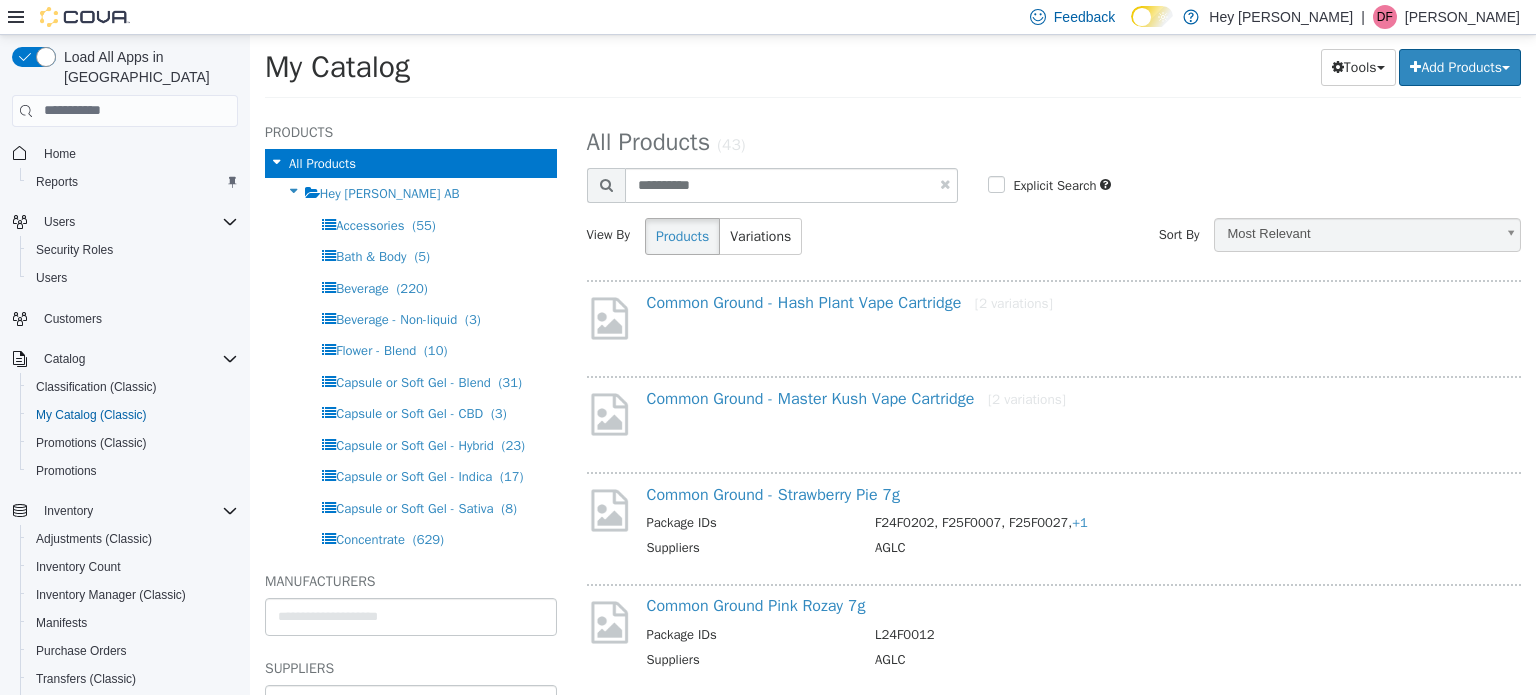 select on "**********" 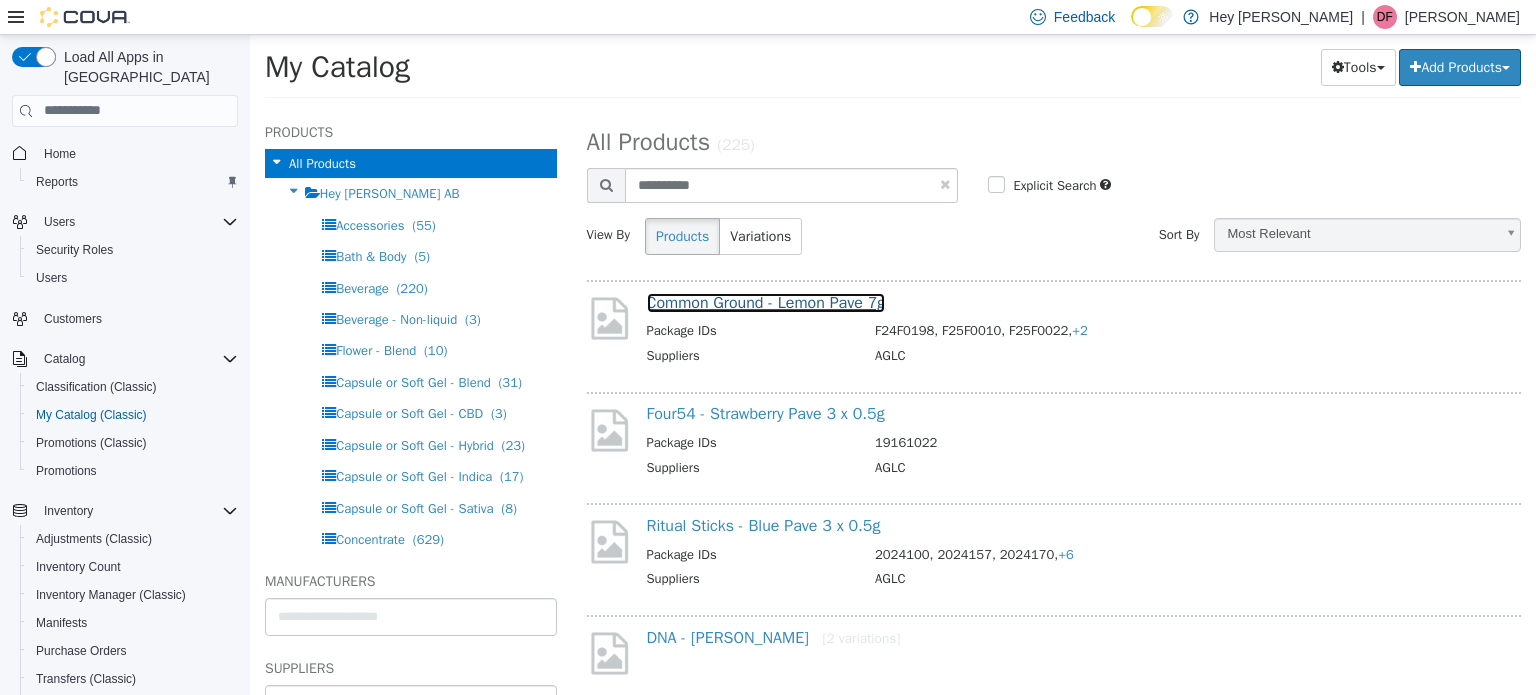 click on "Common Ground - Lemon Pave 7g" at bounding box center [766, 302] 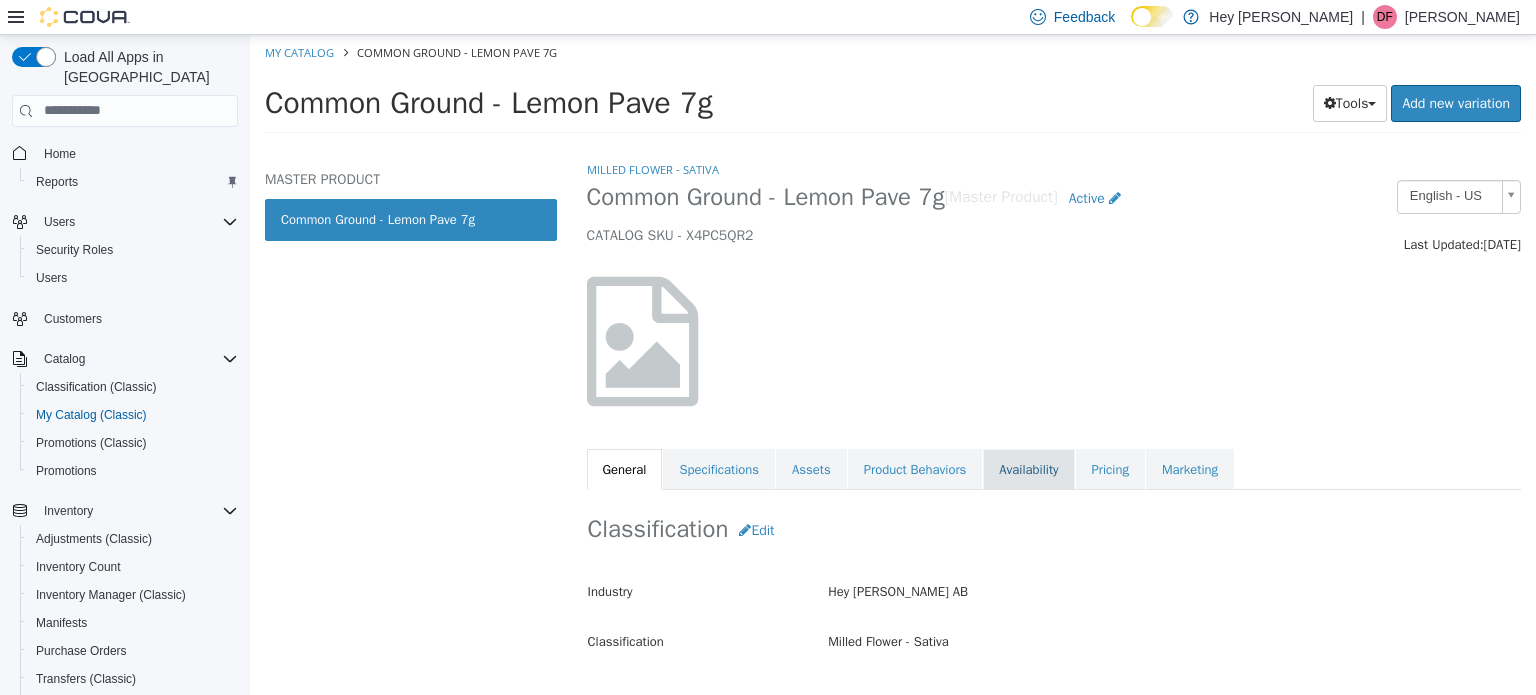 click on "Availability" at bounding box center (1028, 469) 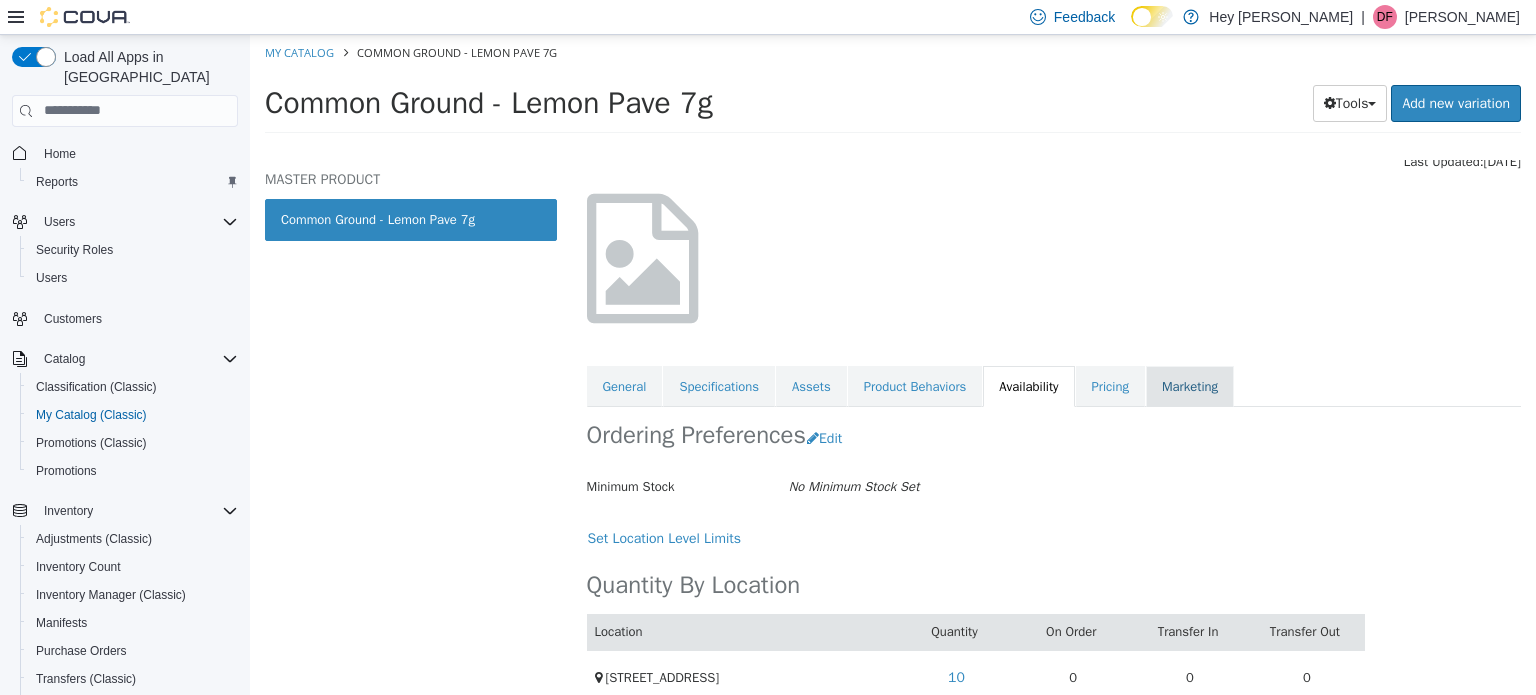 scroll, scrollTop: 147, scrollLeft: 0, axis: vertical 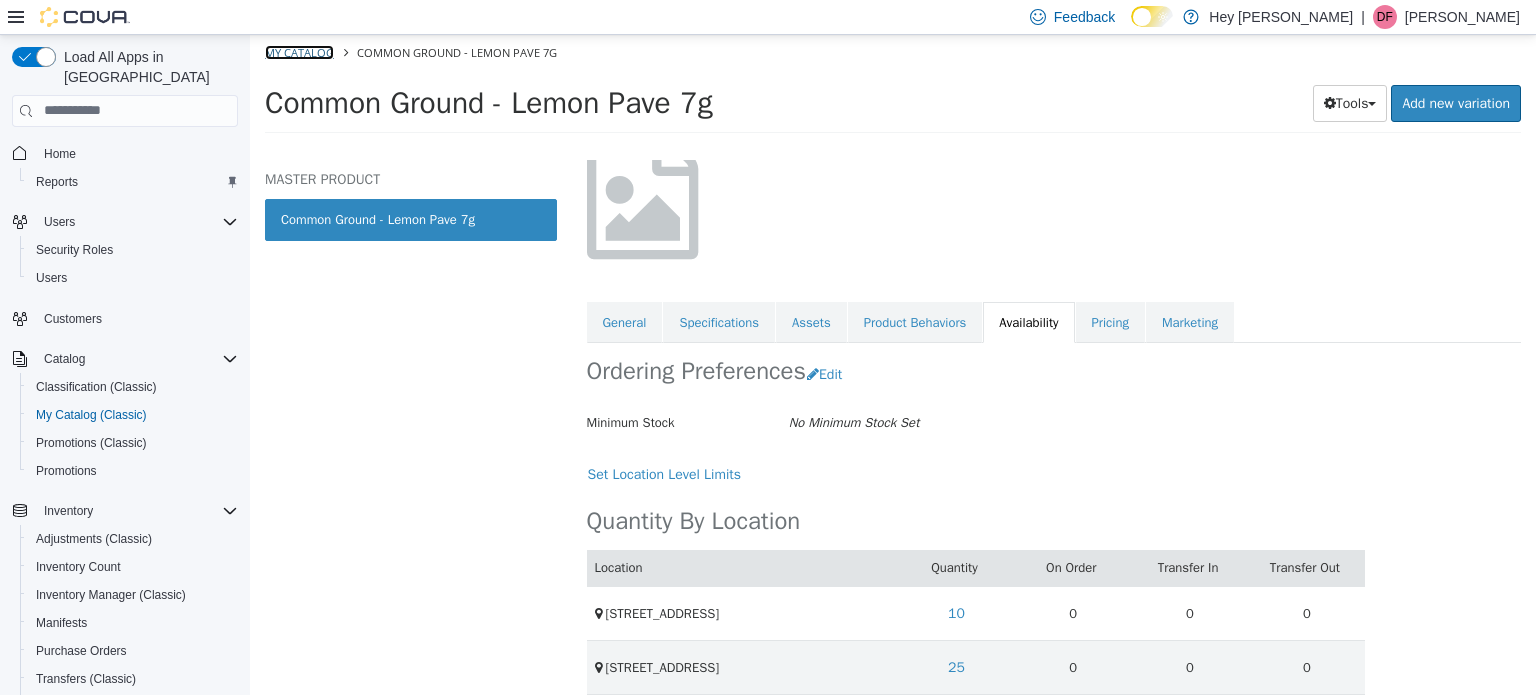 click on "My Catalog" at bounding box center (299, 51) 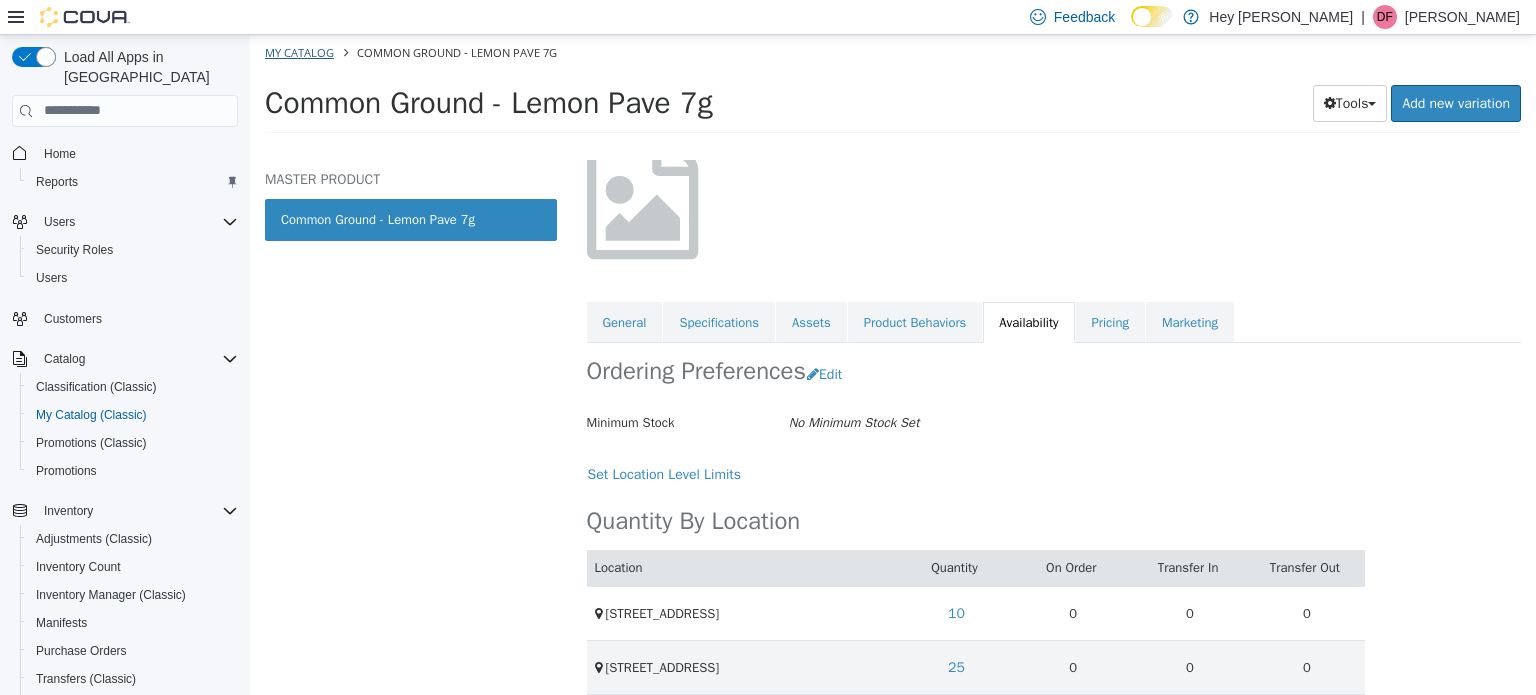select on "**********" 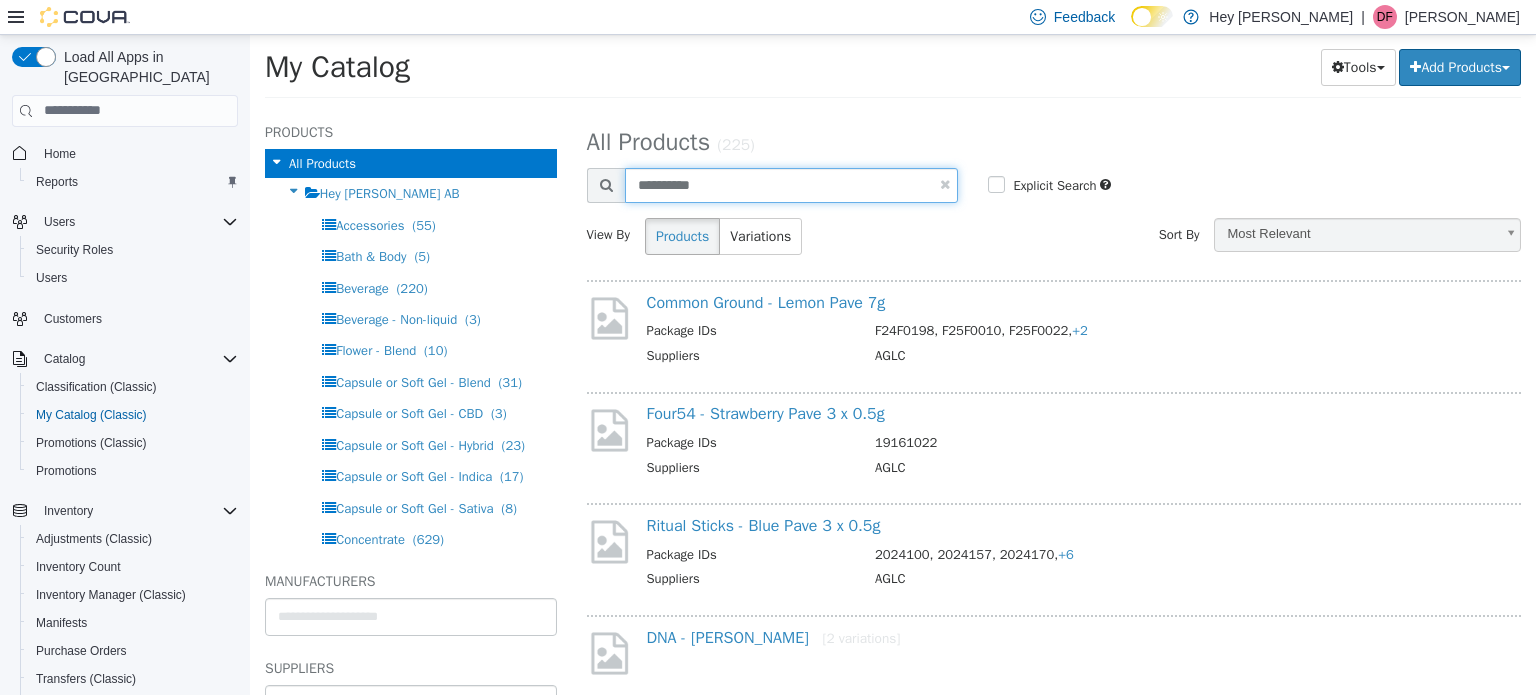 click on "**********" at bounding box center (792, 184) 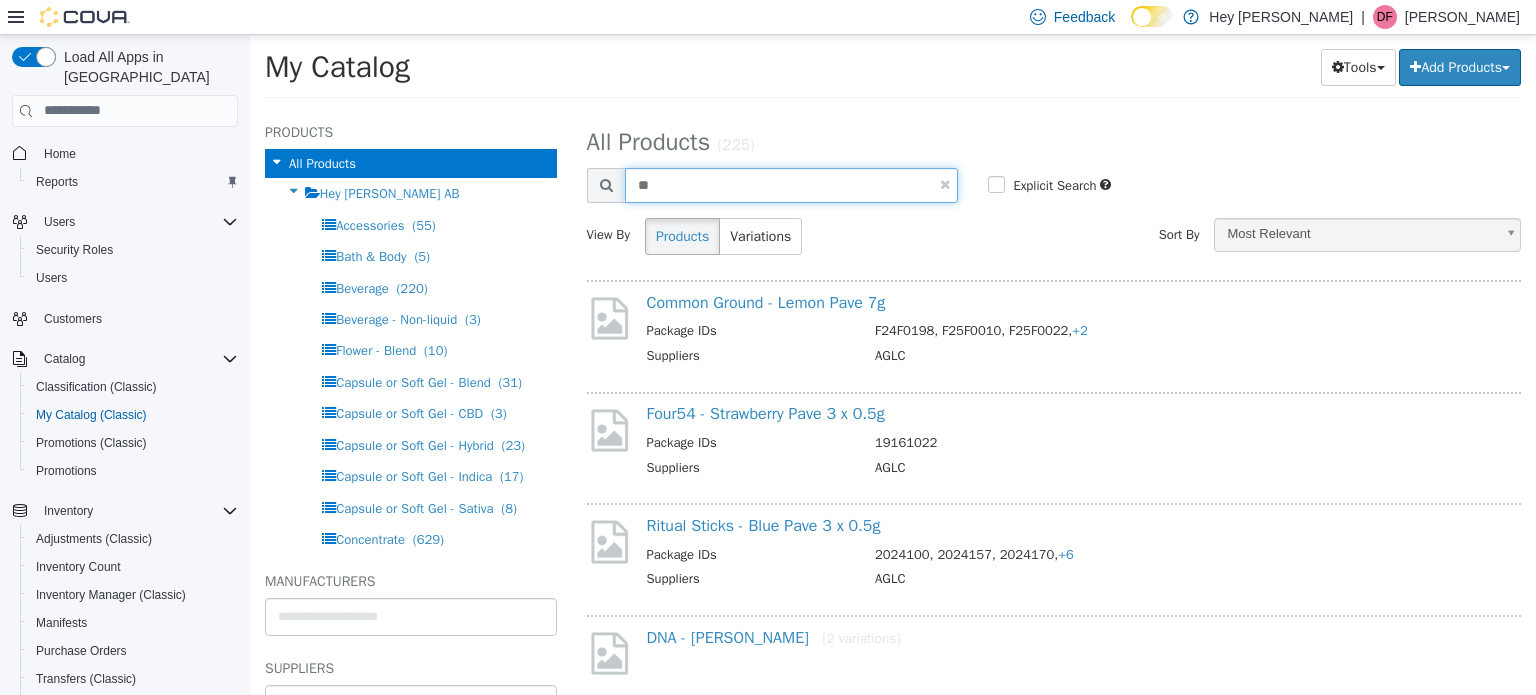 type on "*" 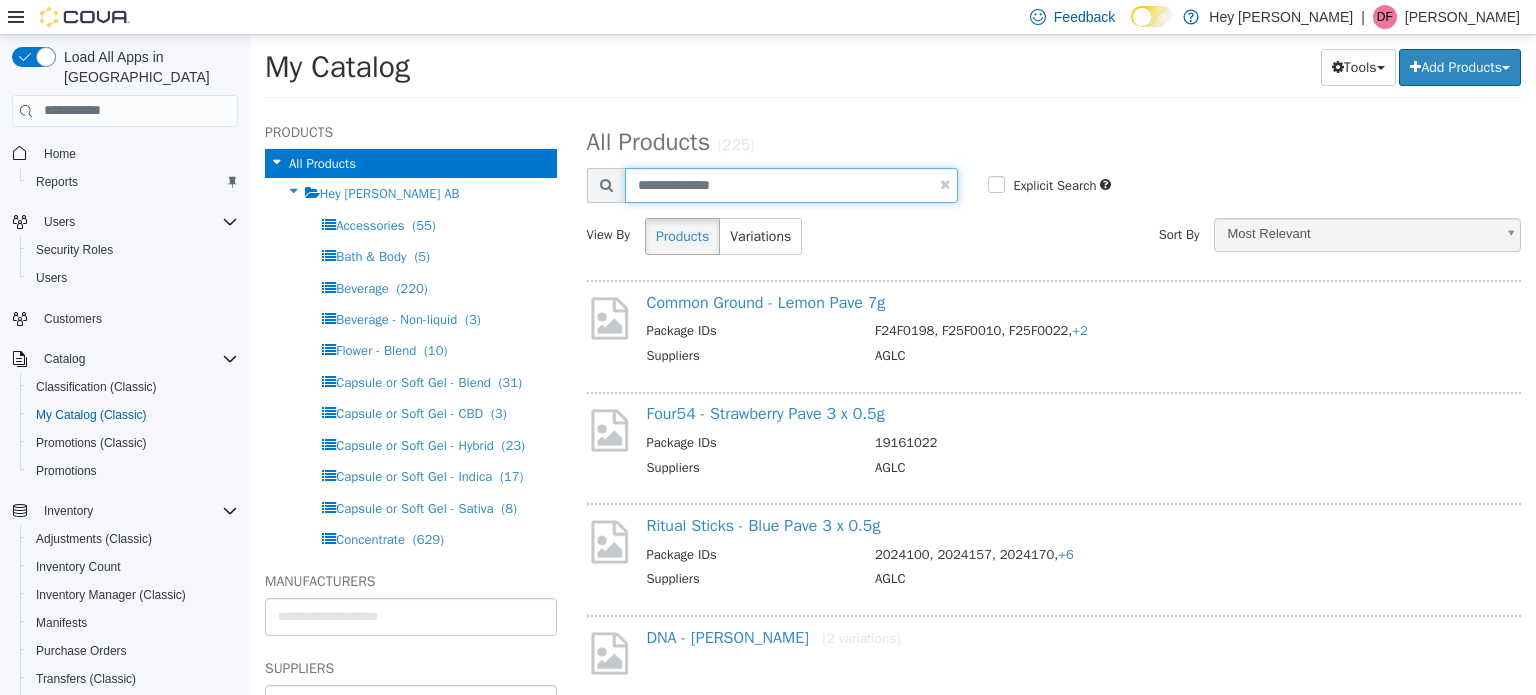 type on "**********" 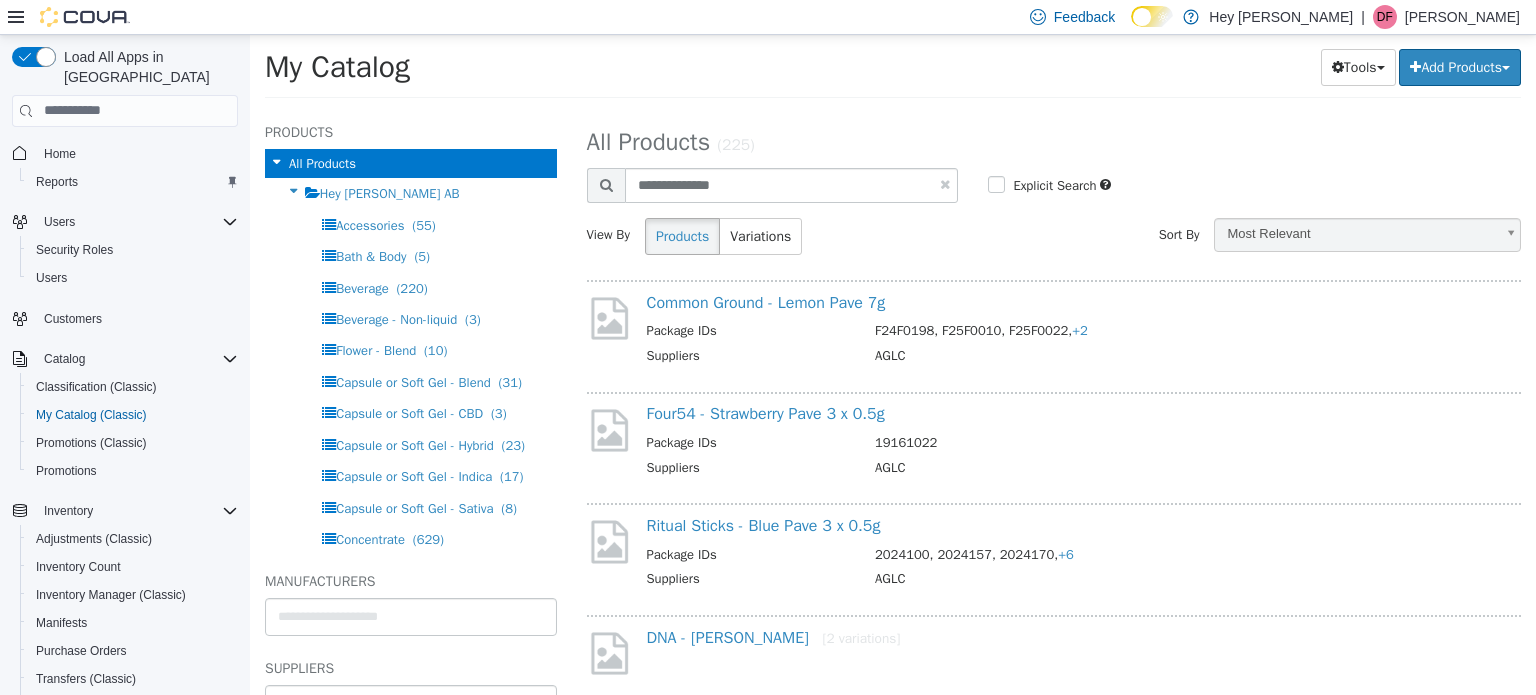 select on "**********" 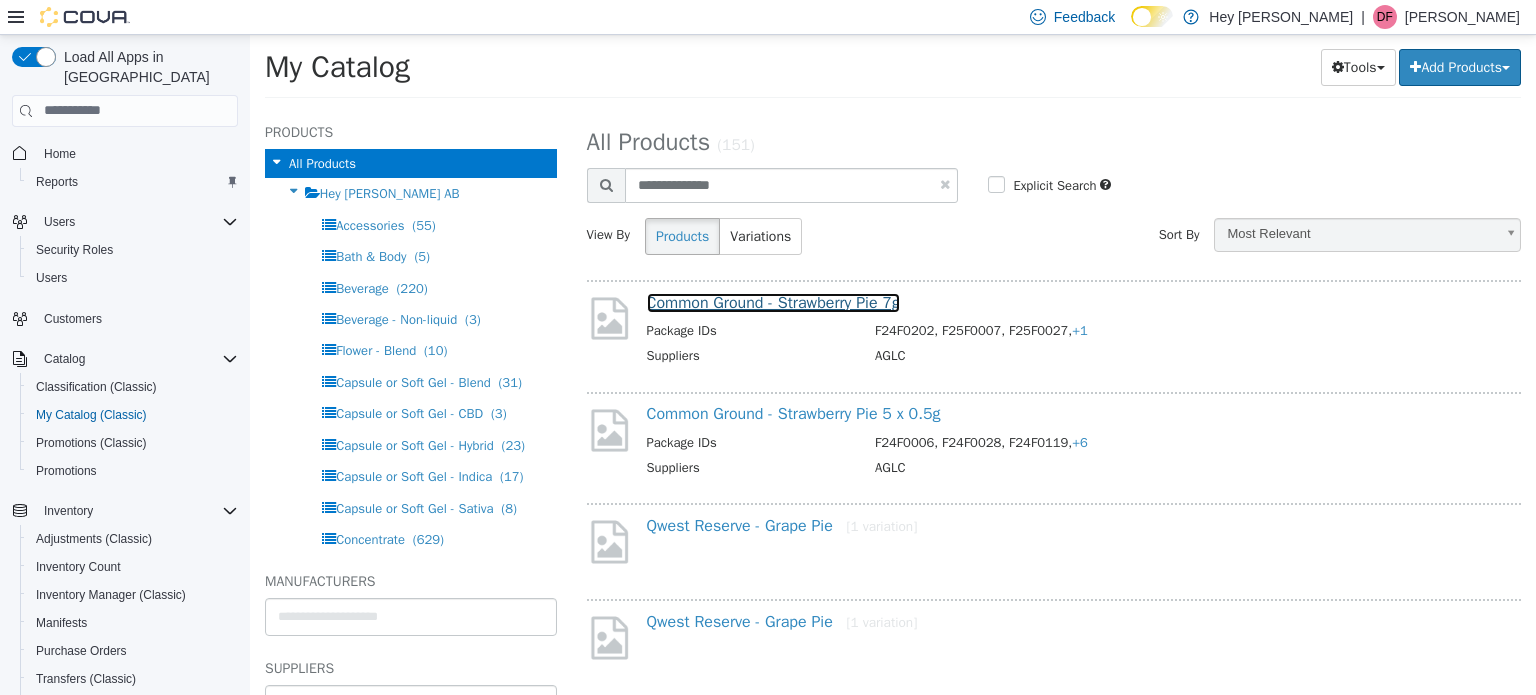 click on "Common Ground - Strawberry Pie 7g" at bounding box center [773, 302] 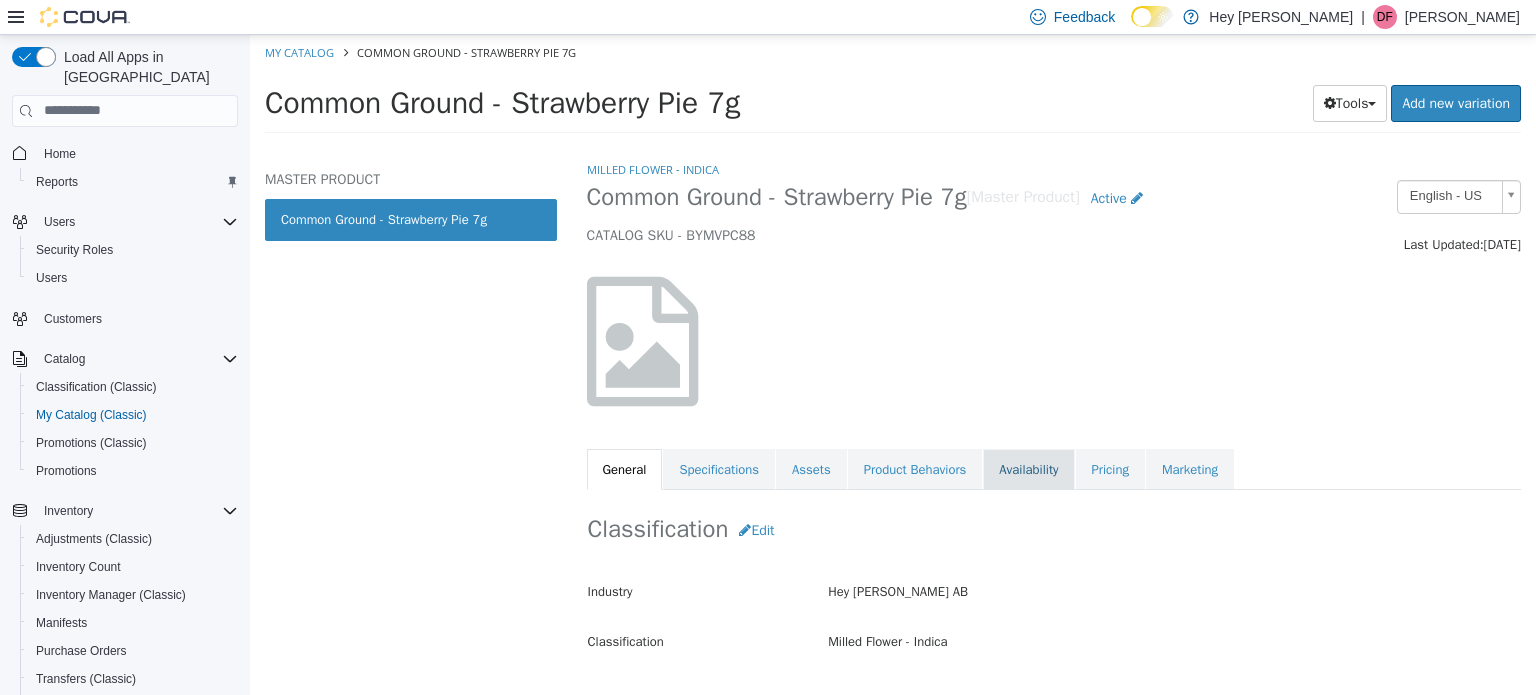 click on "Availability" at bounding box center (1028, 469) 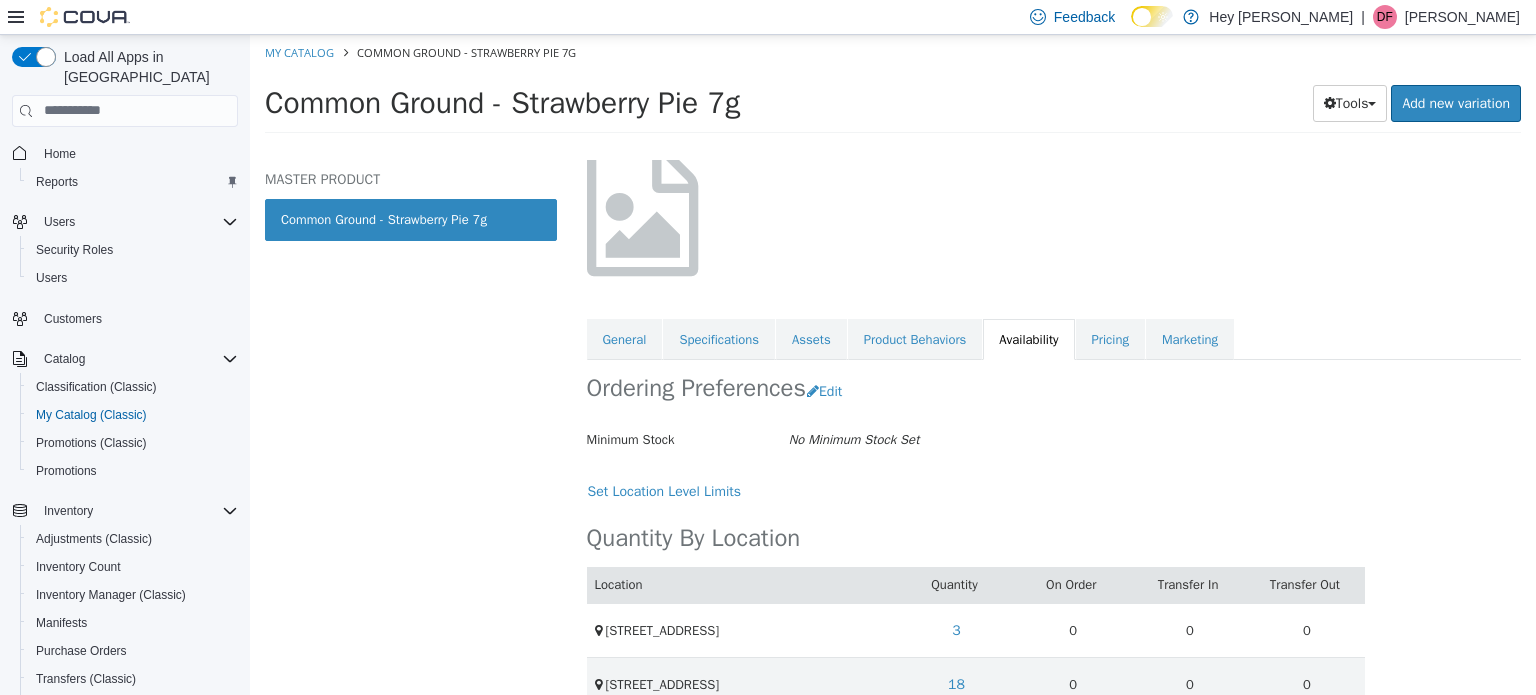 scroll, scrollTop: 164, scrollLeft: 0, axis: vertical 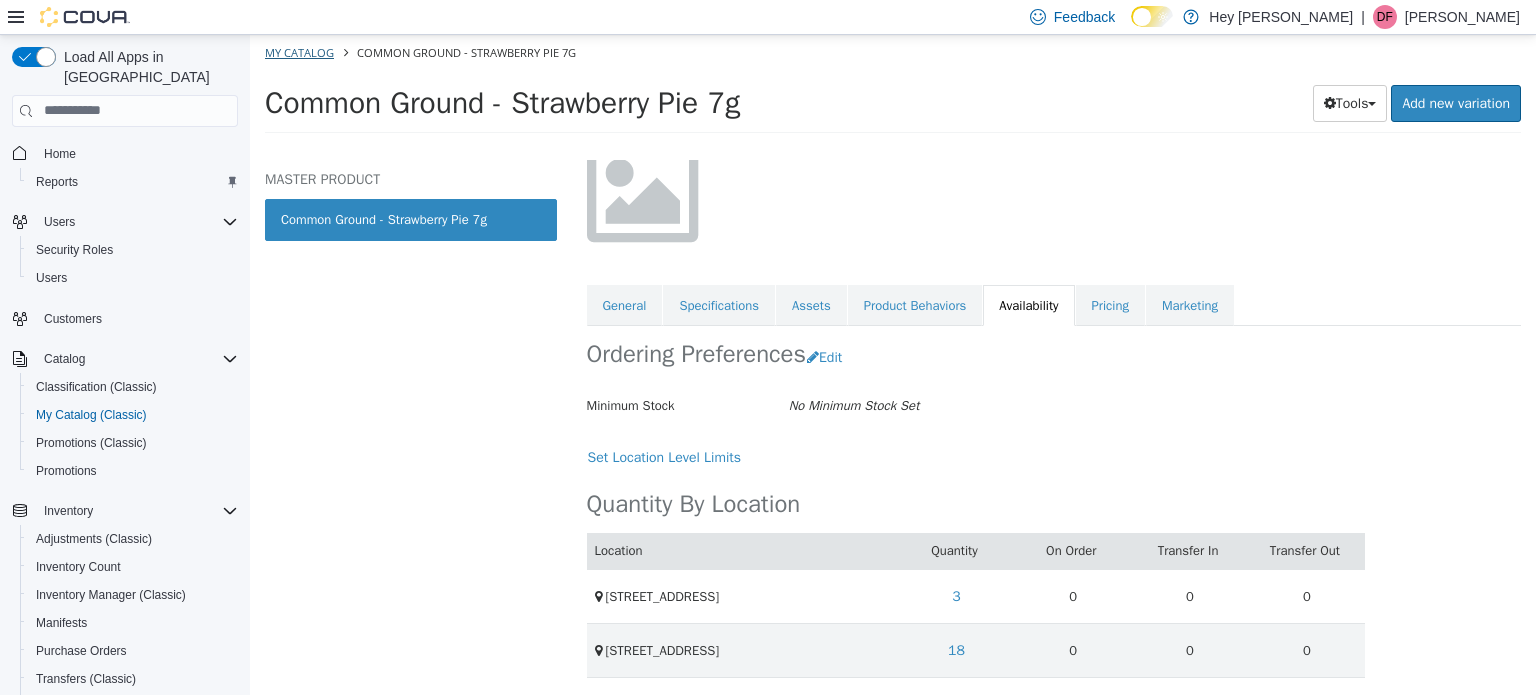 click on "My Catalog
Common Ground - Strawberry Pie 7g" at bounding box center [893, 52] 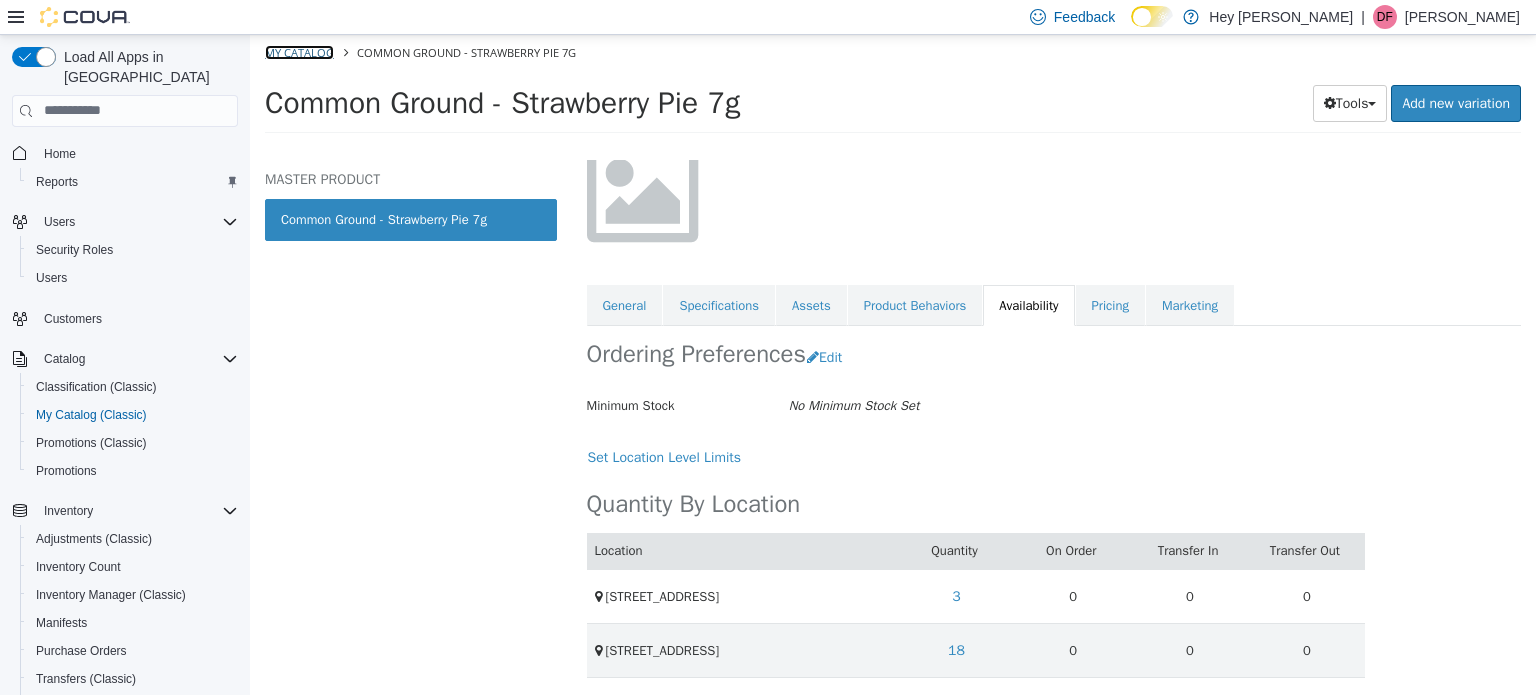 click on "My Catalog" at bounding box center (299, 51) 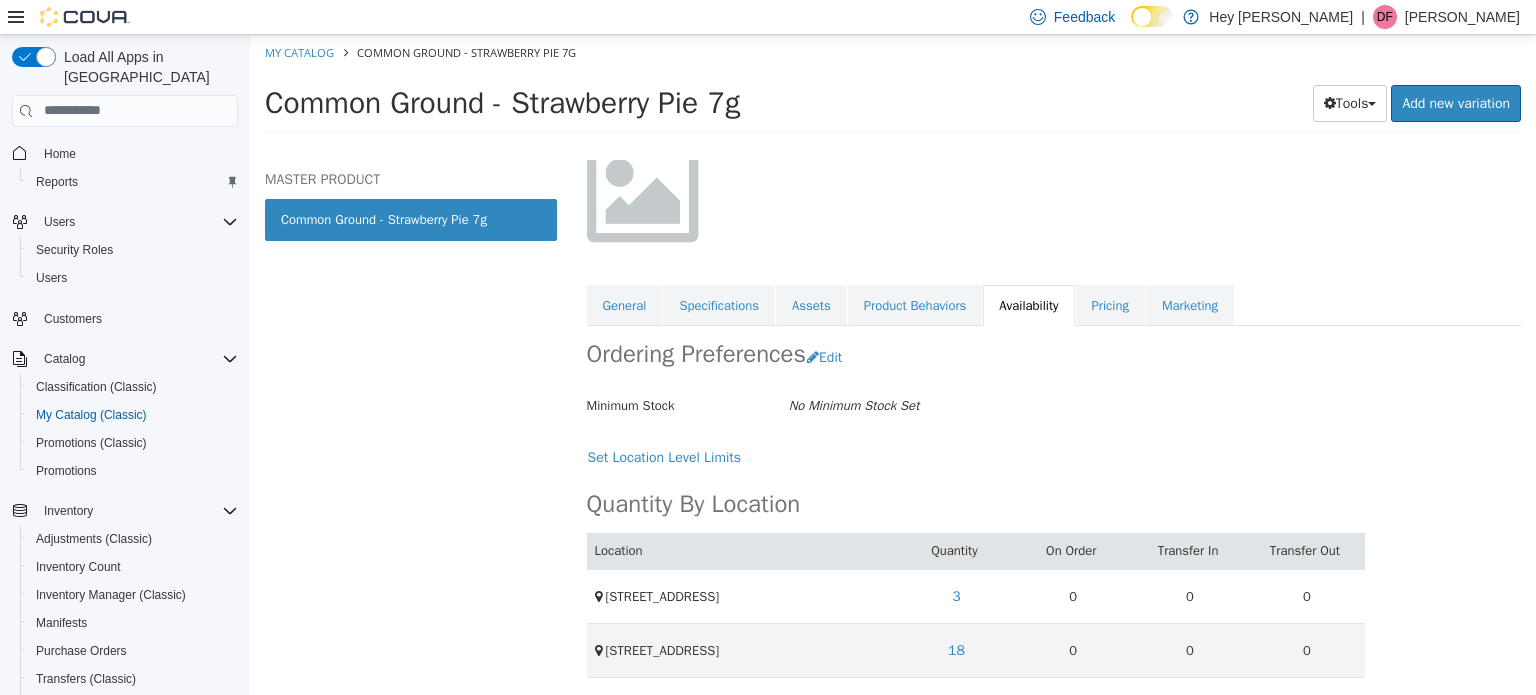 select on "**********" 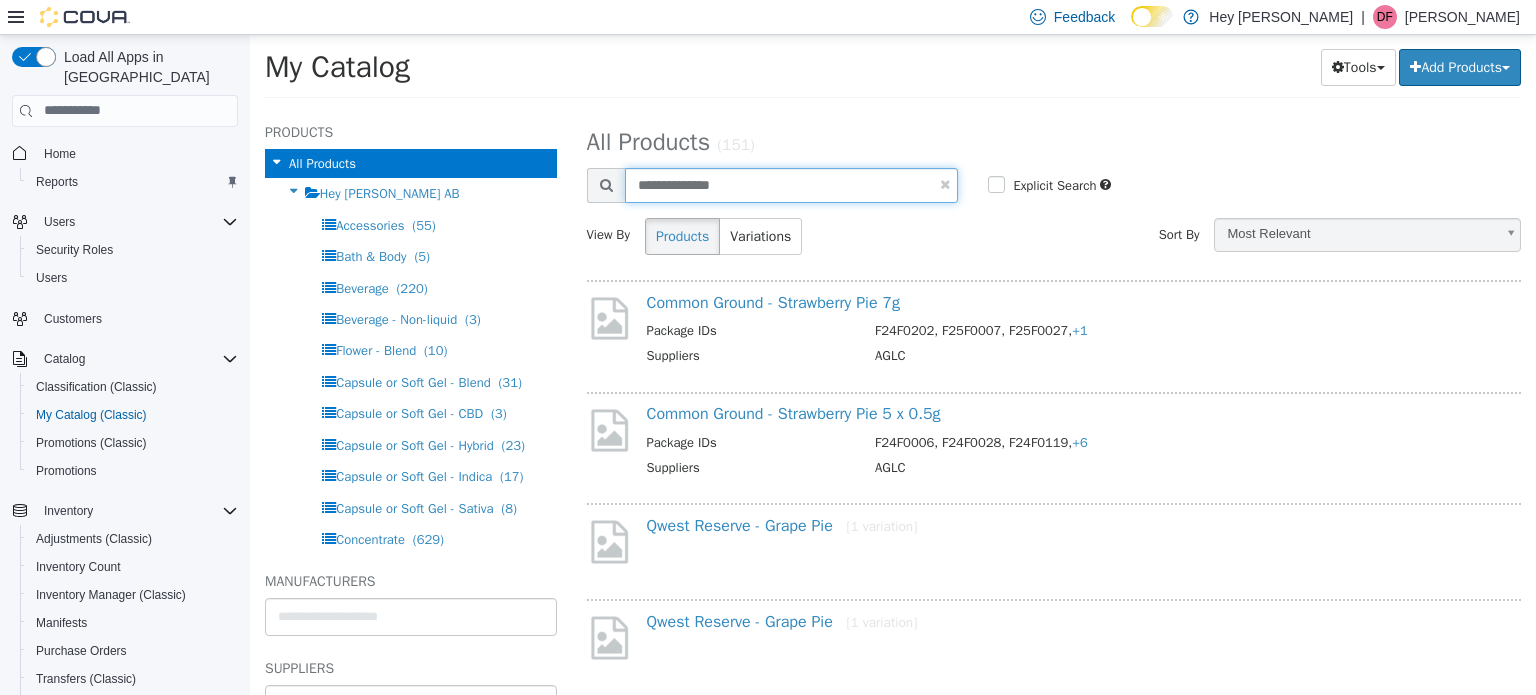 click on "**********" at bounding box center [792, 184] 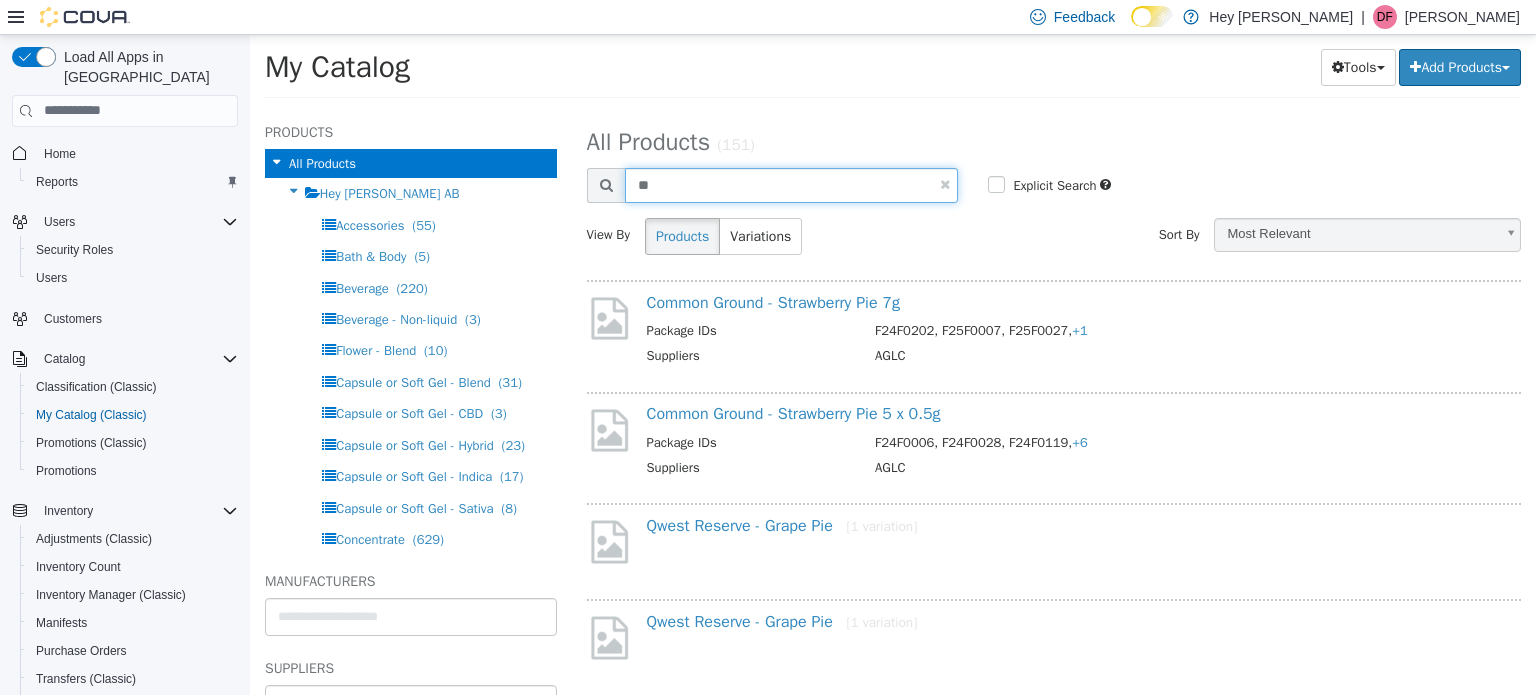 type on "*" 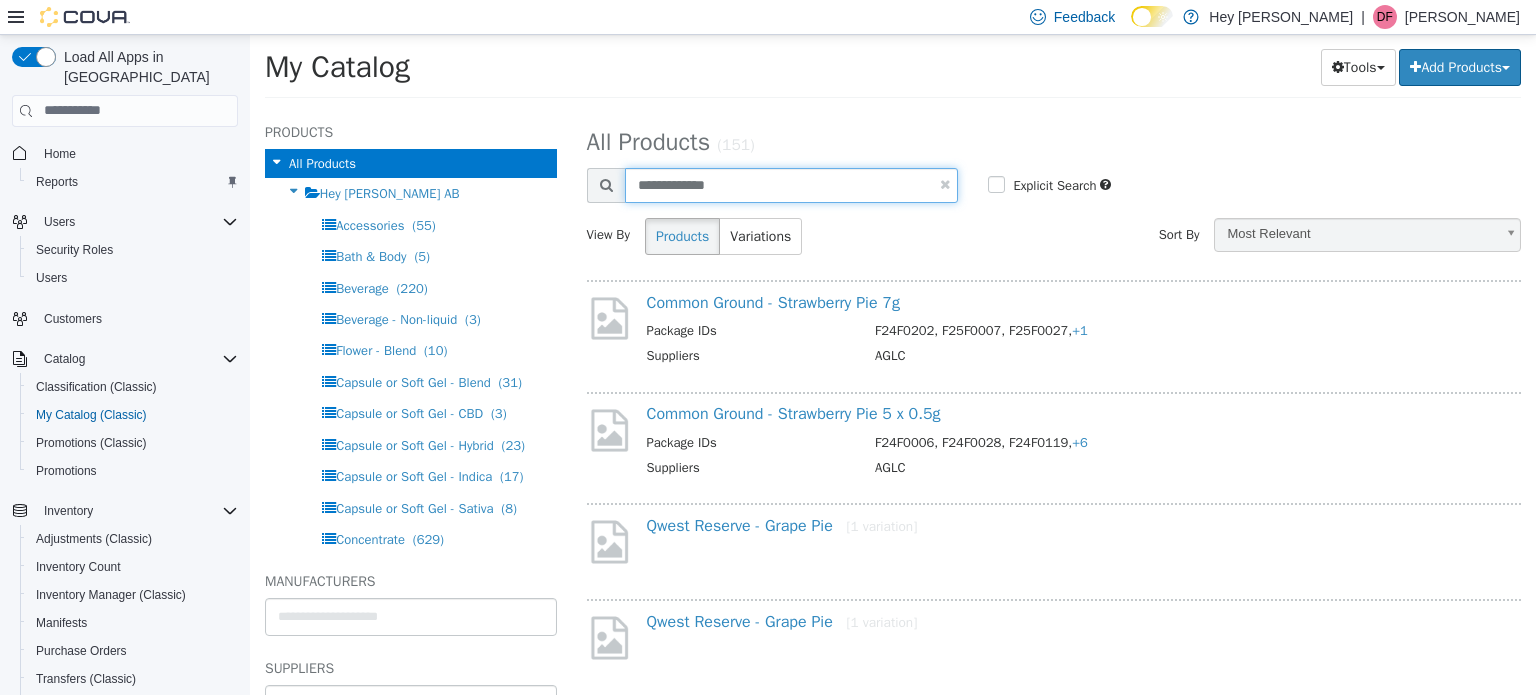 type on "**********" 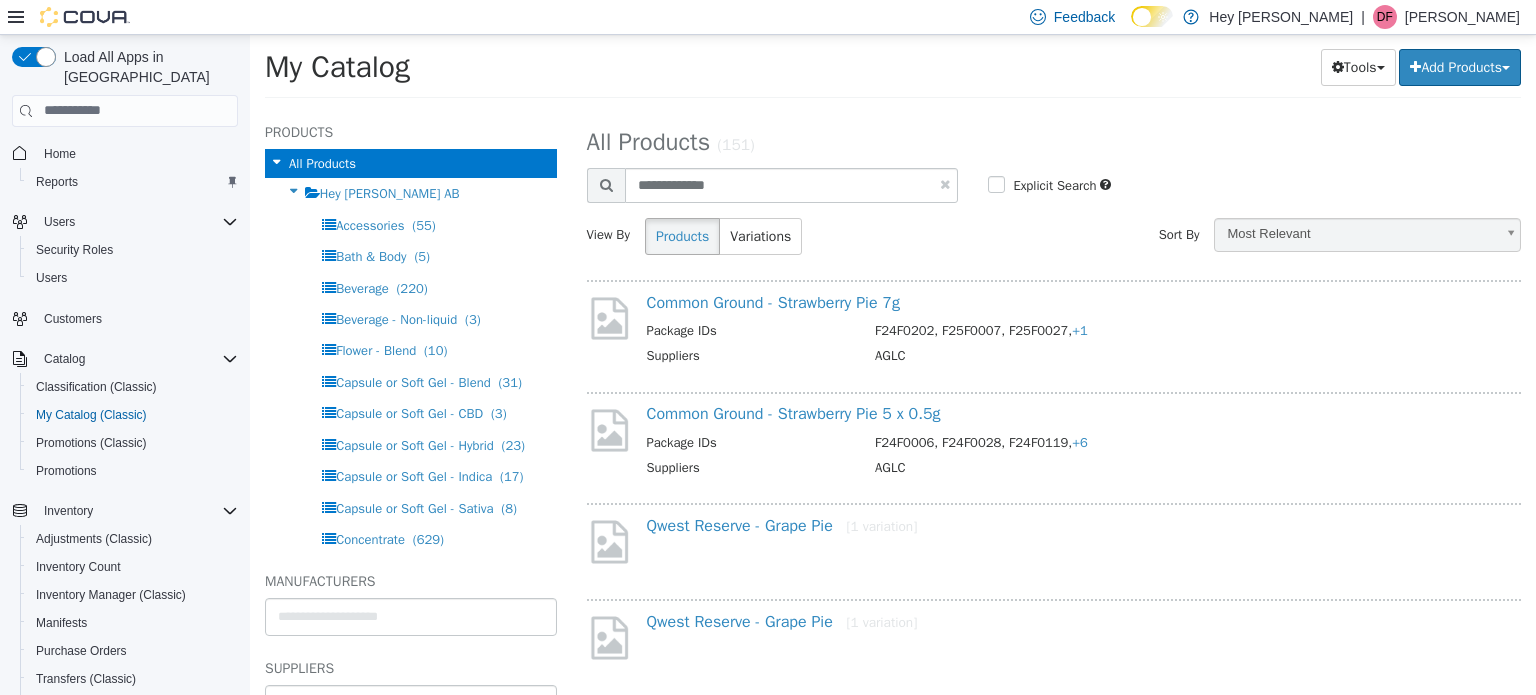 select on "**********" 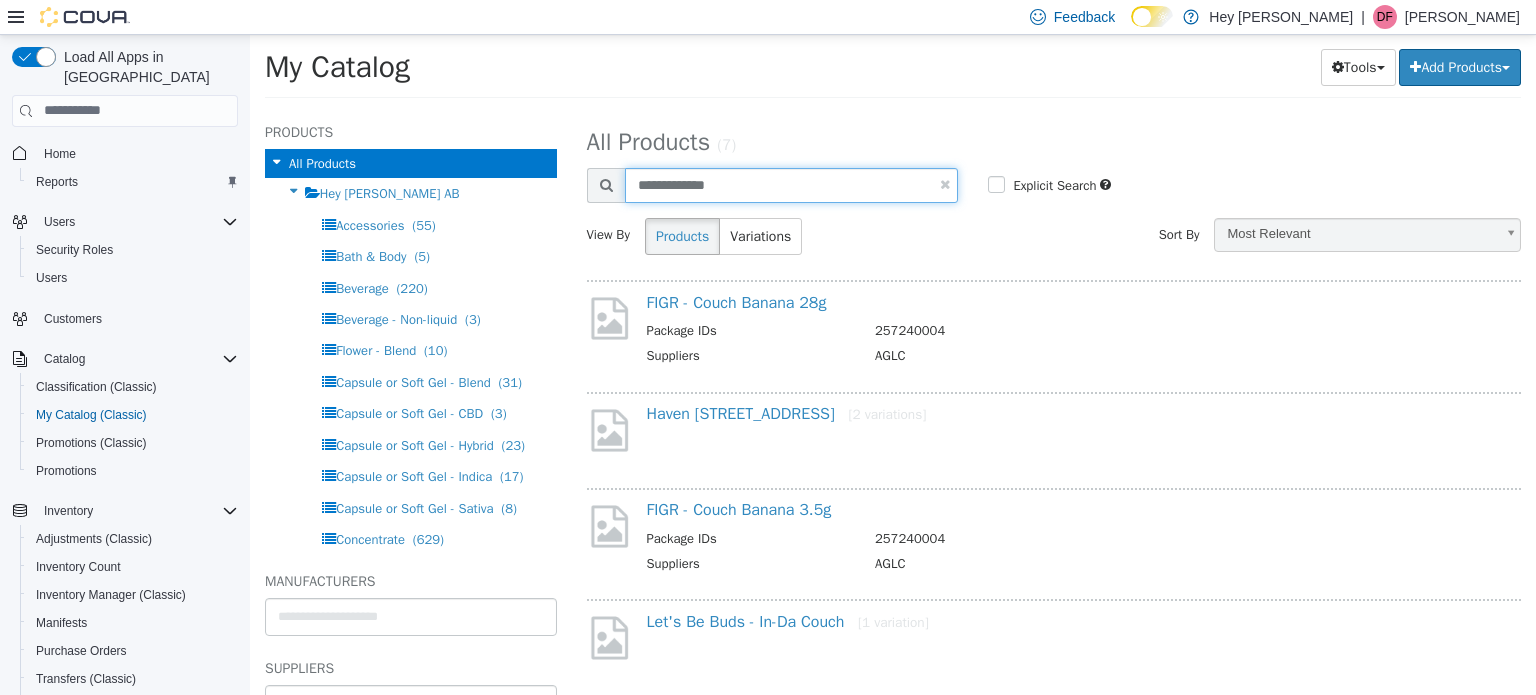 click on "**********" at bounding box center [792, 184] 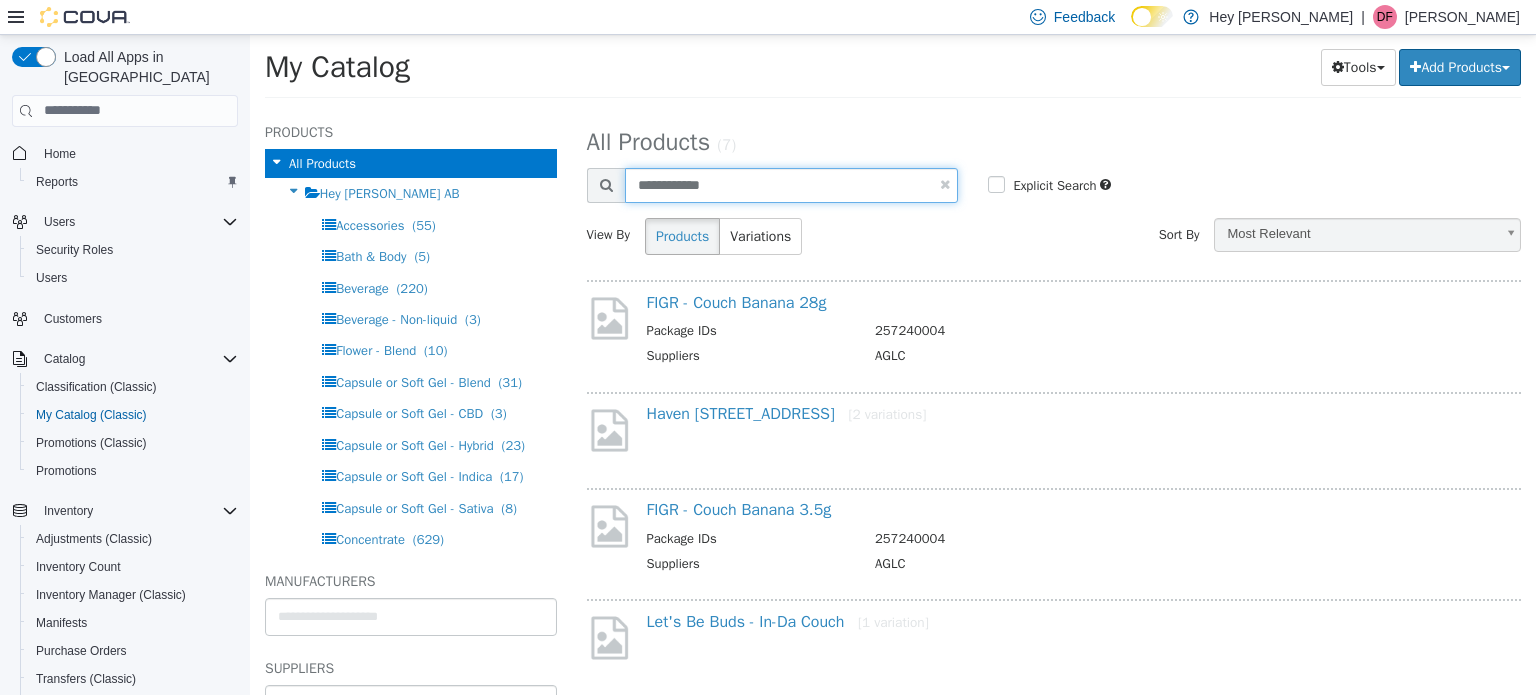 type on "**********" 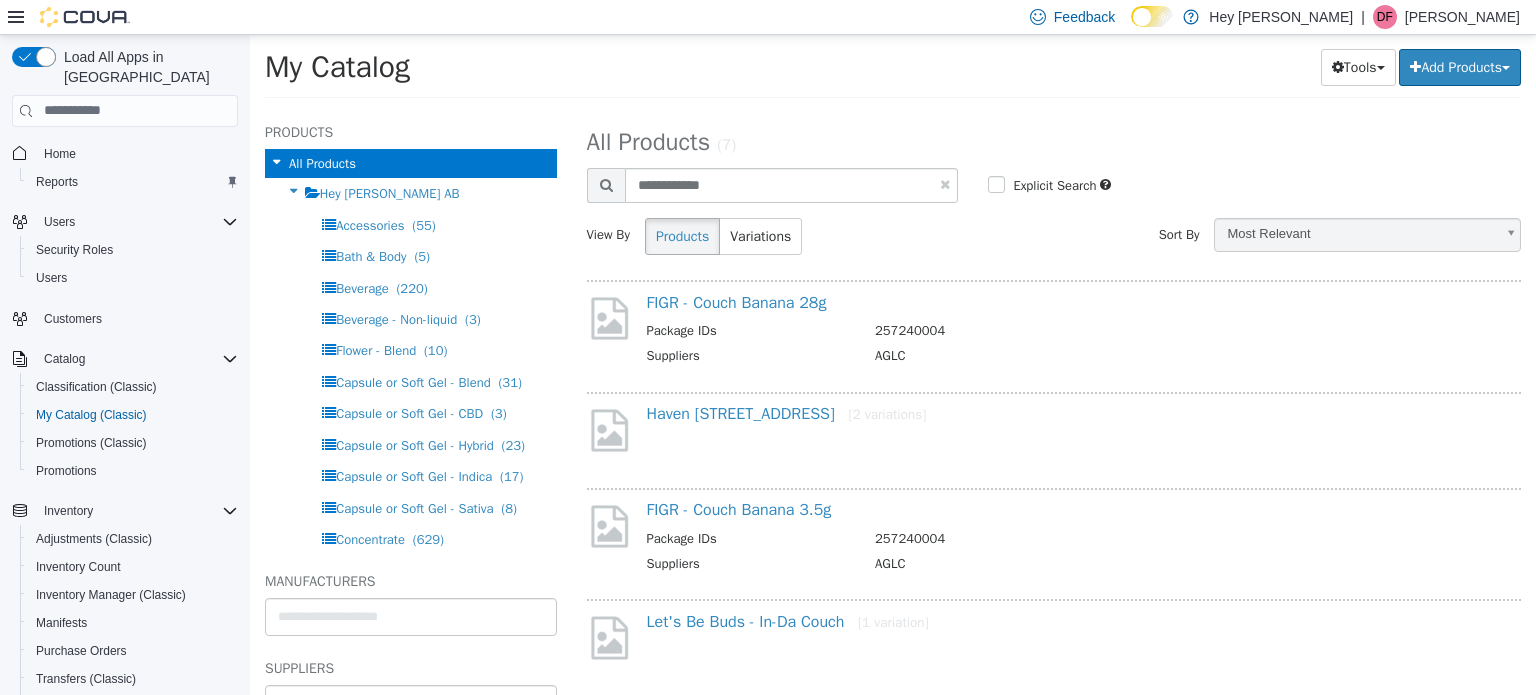 select on "**********" 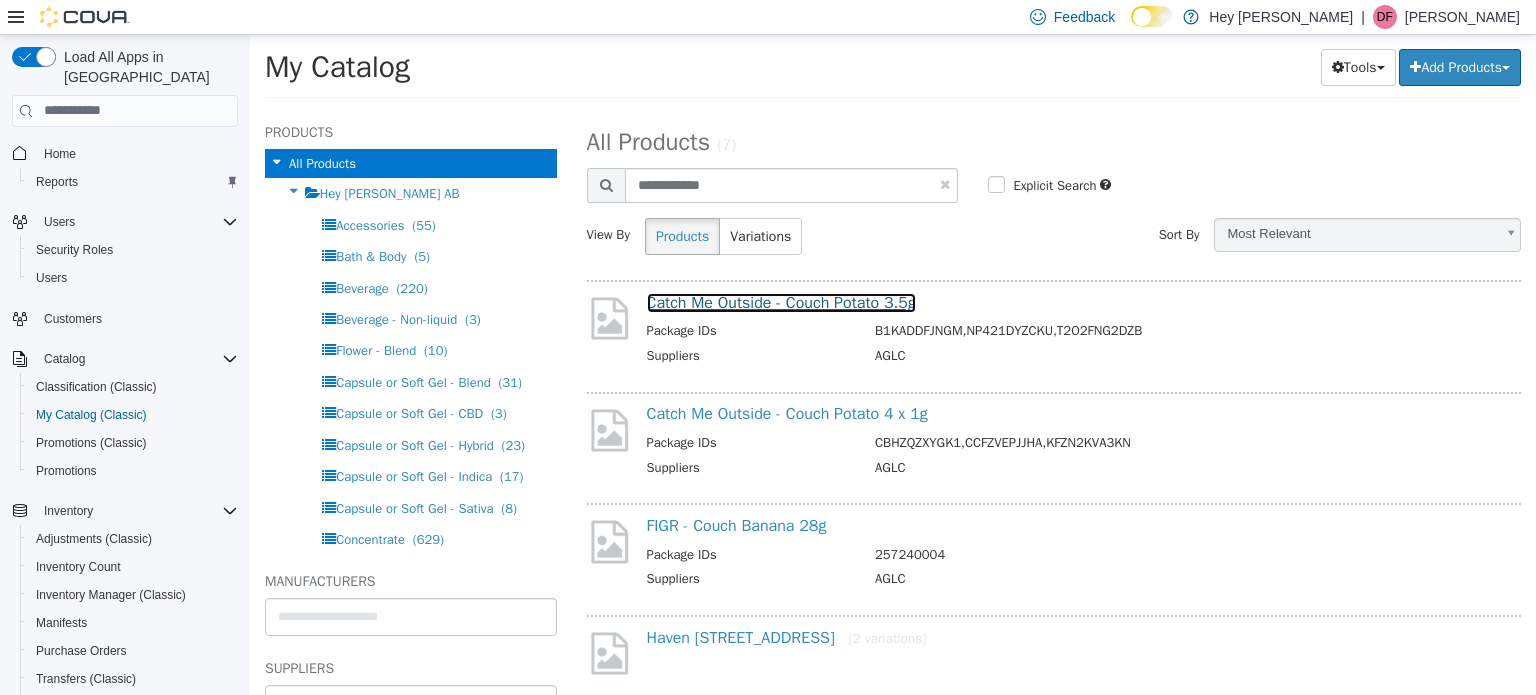 click on "Catch Me Outside - Couch Potato 3.5g" at bounding box center [781, 302] 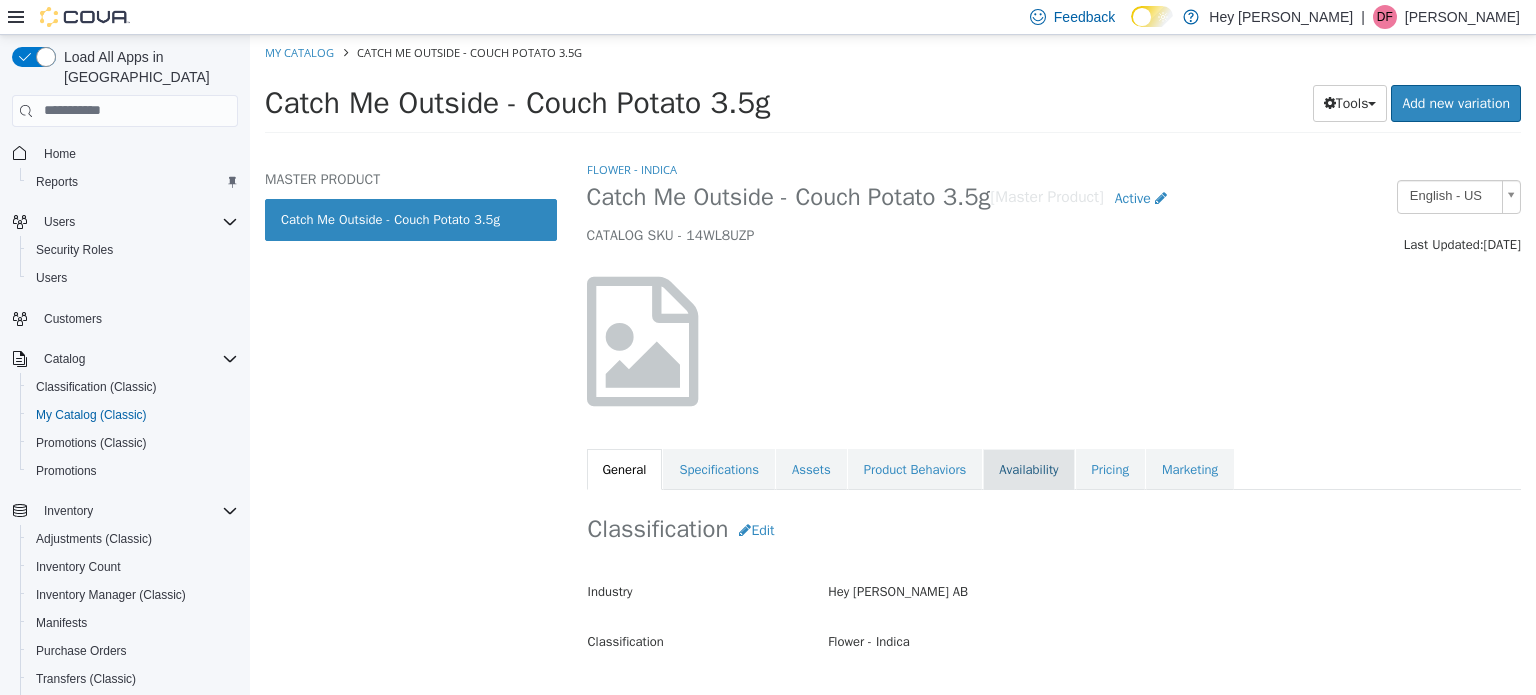drag, startPoint x: 1012, startPoint y: 469, endPoint x: 1054, endPoint y: 459, distance: 43.174065 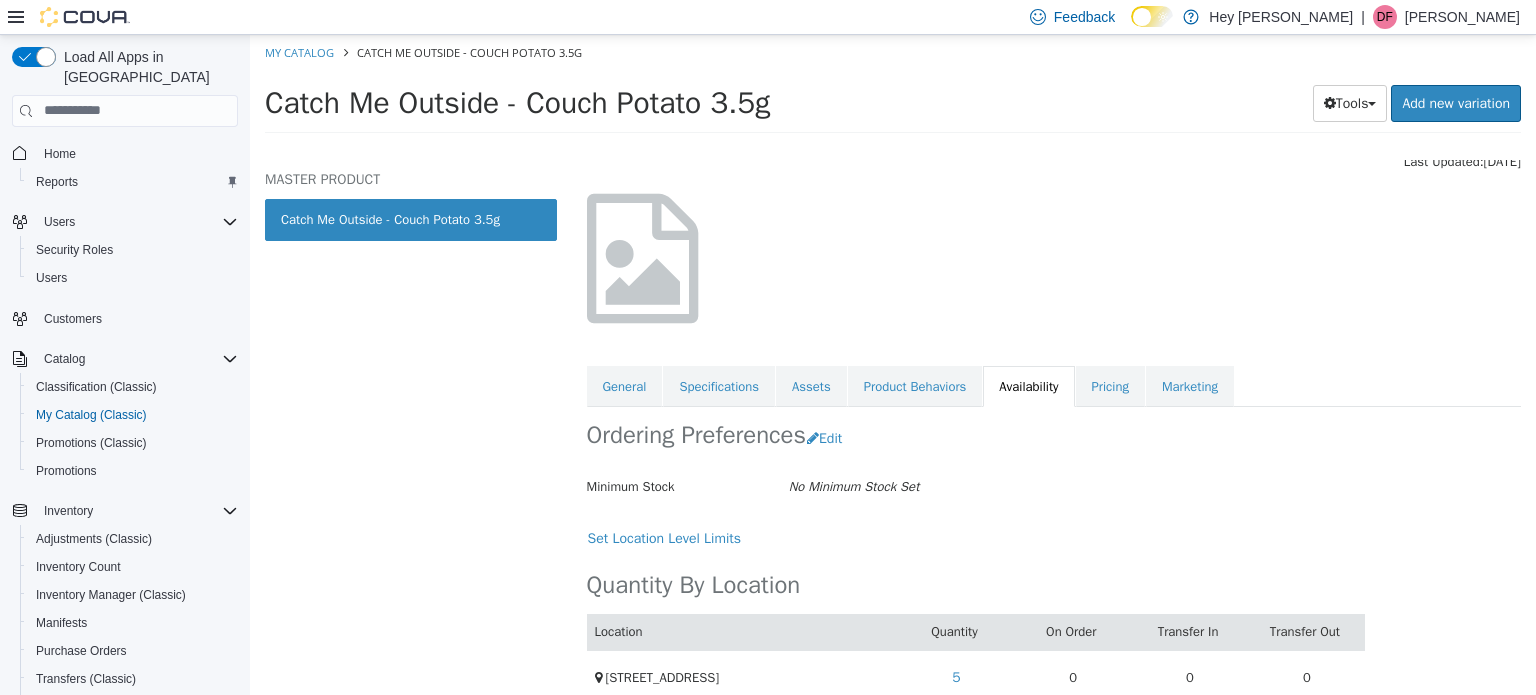 scroll, scrollTop: 164, scrollLeft: 0, axis: vertical 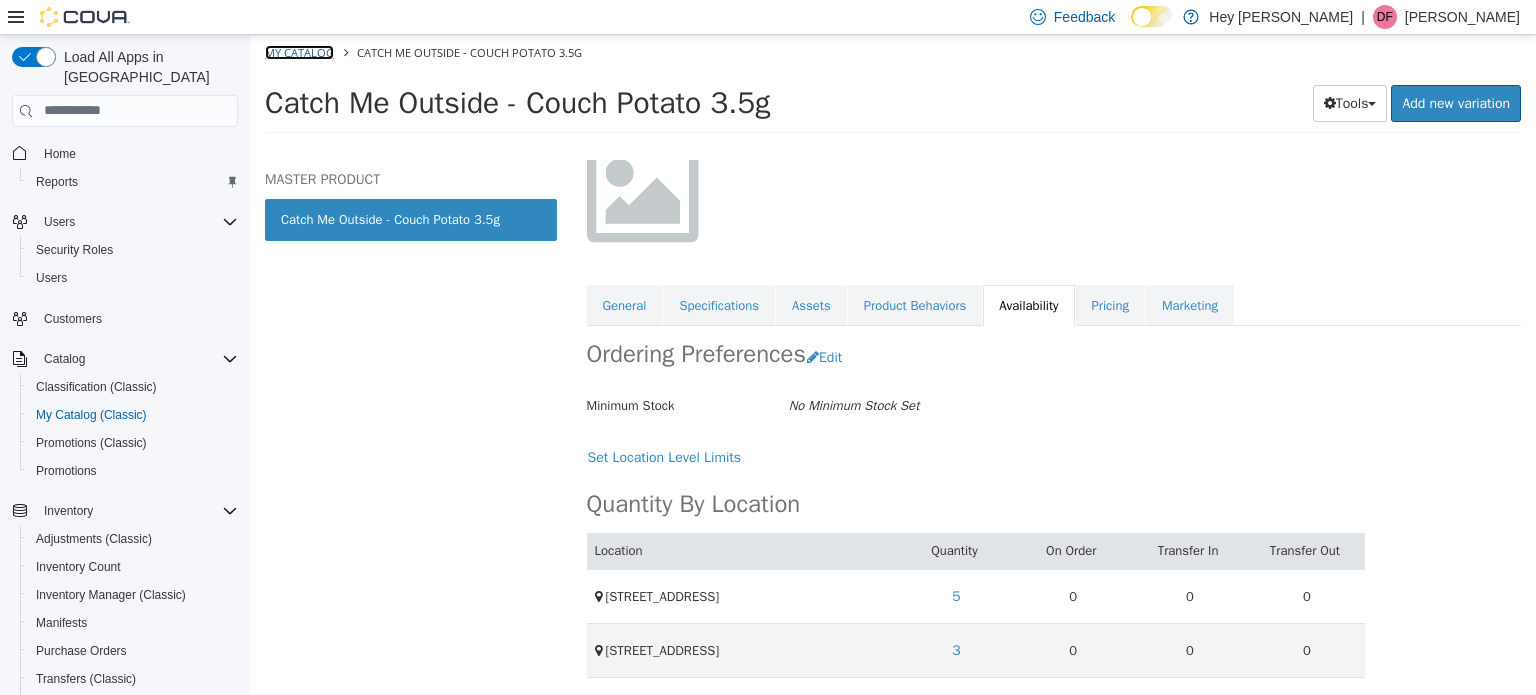 click on "My Catalog" at bounding box center (299, 51) 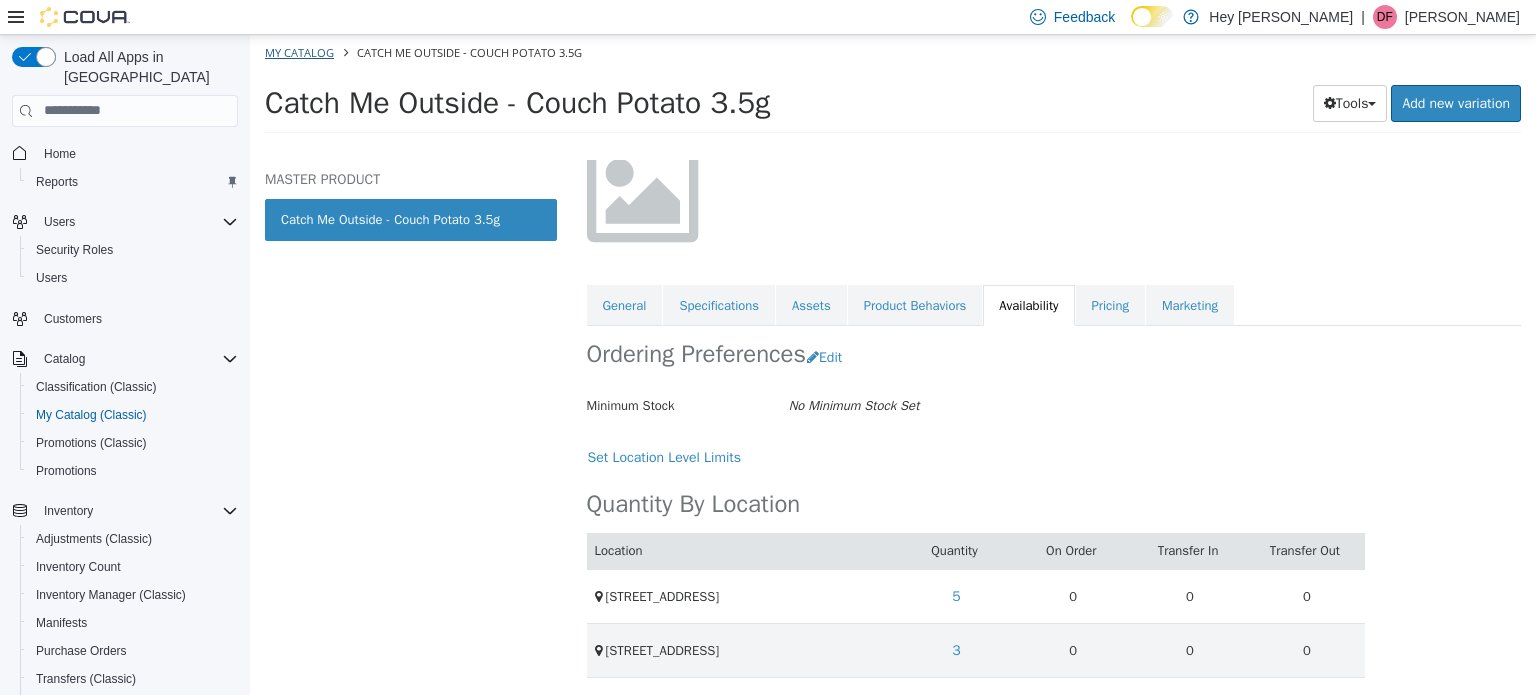 select on "**********" 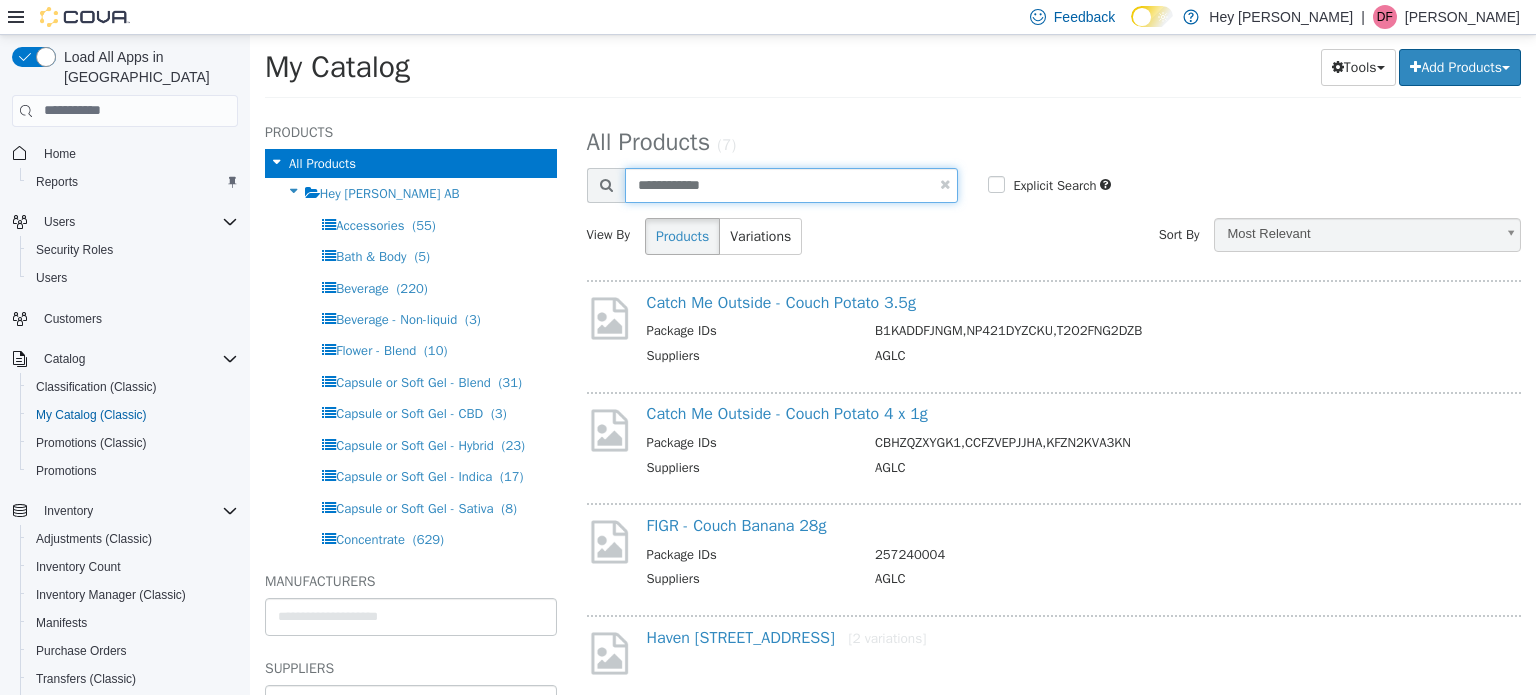 click on "**********" at bounding box center (792, 184) 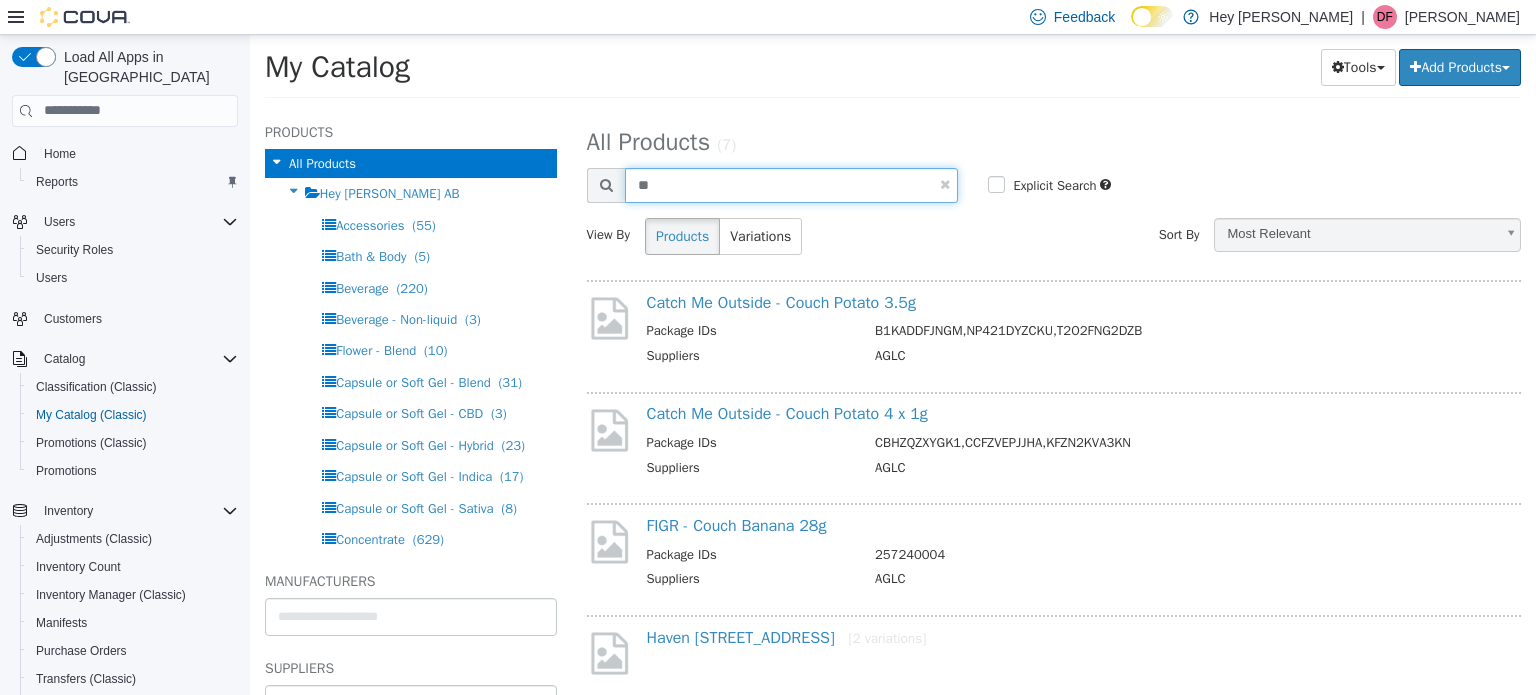 type on "*" 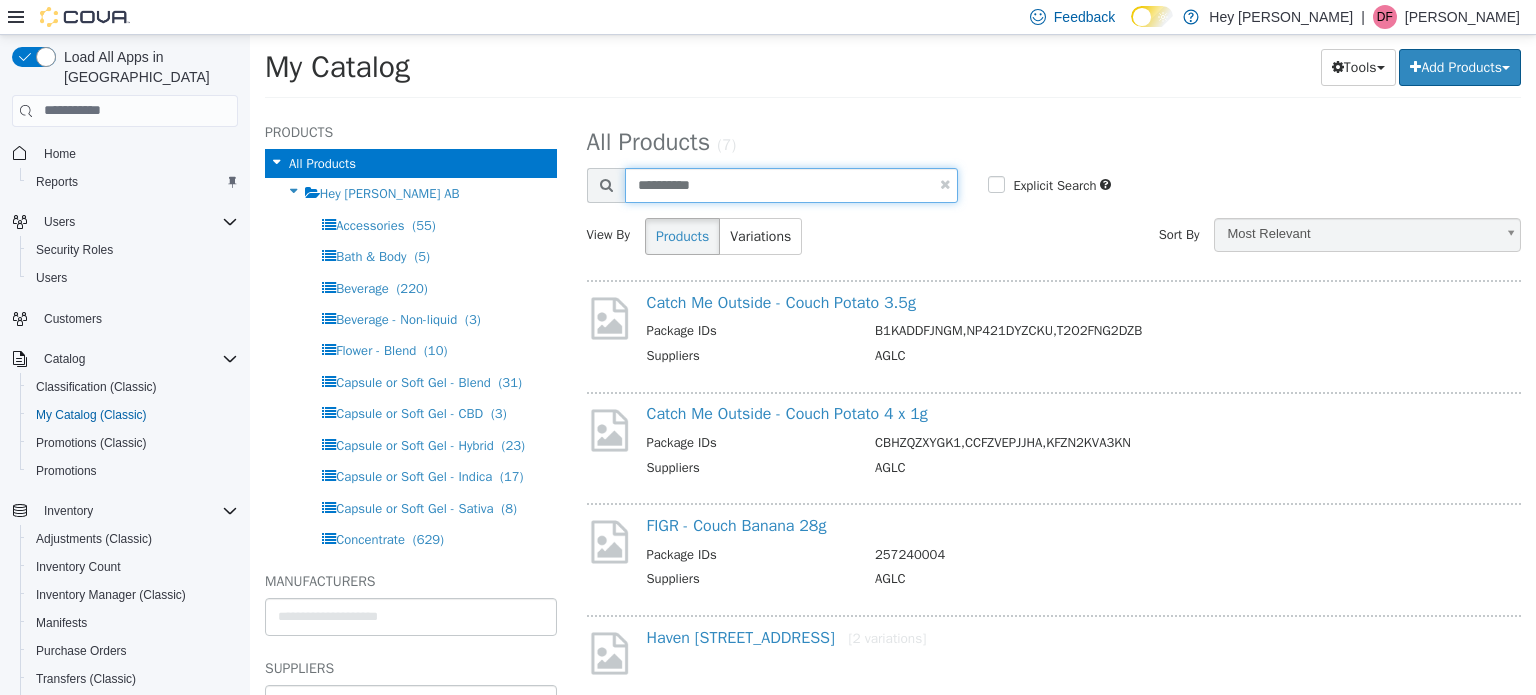 type on "**********" 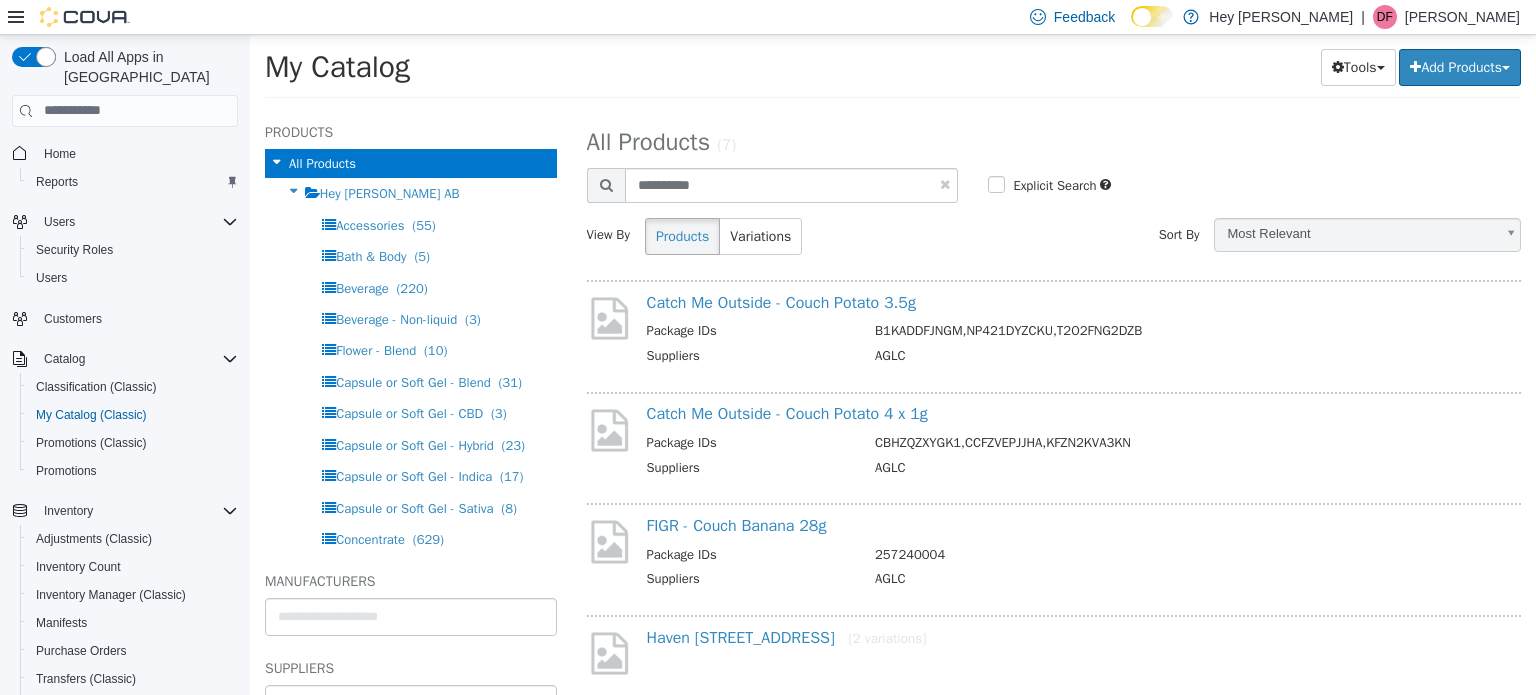 select on "**********" 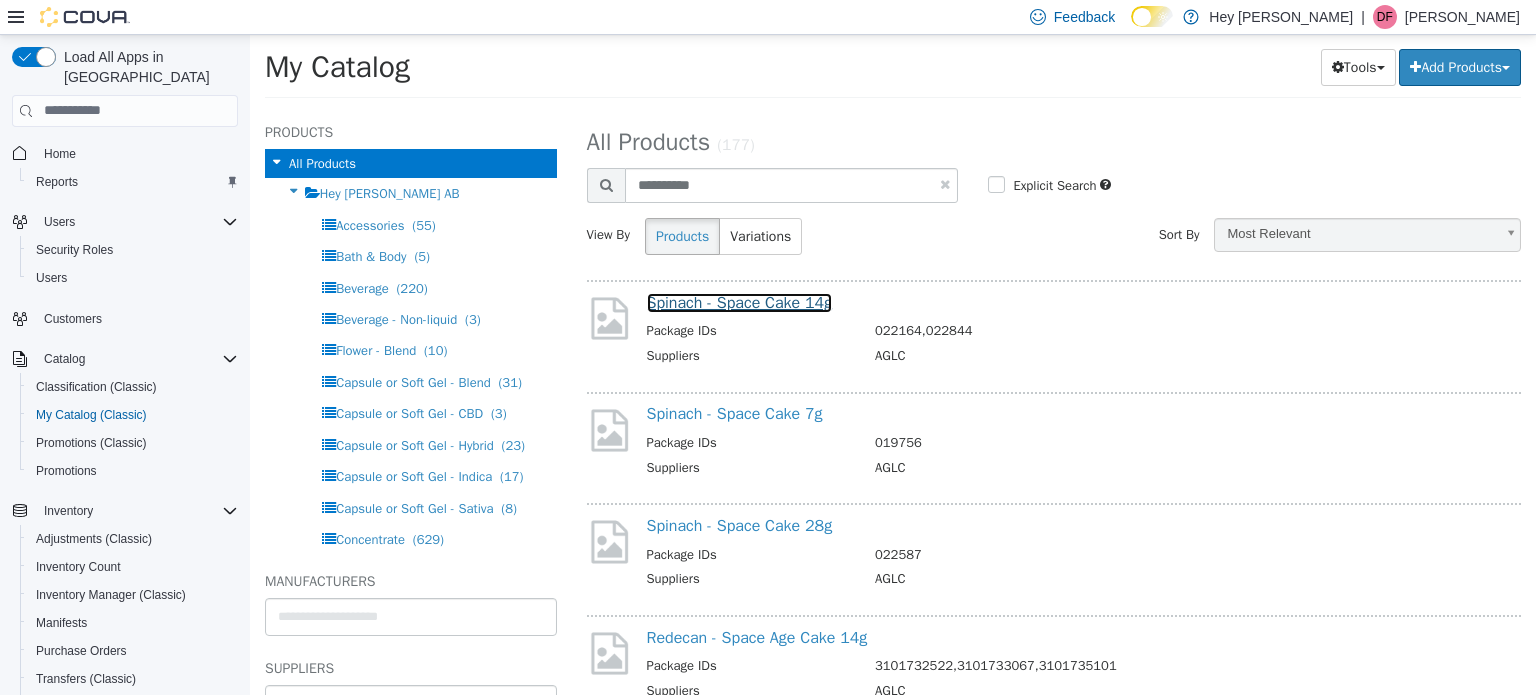 click on "Spinach - Space Cake 14g" at bounding box center [740, 302] 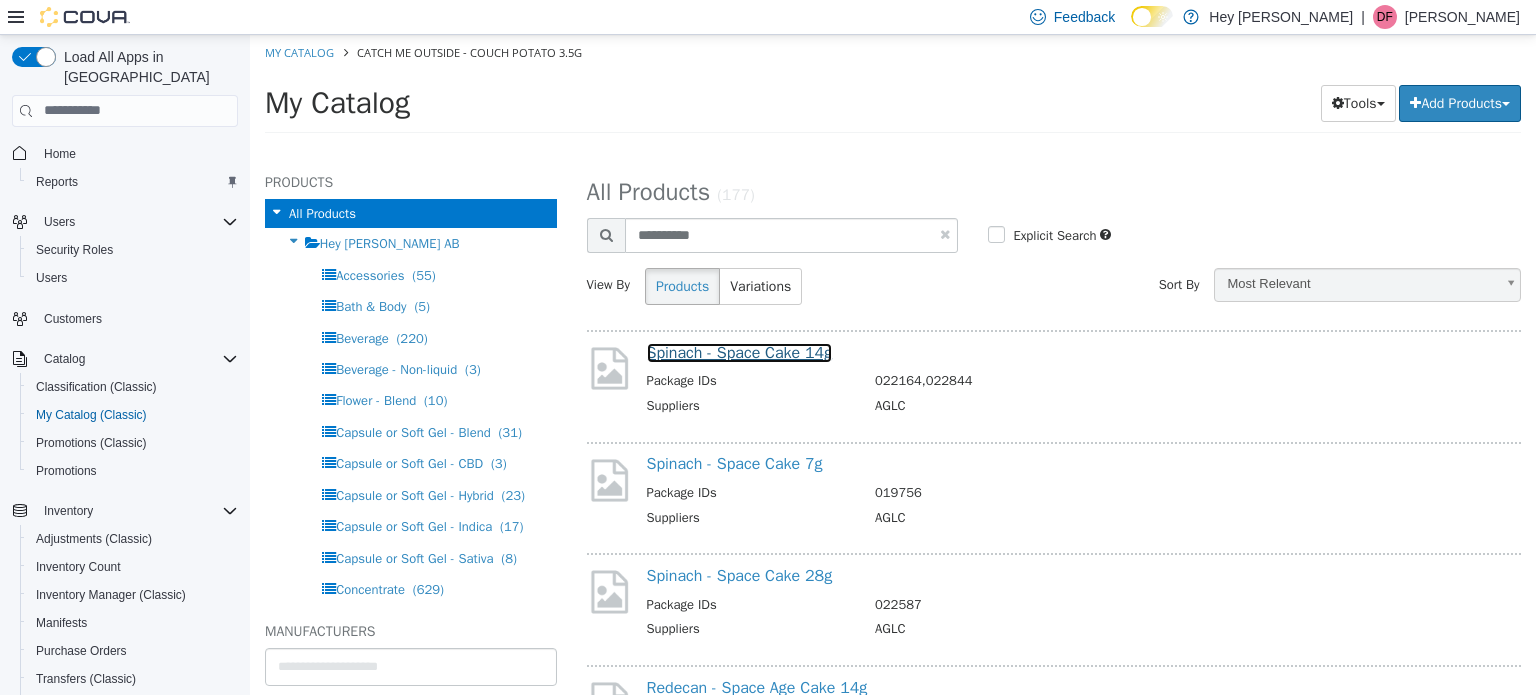 click on "Spinach - Space Cake 14g" at bounding box center (740, 352) 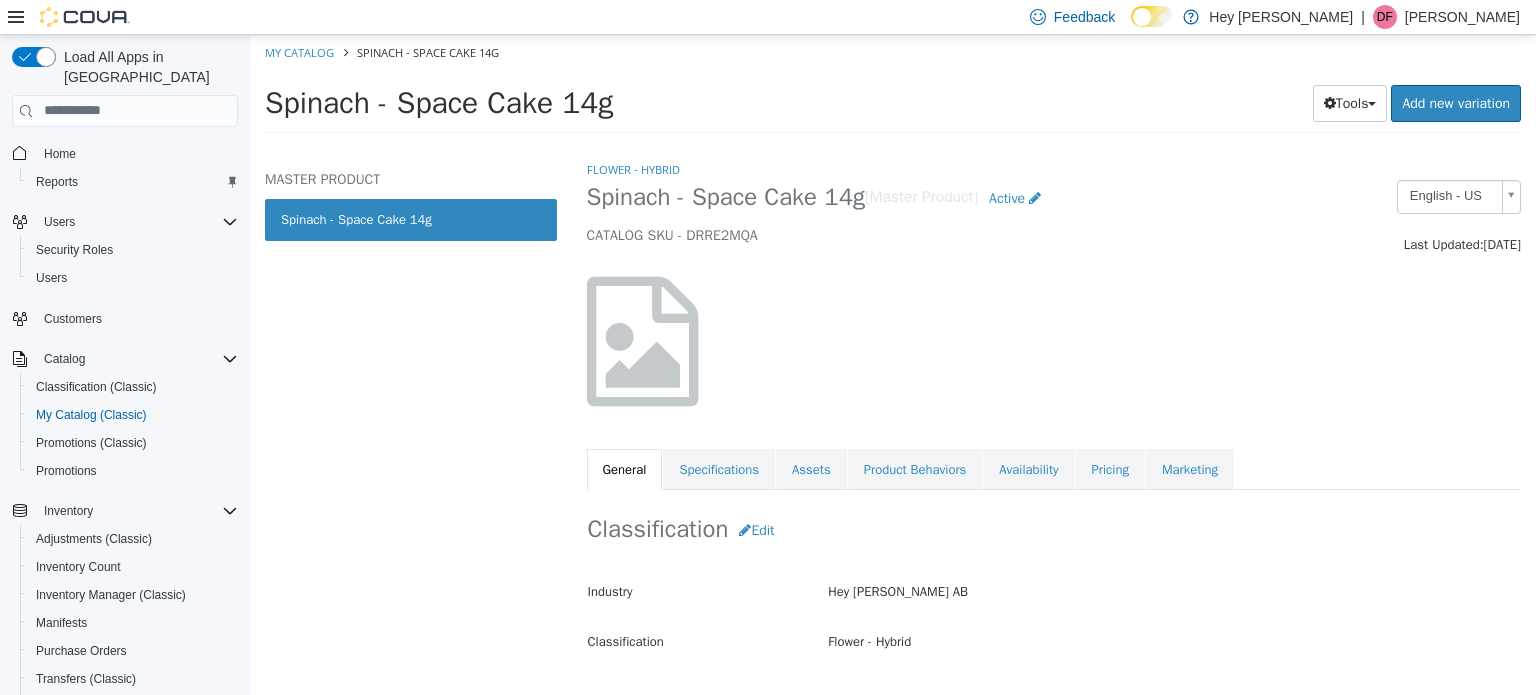 drag, startPoint x: 1027, startPoint y: 465, endPoint x: 1125, endPoint y: 435, distance: 102.48902 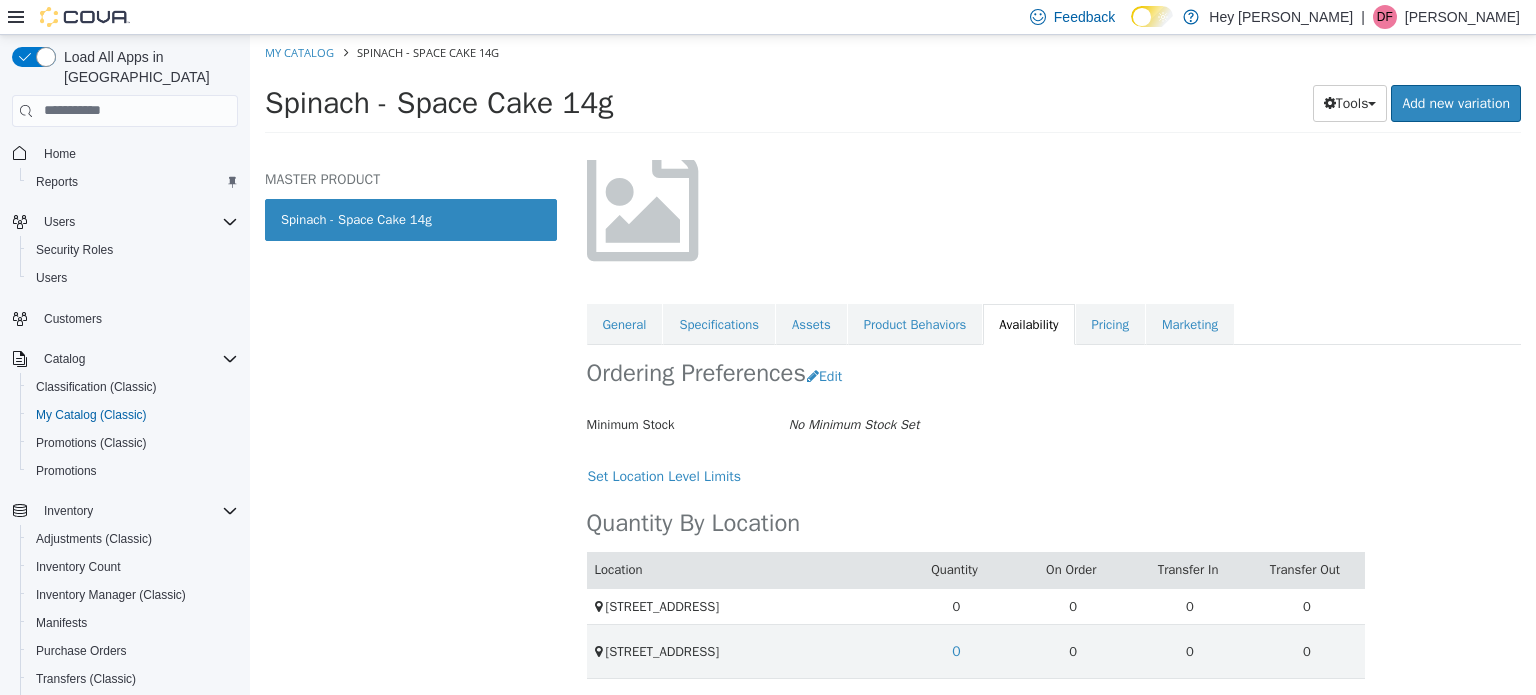 scroll, scrollTop: 147, scrollLeft: 0, axis: vertical 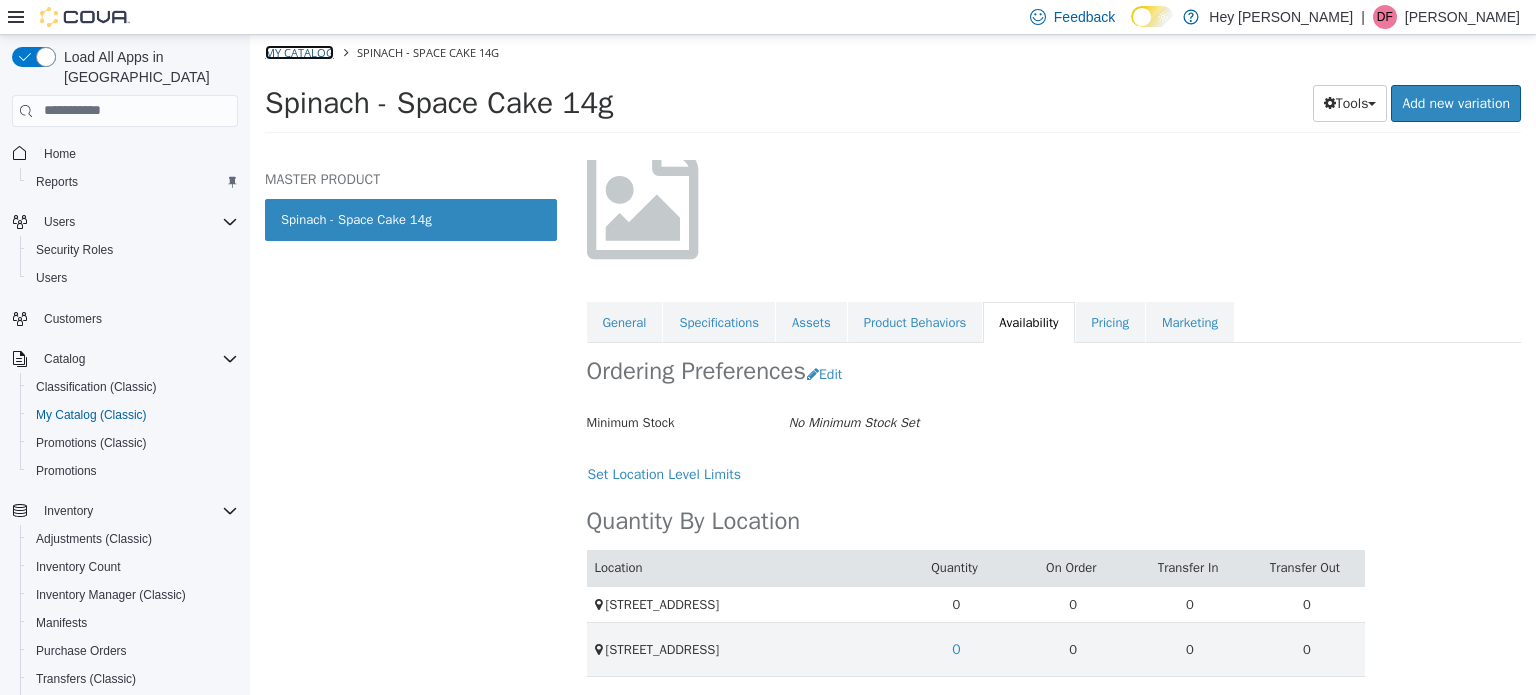 click on "My Catalog" at bounding box center [299, 51] 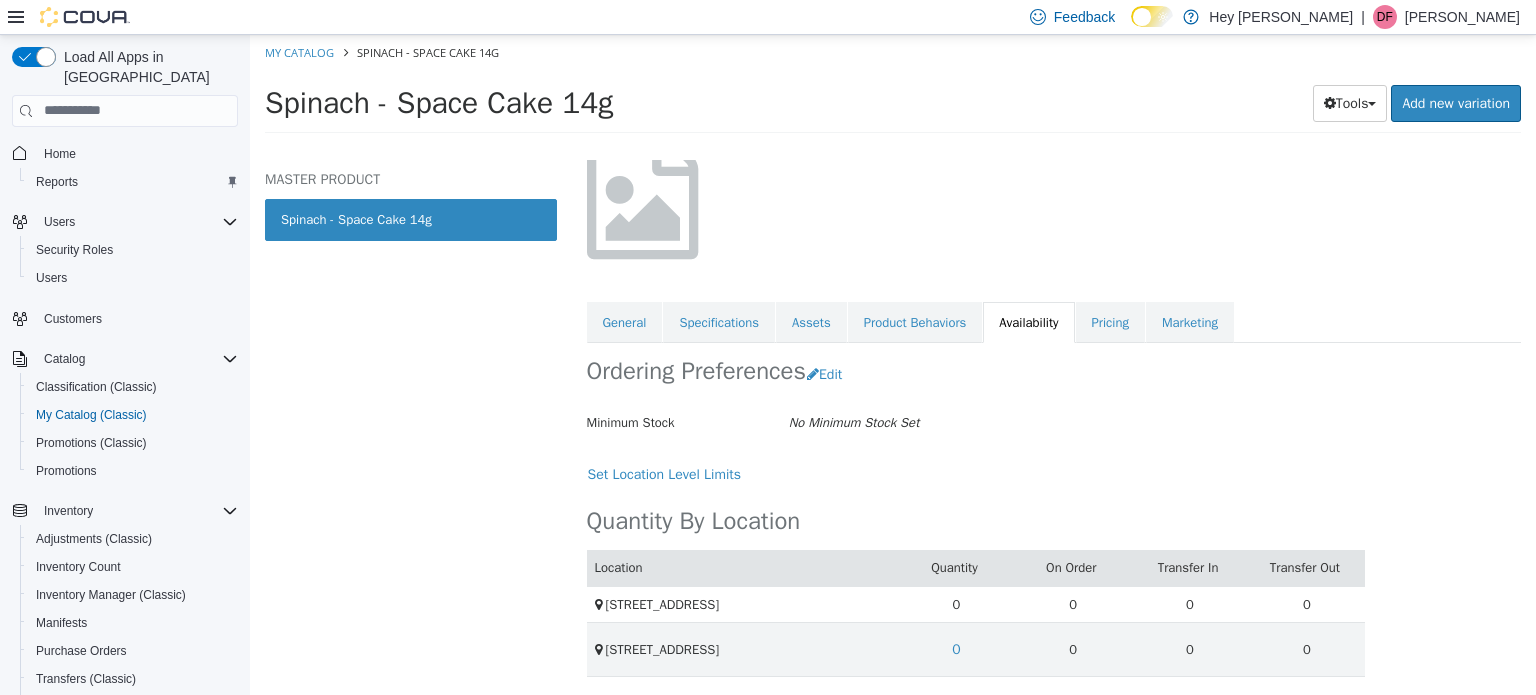 select on "**********" 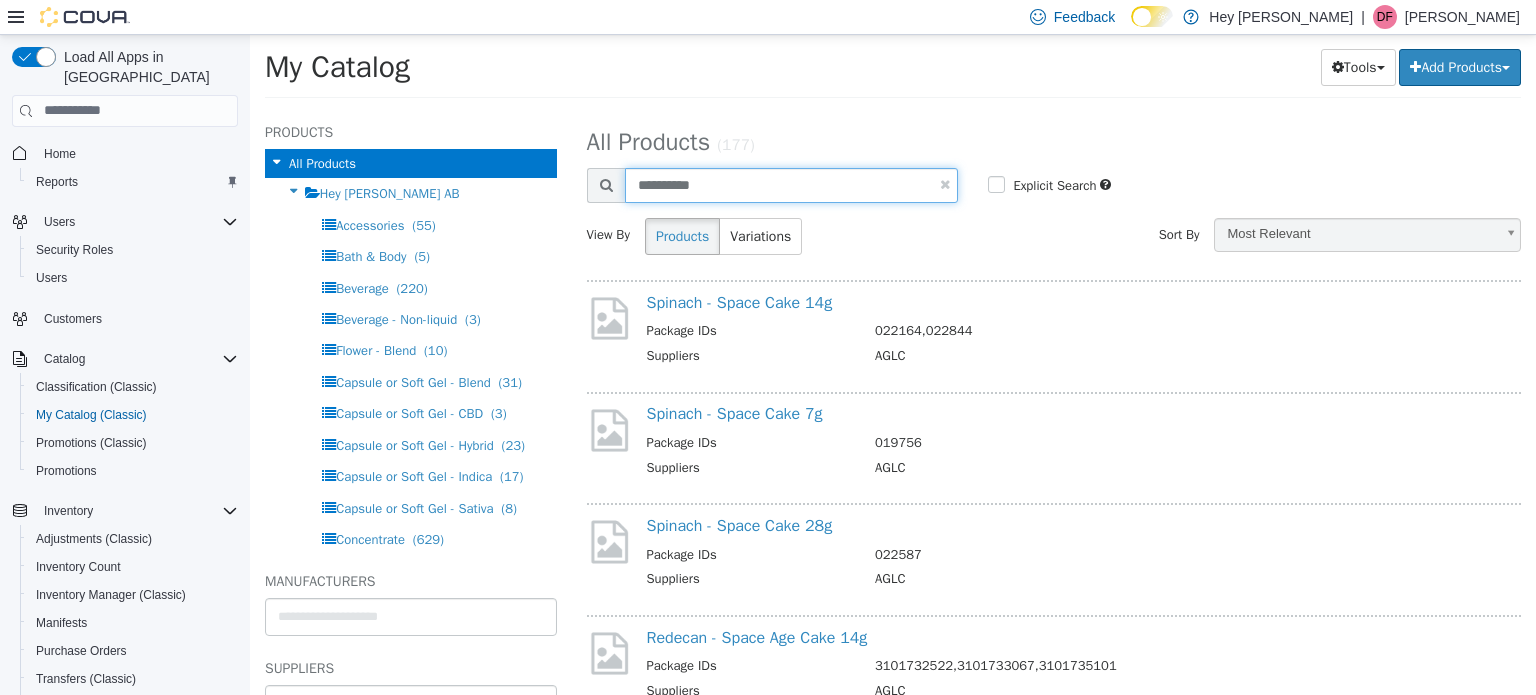 click on "**********" at bounding box center [792, 184] 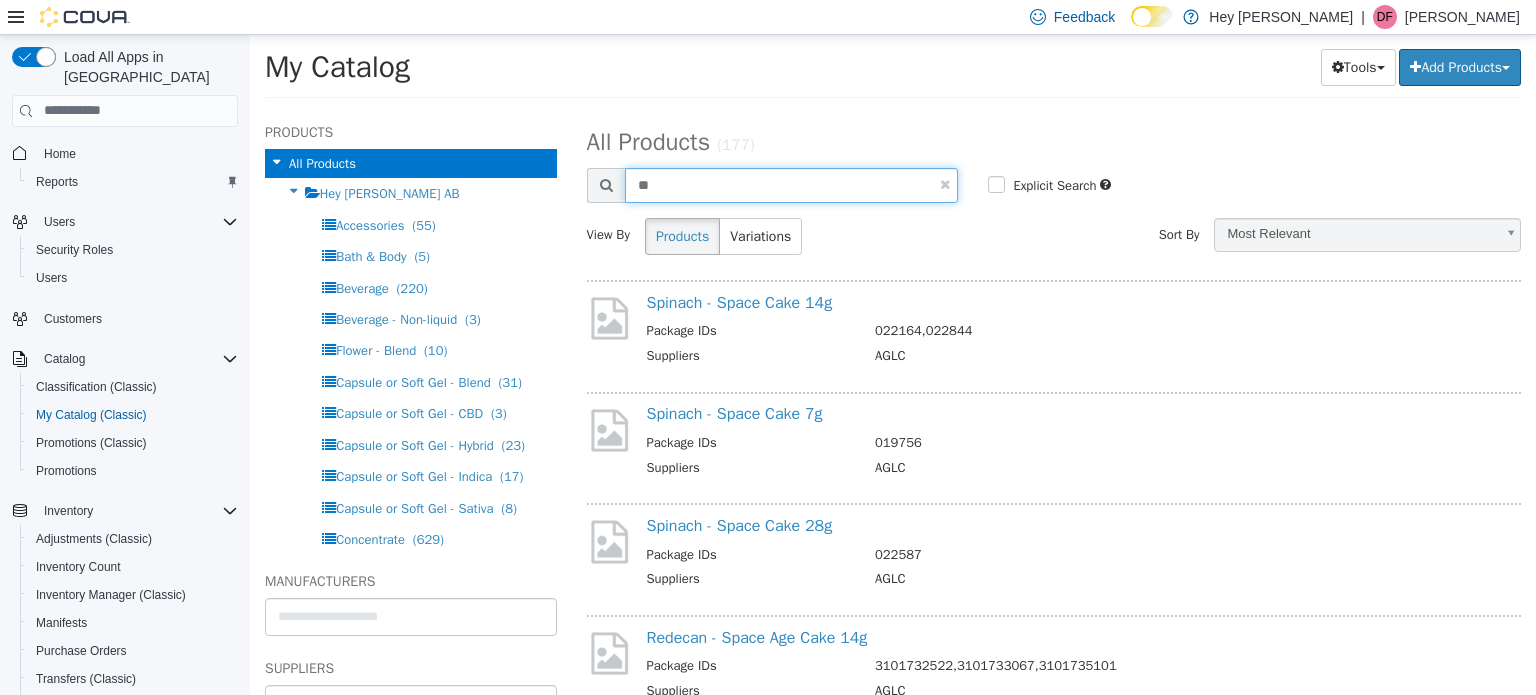 type on "*" 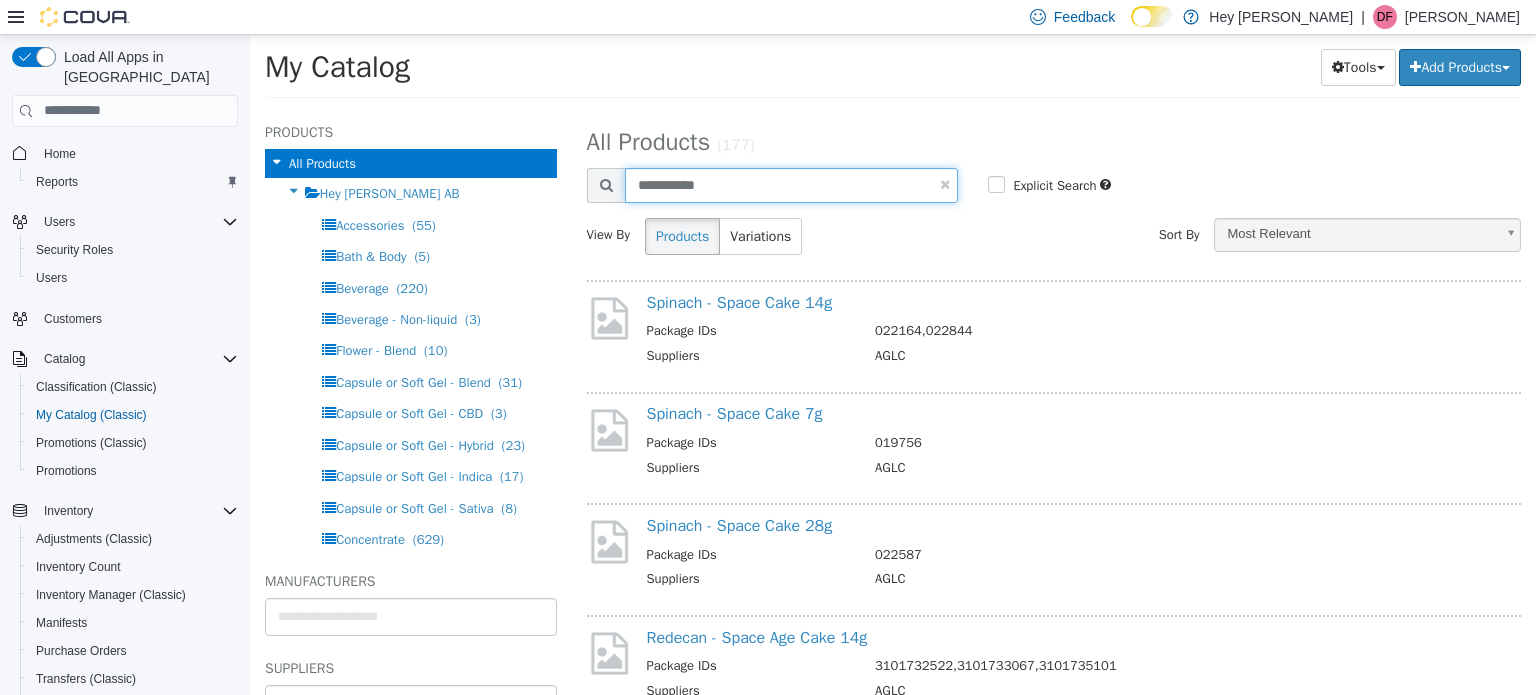 type on "**********" 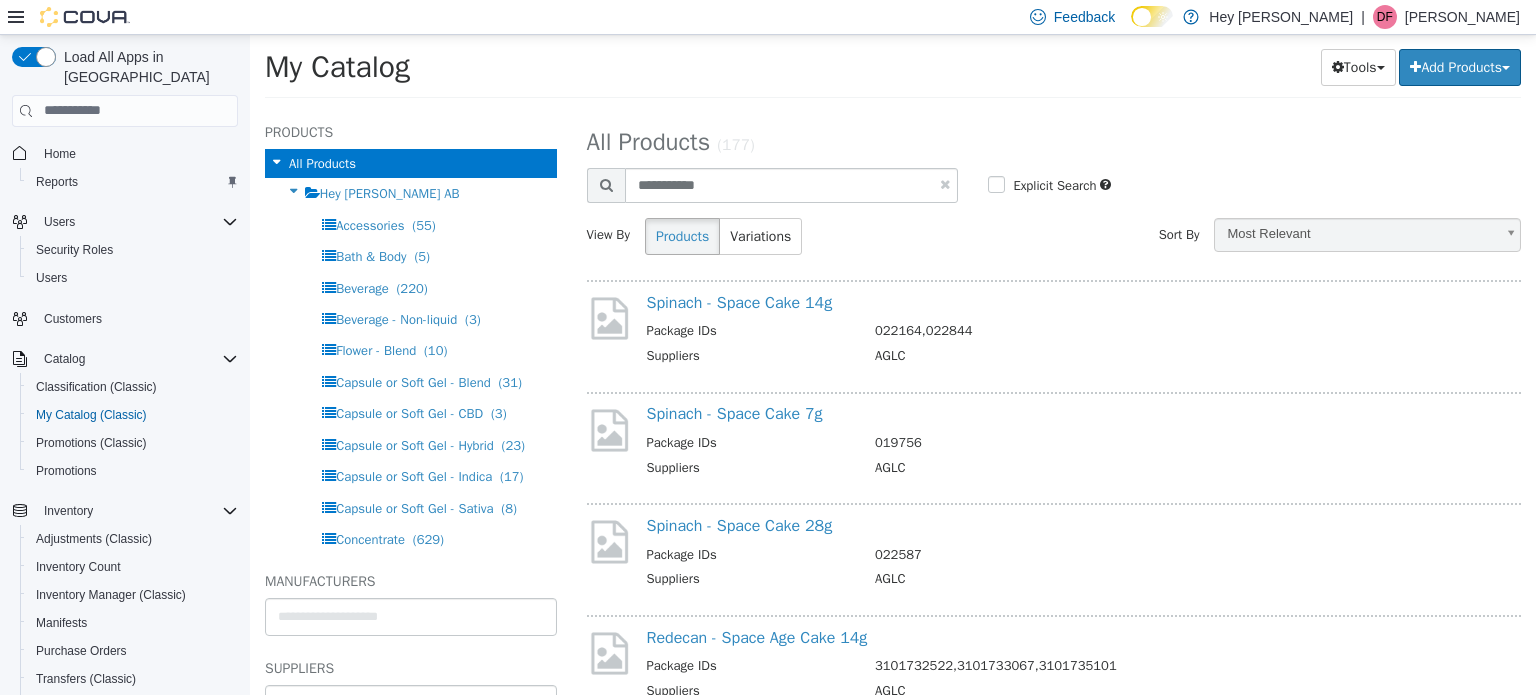 select on "**********" 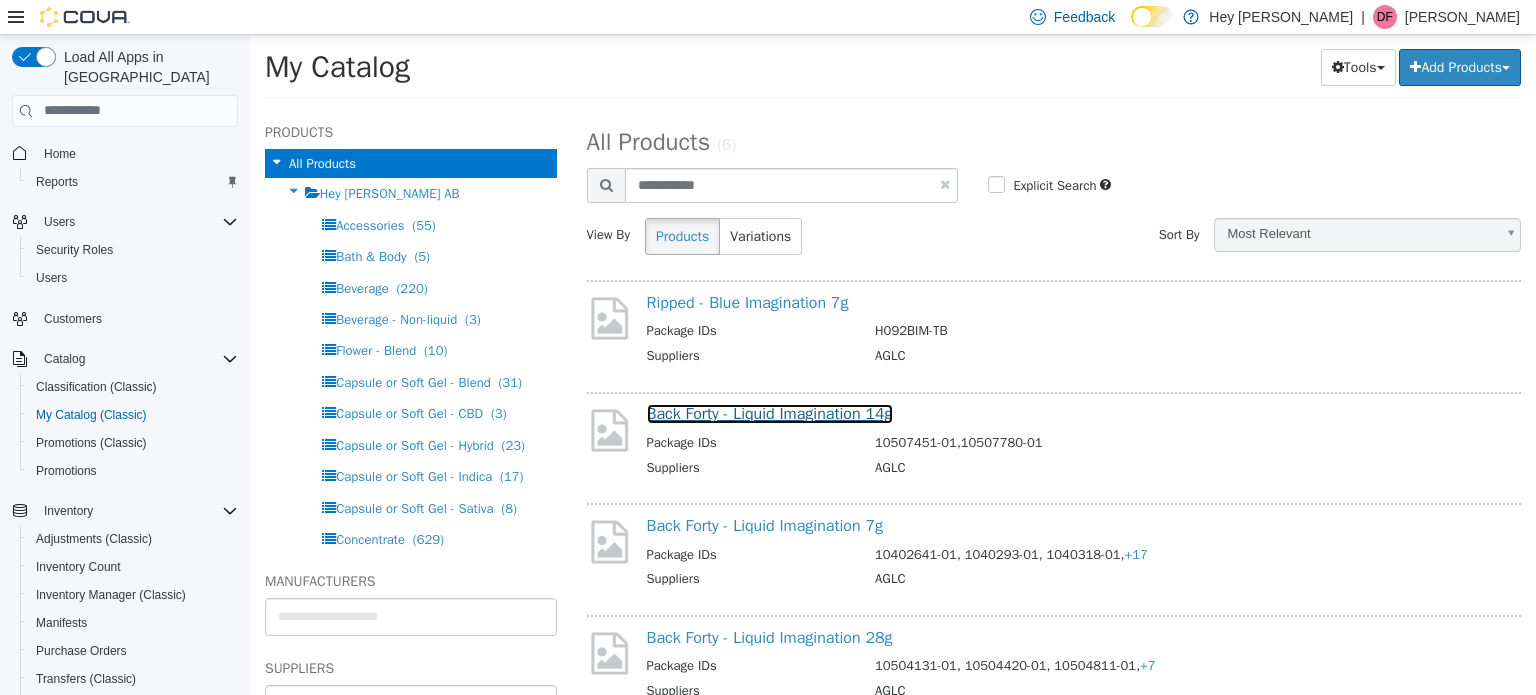 click on "Back Forty - Liquid Imagination 14g" at bounding box center [770, 413] 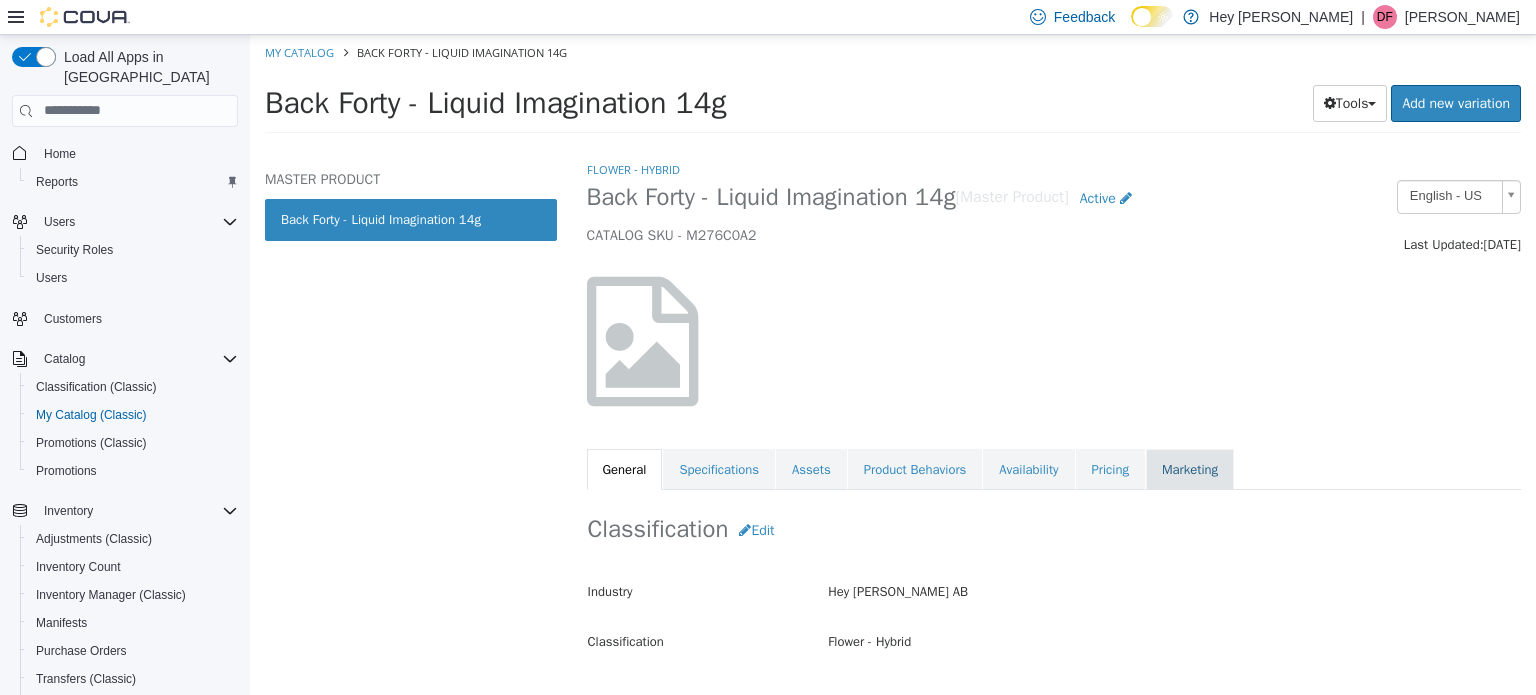 drag, startPoint x: 1028, startPoint y: 472, endPoint x: 1167, endPoint y: 451, distance: 140.57738 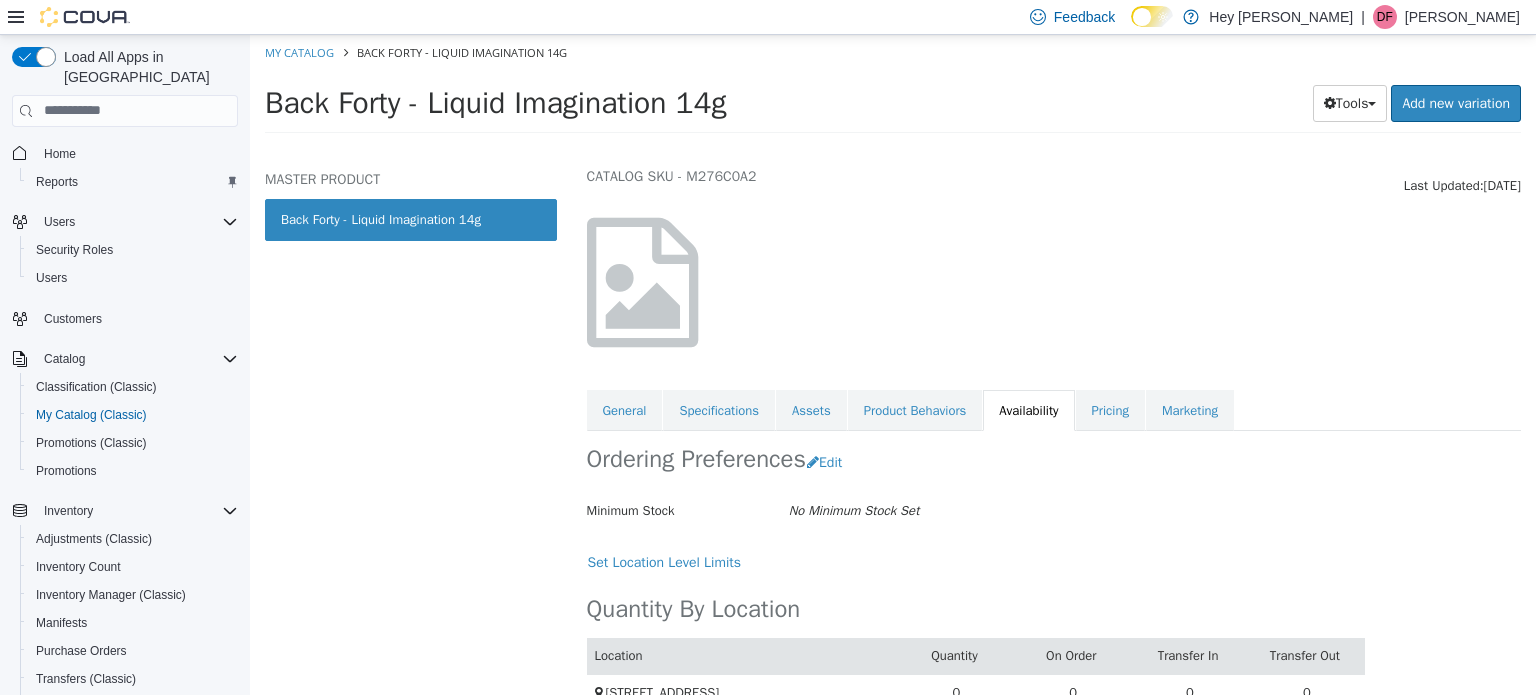 scroll, scrollTop: 147, scrollLeft: 0, axis: vertical 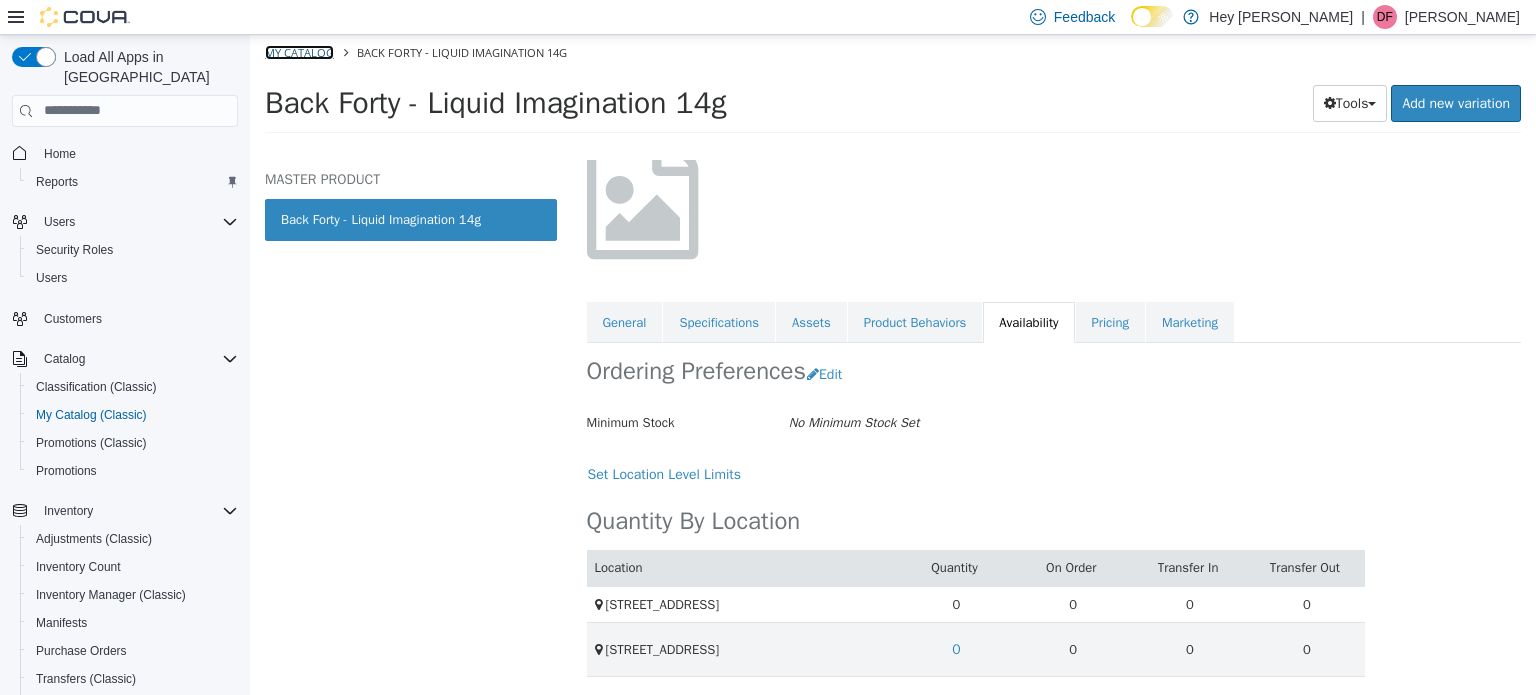 click on "My Catalog" at bounding box center (299, 51) 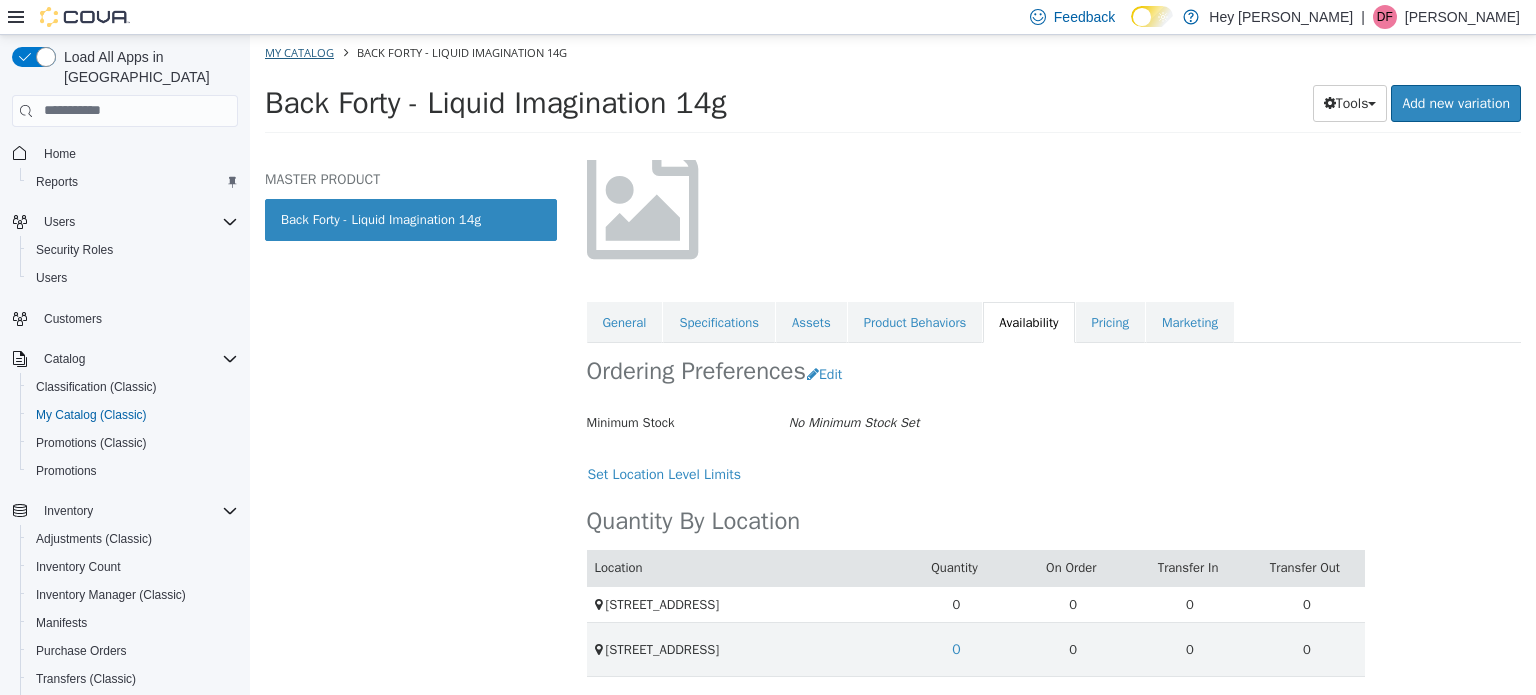 select on "**********" 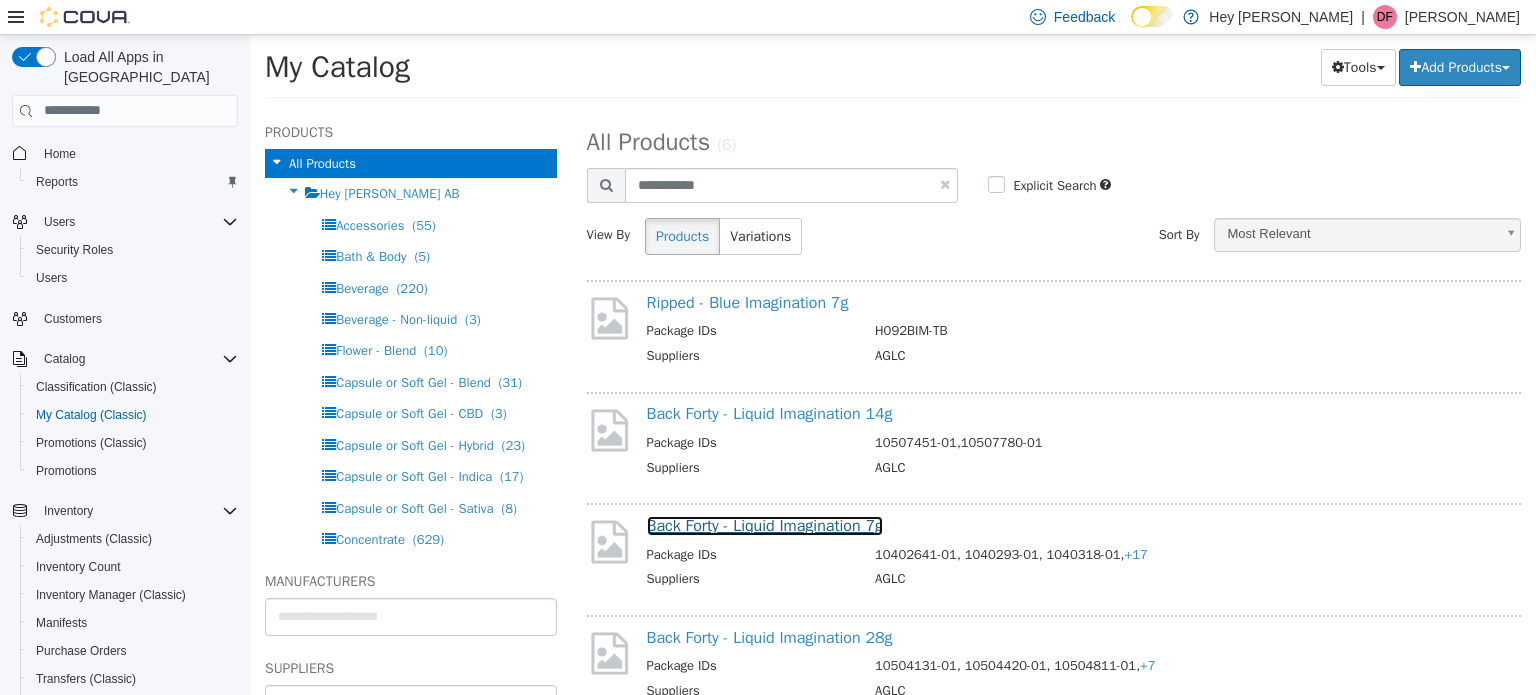 click on "Back Forty -  Liquid Imagination 7g" at bounding box center [765, 525] 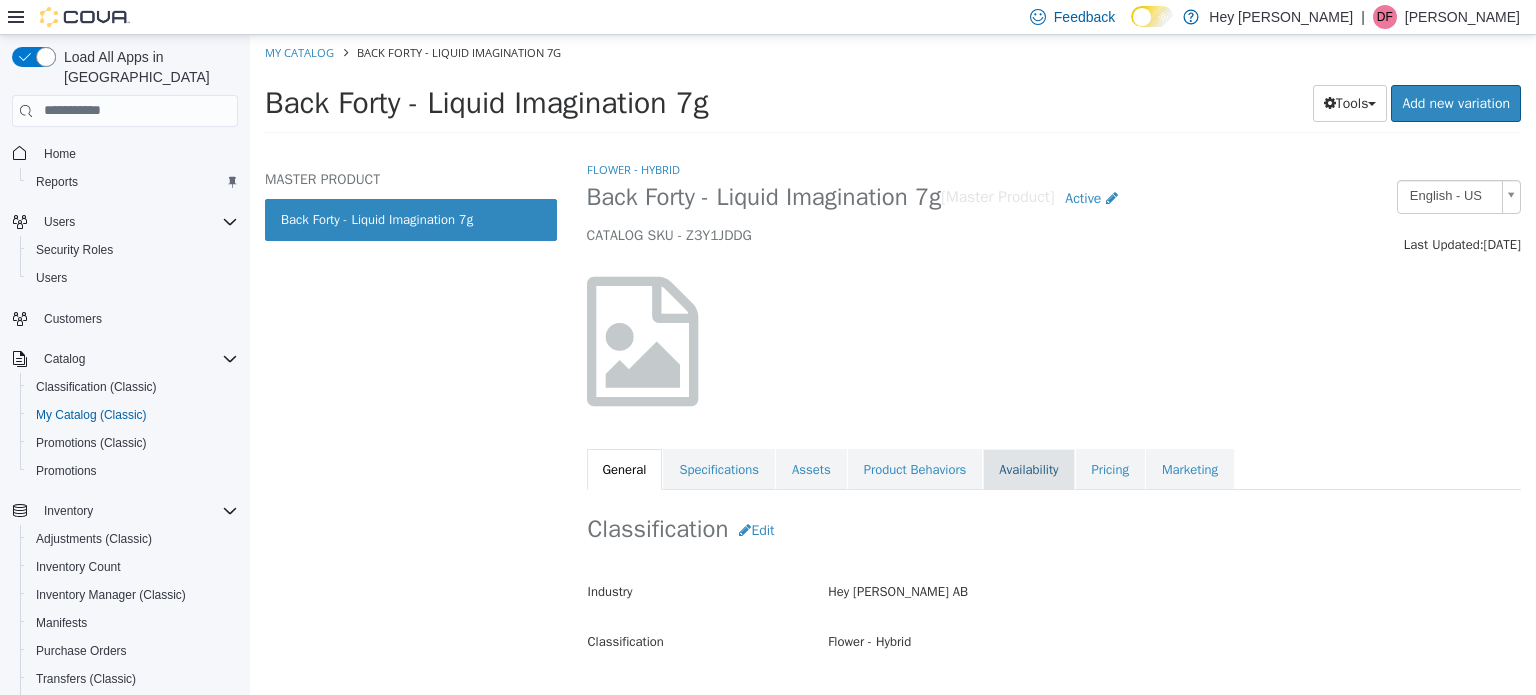 click on "Availability" at bounding box center [1028, 469] 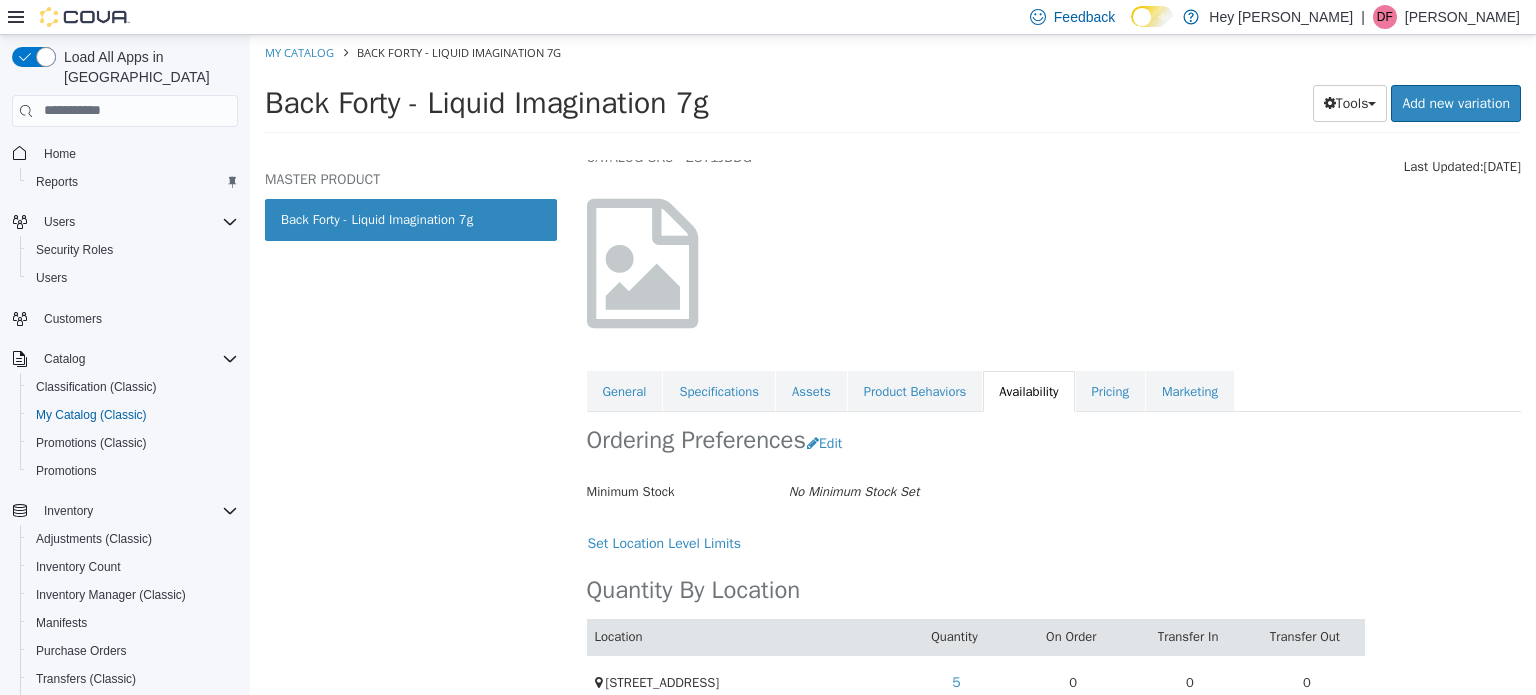 scroll, scrollTop: 164, scrollLeft: 0, axis: vertical 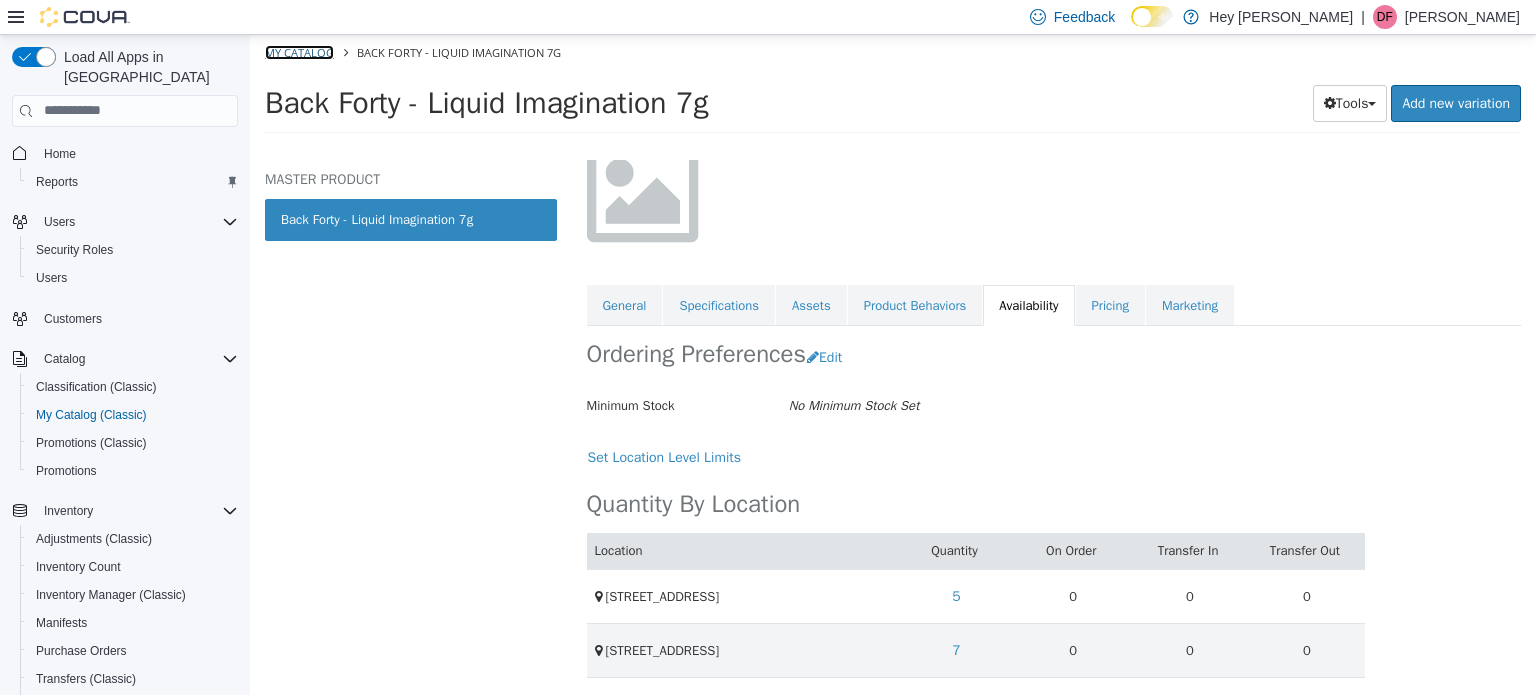 click on "My Catalog" at bounding box center (299, 51) 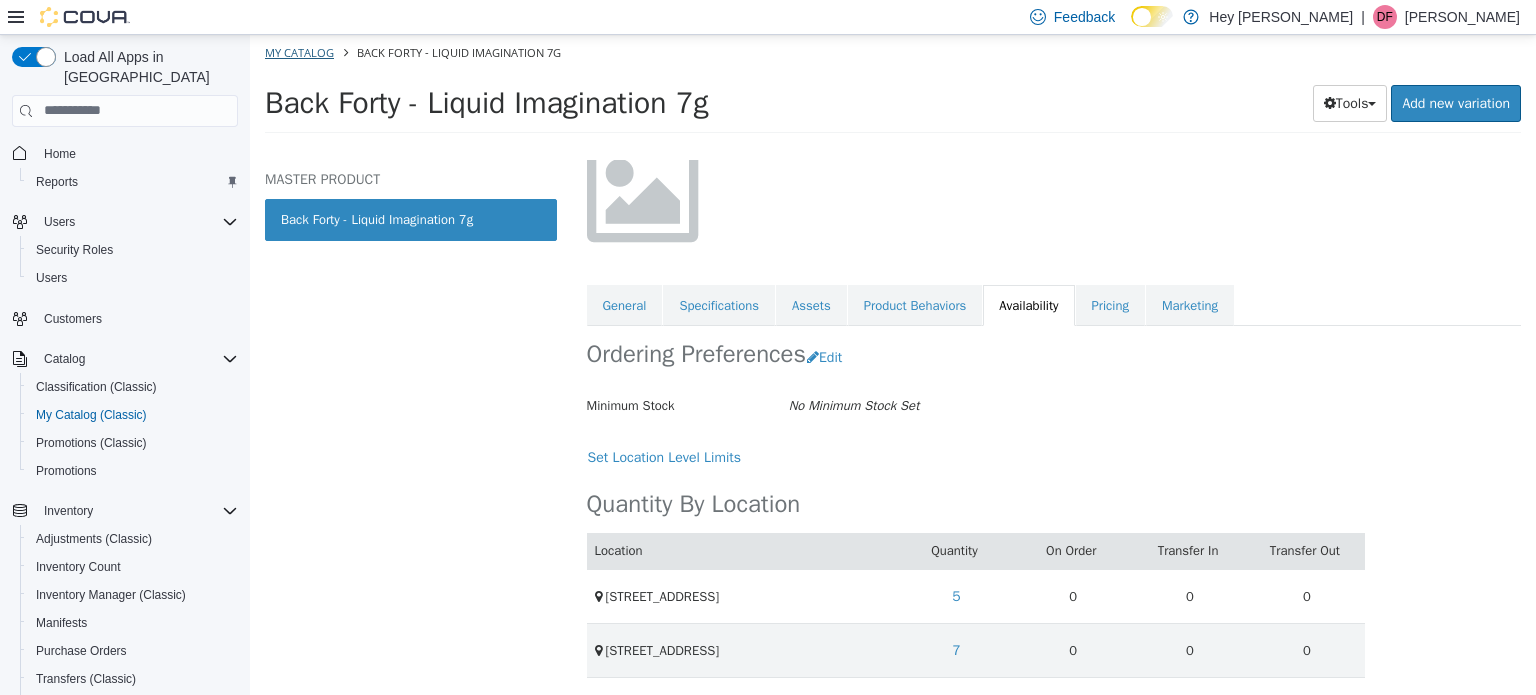 select on "**********" 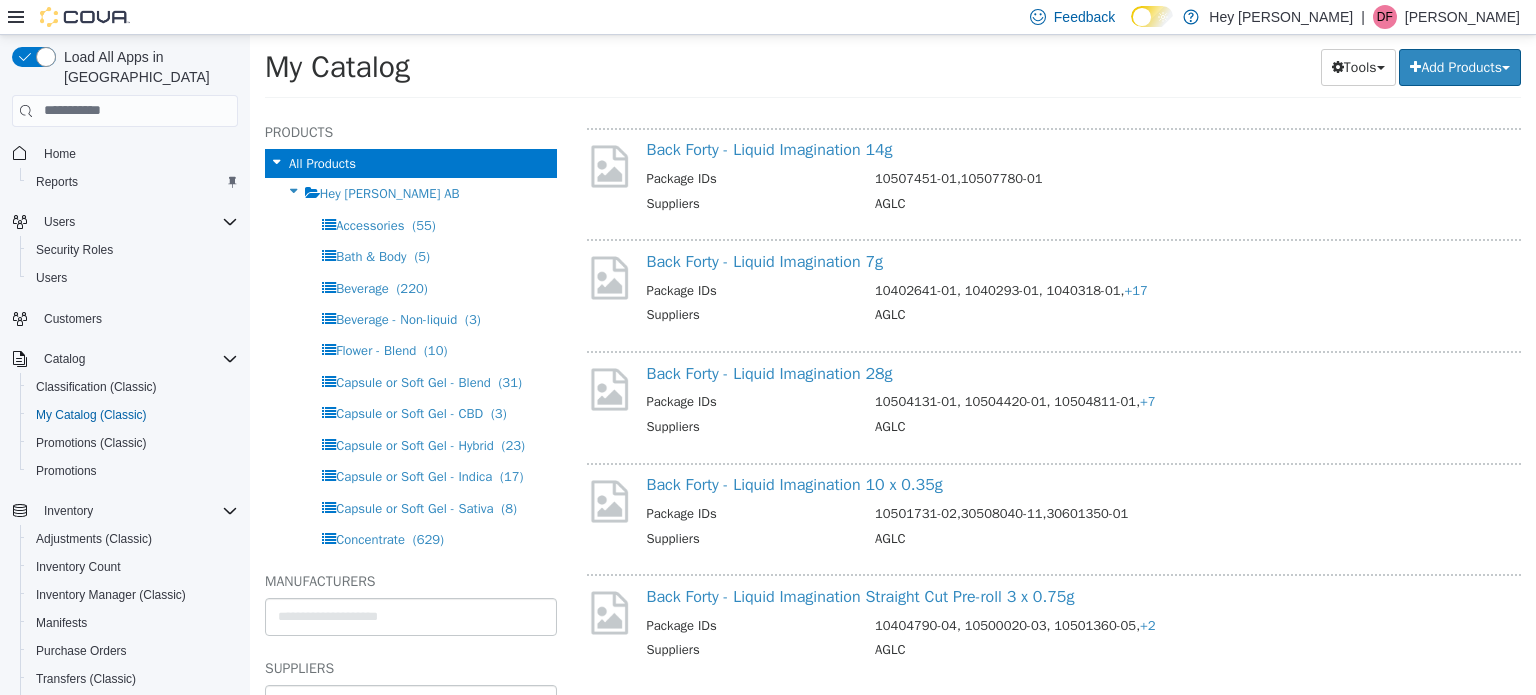 scroll, scrollTop: 288, scrollLeft: 0, axis: vertical 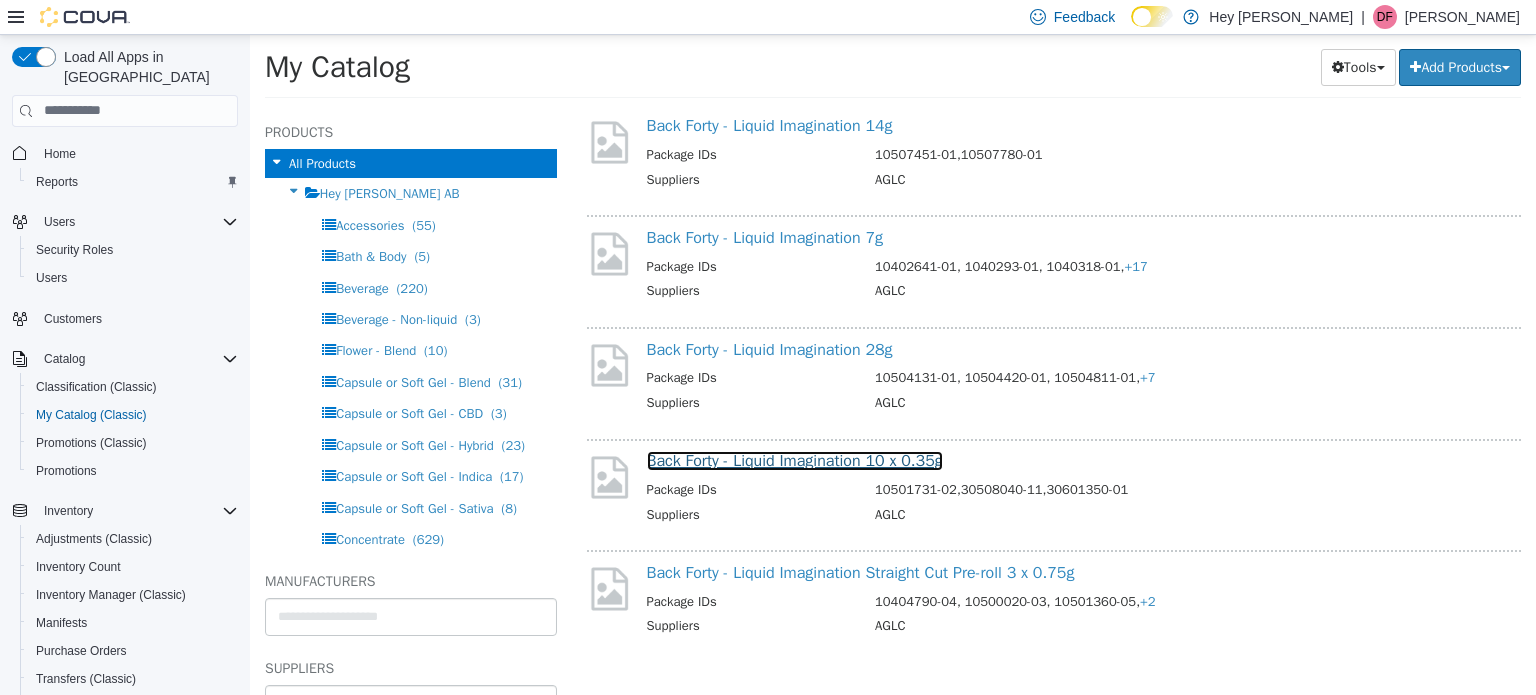 click on "Back Forty - Liquid Imagination 10 x 0.35g" at bounding box center [795, 460] 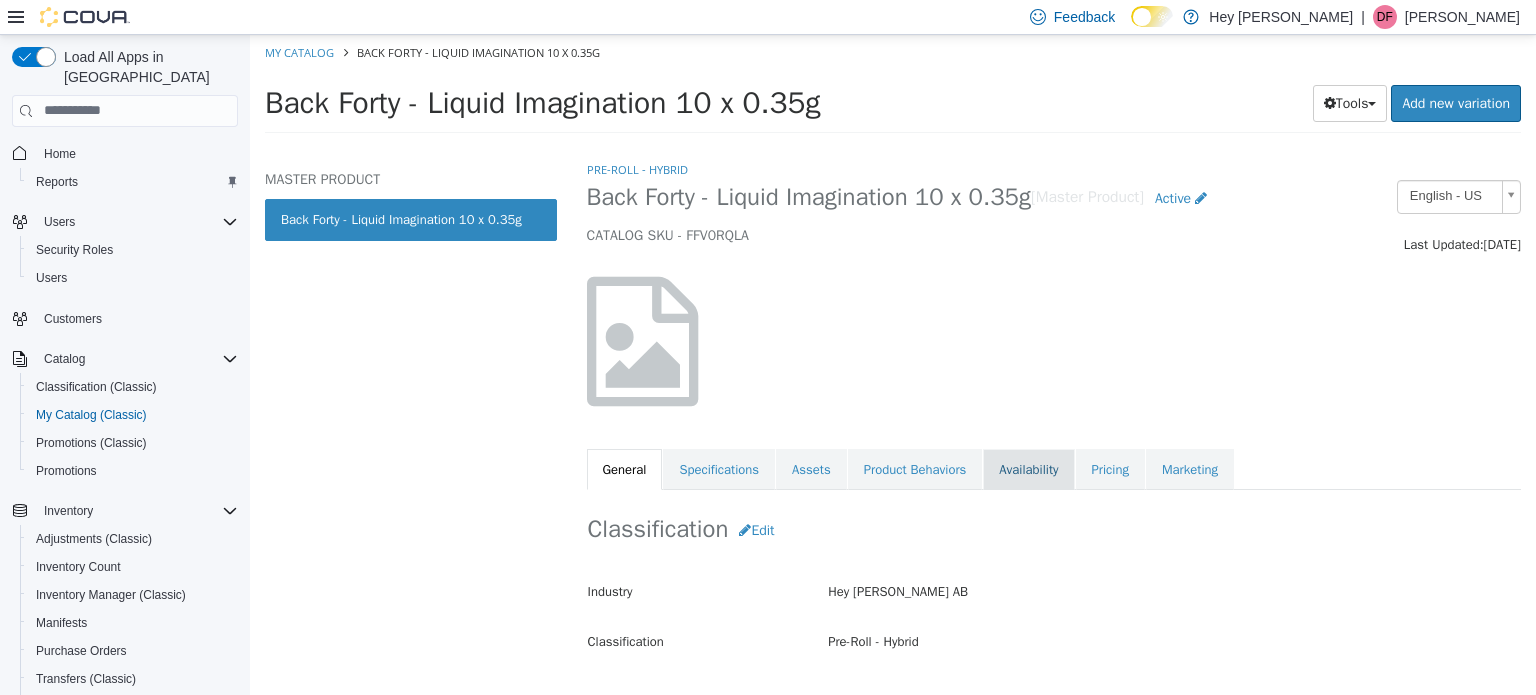 click on "Availability" at bounding box center (1028, 469) 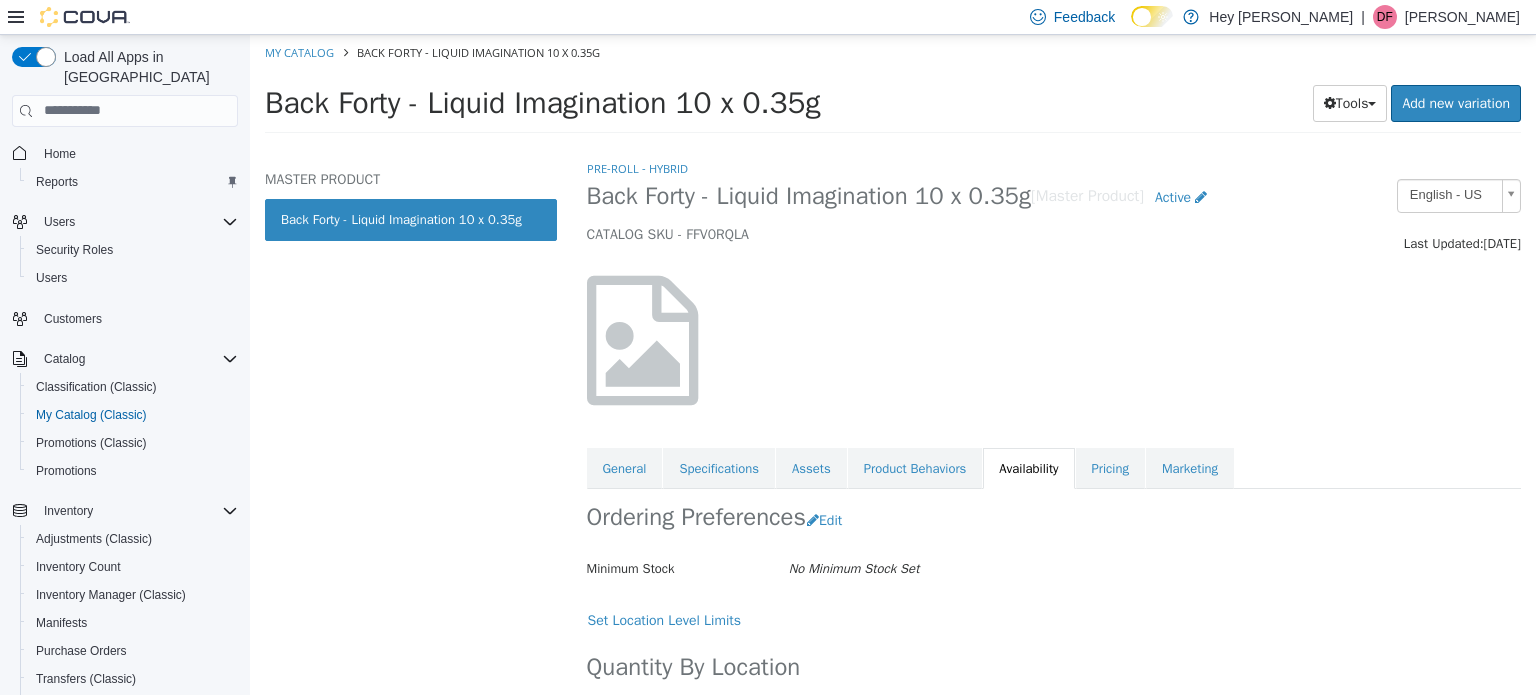 scroll, scrollTop: 0, scrollLeft: 0, axis: both 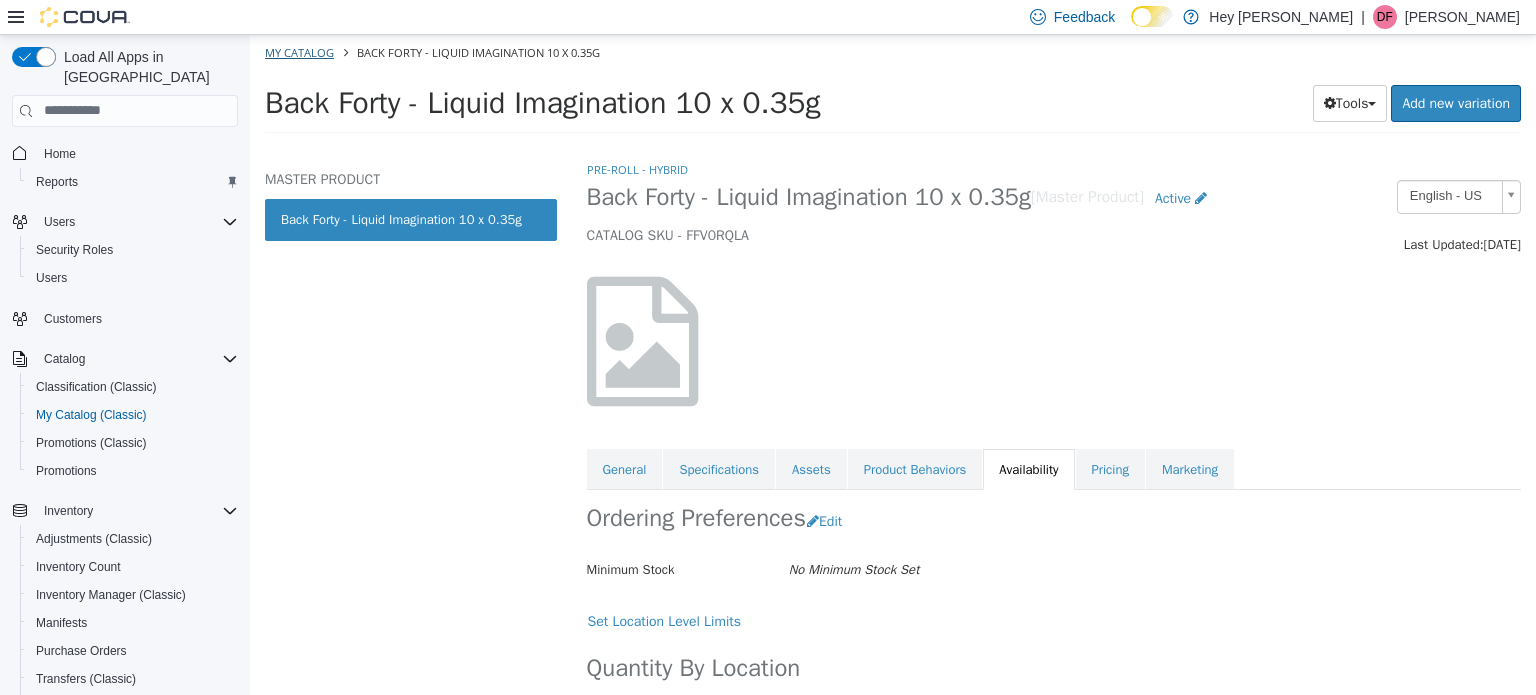 click on "My Catalog
Back Forty - Liquid Imagination 10 x 0.35g" at bounding box center [893, 52] 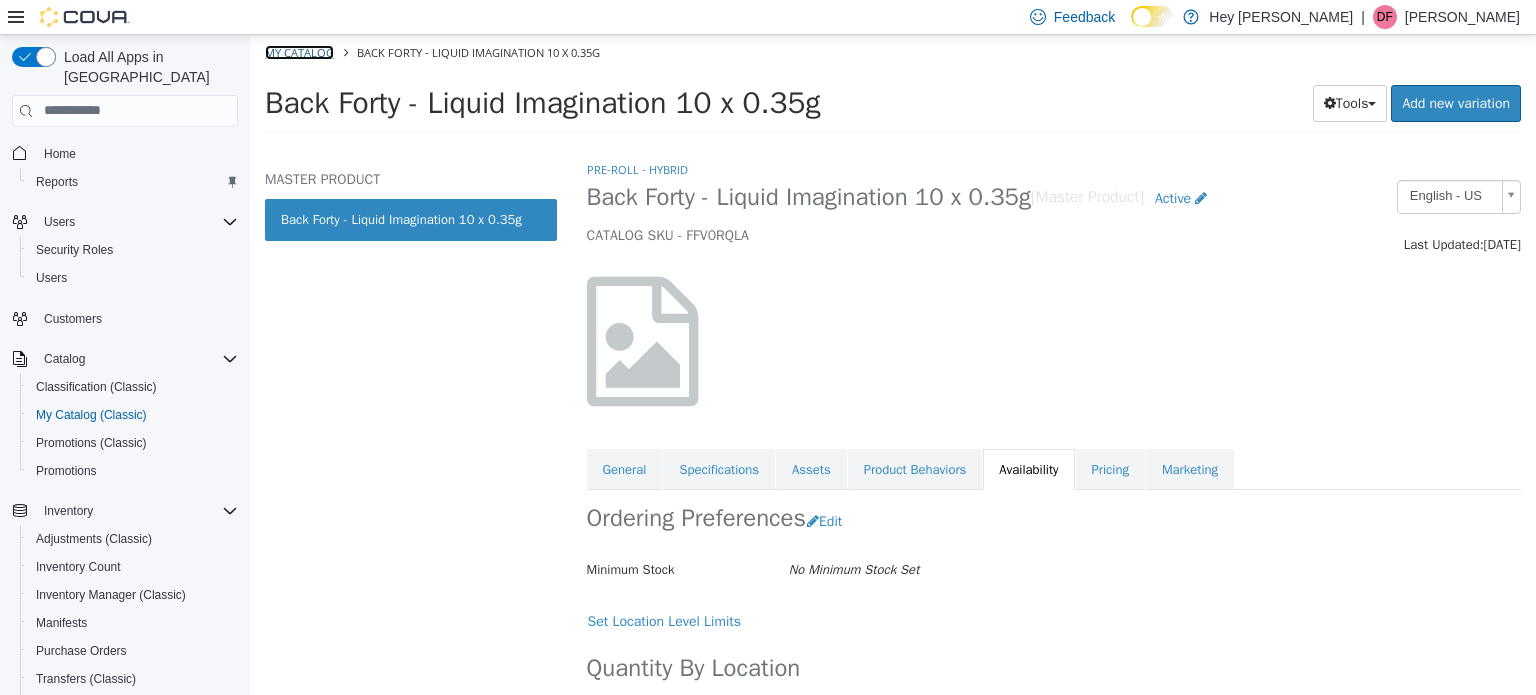click on "My Catalog" at bounding box center [299, 51] 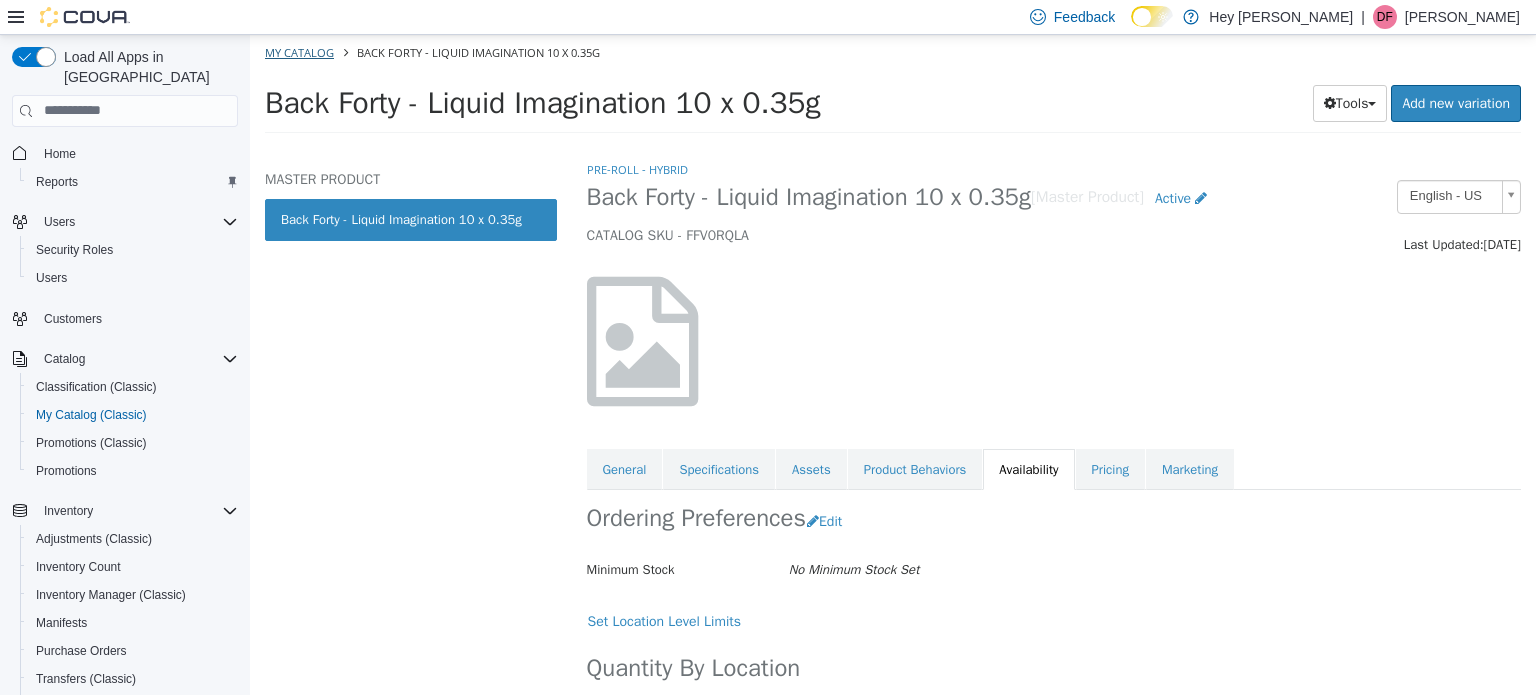 select on "**********" 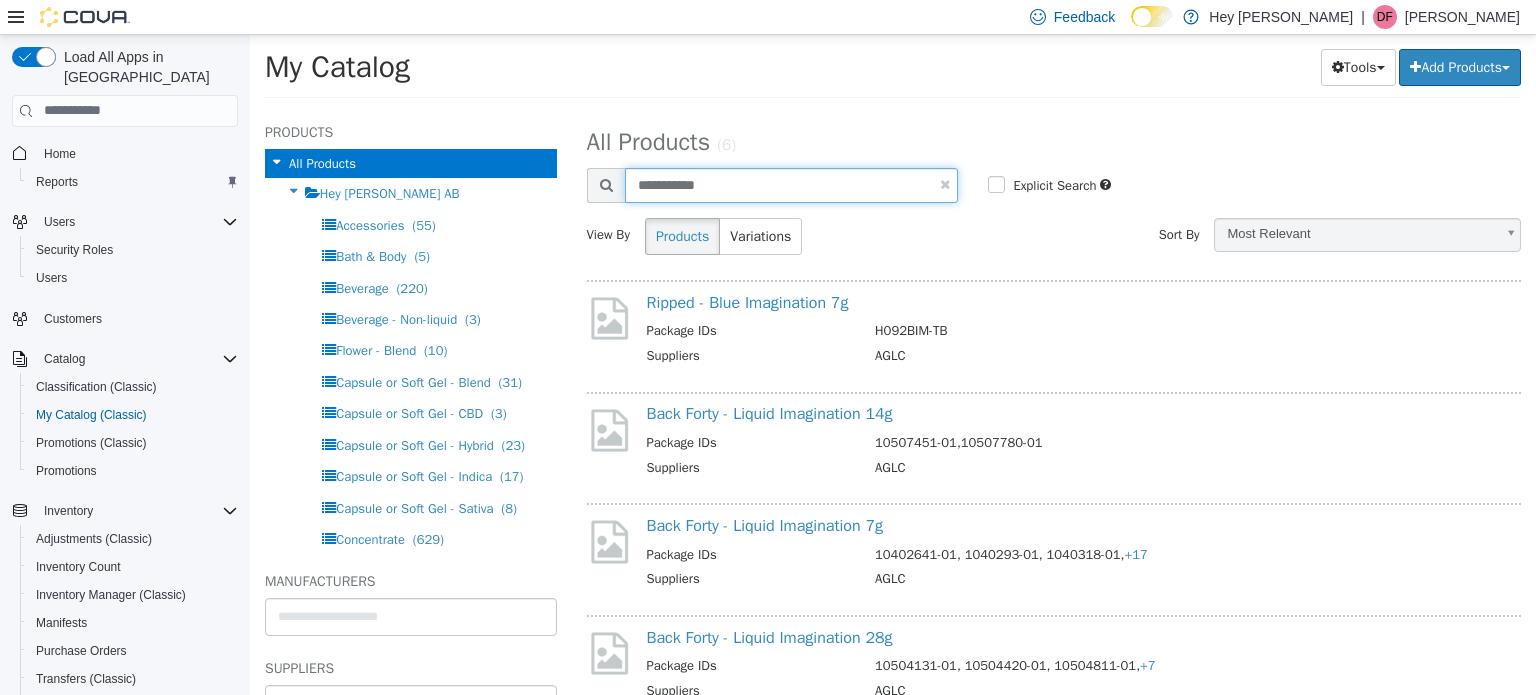 click on "**********" at bounding box center (792, 184) 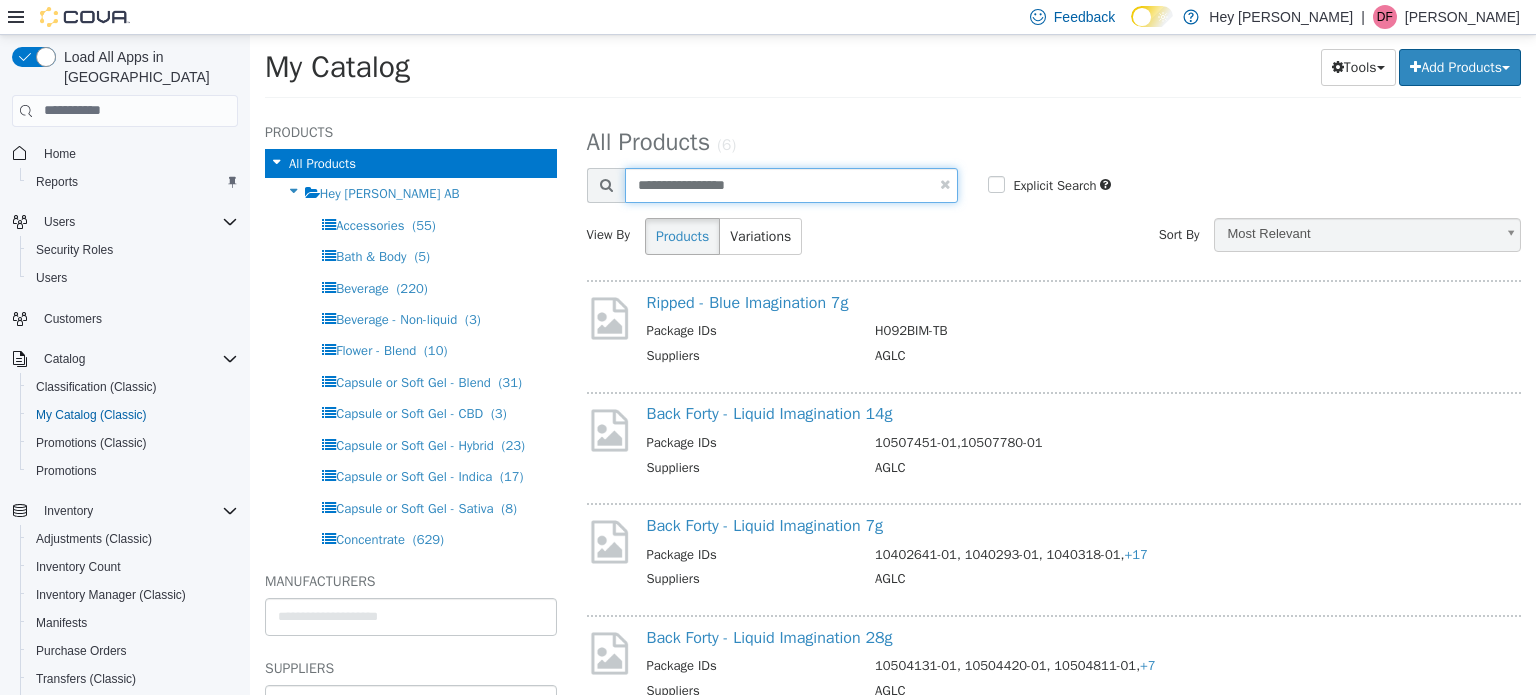 type on "**********" 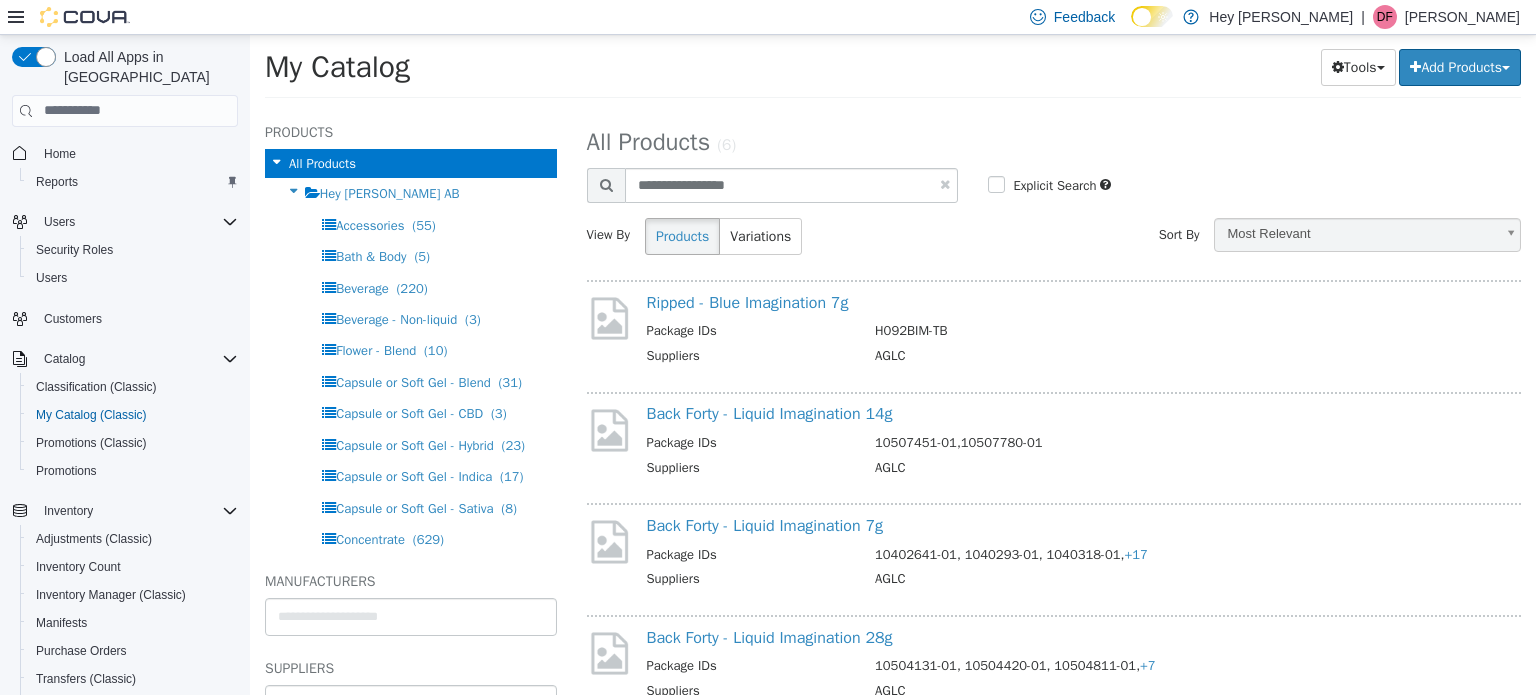 select on "**********" 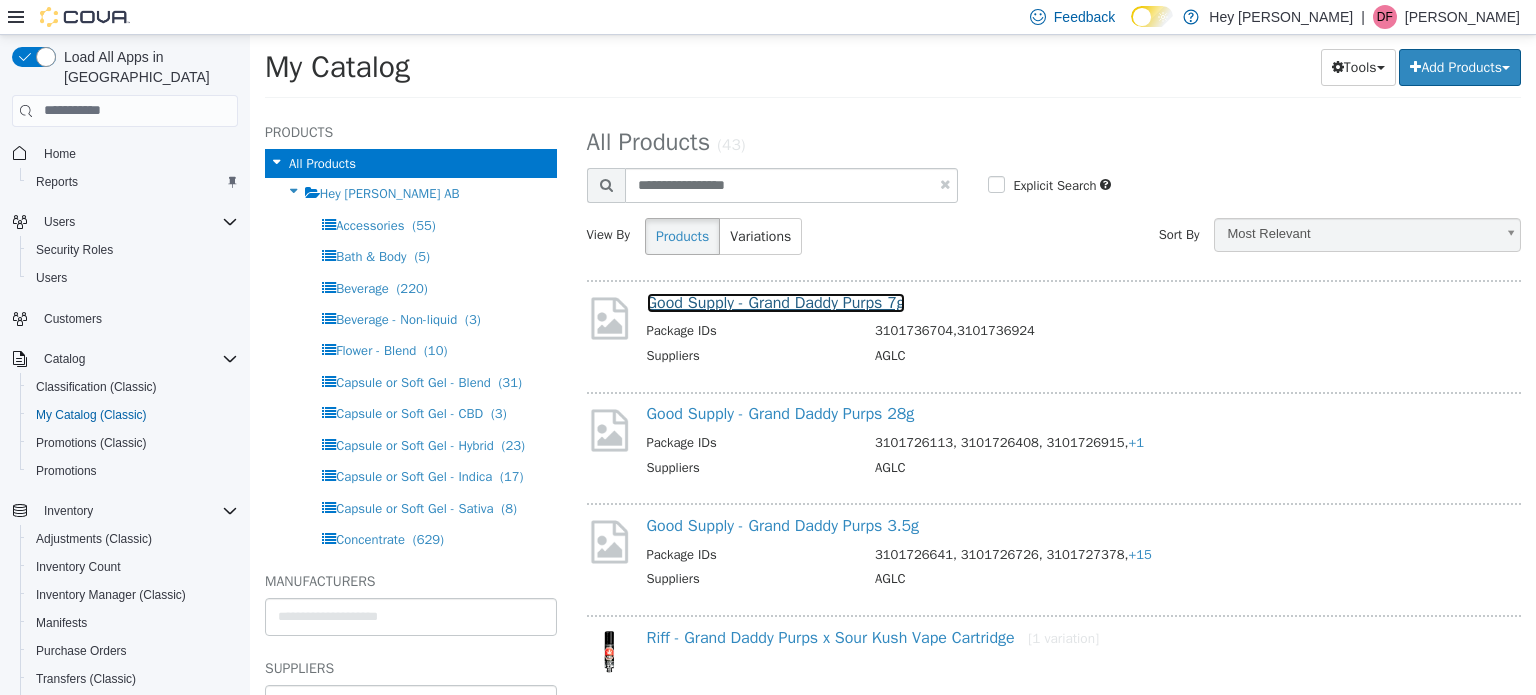 click on "Good Supply - Grand Daddy Purps 7g" at bounding box center (776, 302) 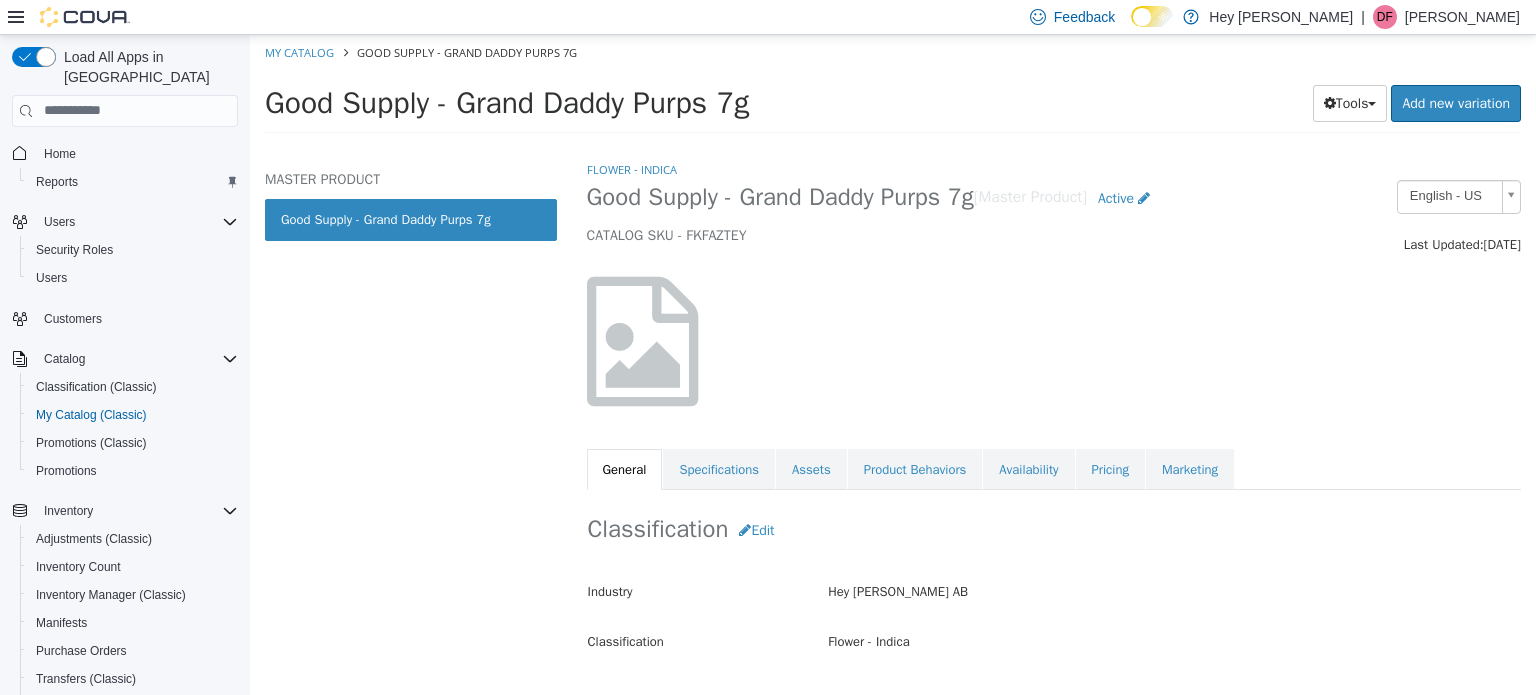 drag, startPoint x: 1036, startPoint y: 464, endPoint x: 1135, endPoint y: 428, distance: 105.3423 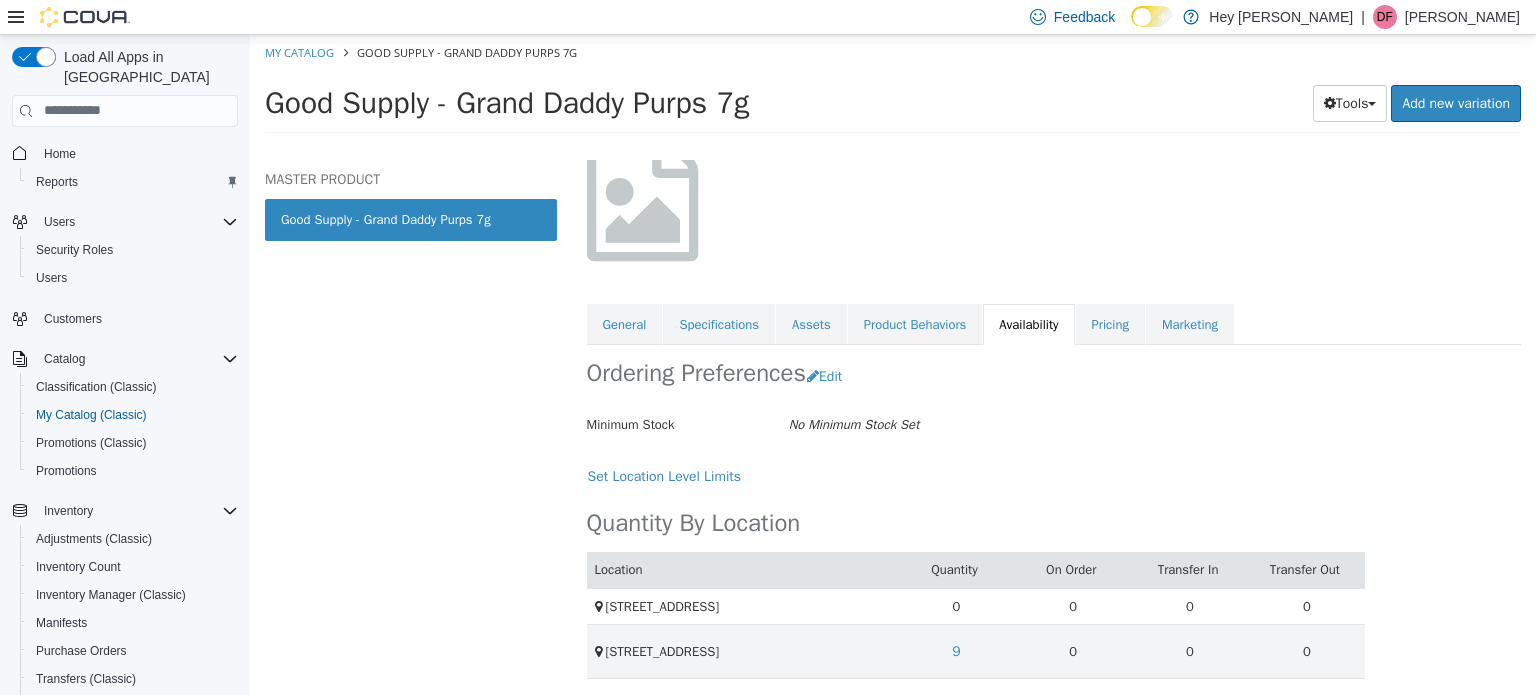 scroll, scrollTop: 147, scrollLeft: 0, axis: vertical 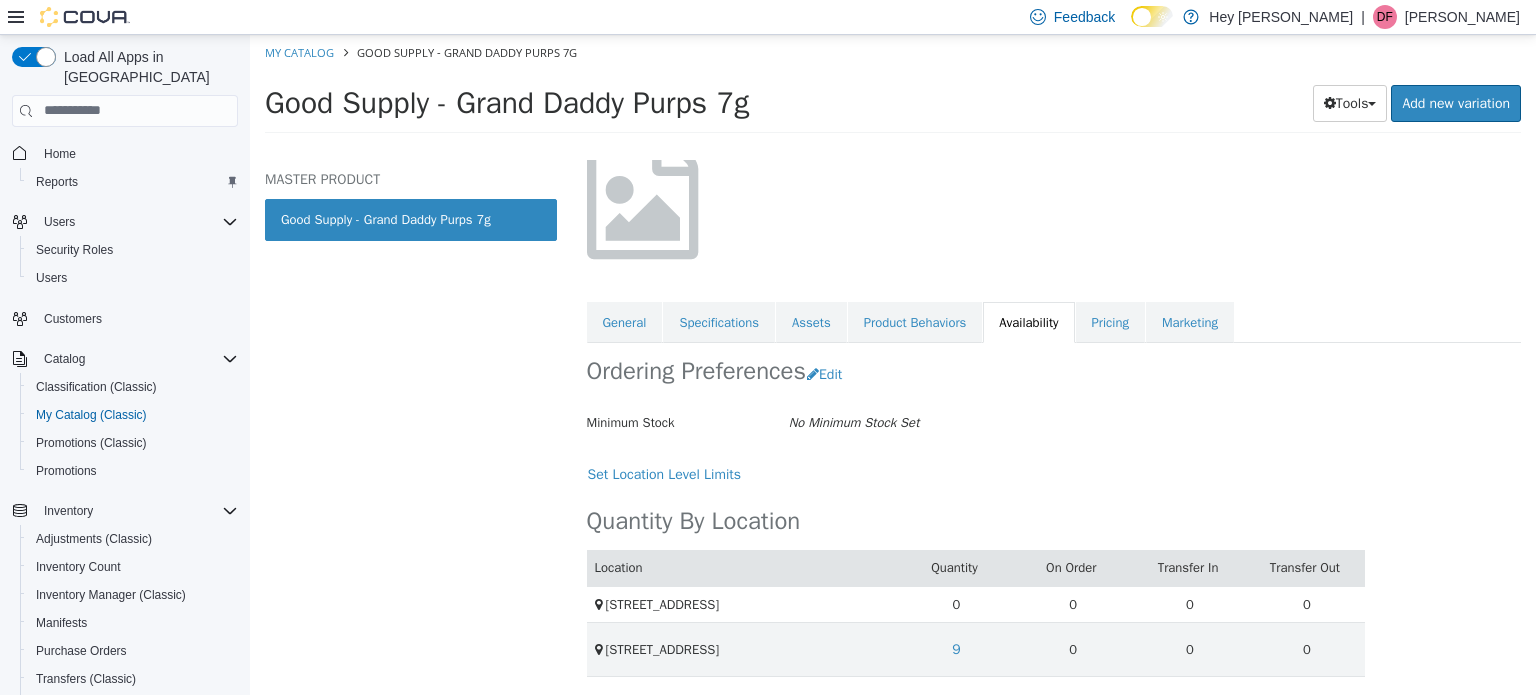 click on "My Catalog" at bounding box center [301, 51] 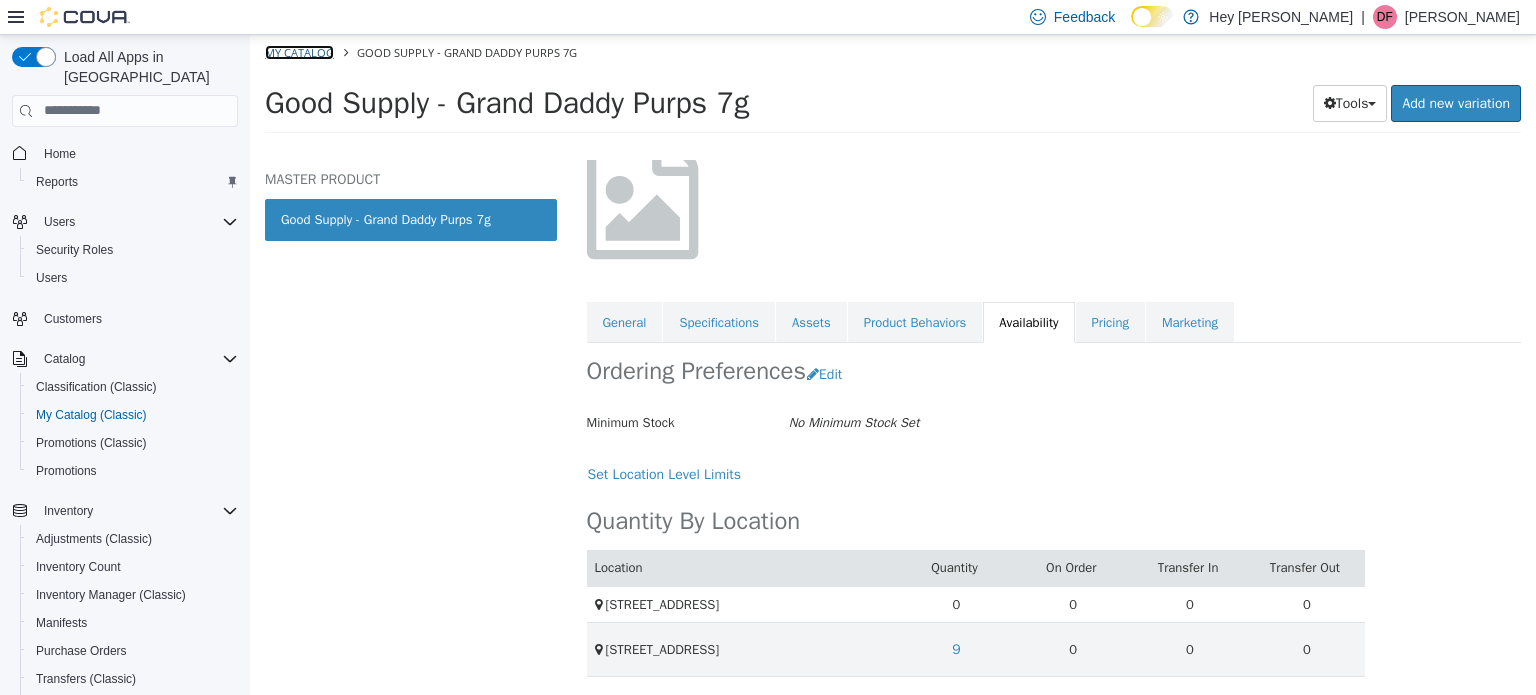 click on "My Catalog" at bounding box center (299, 51) 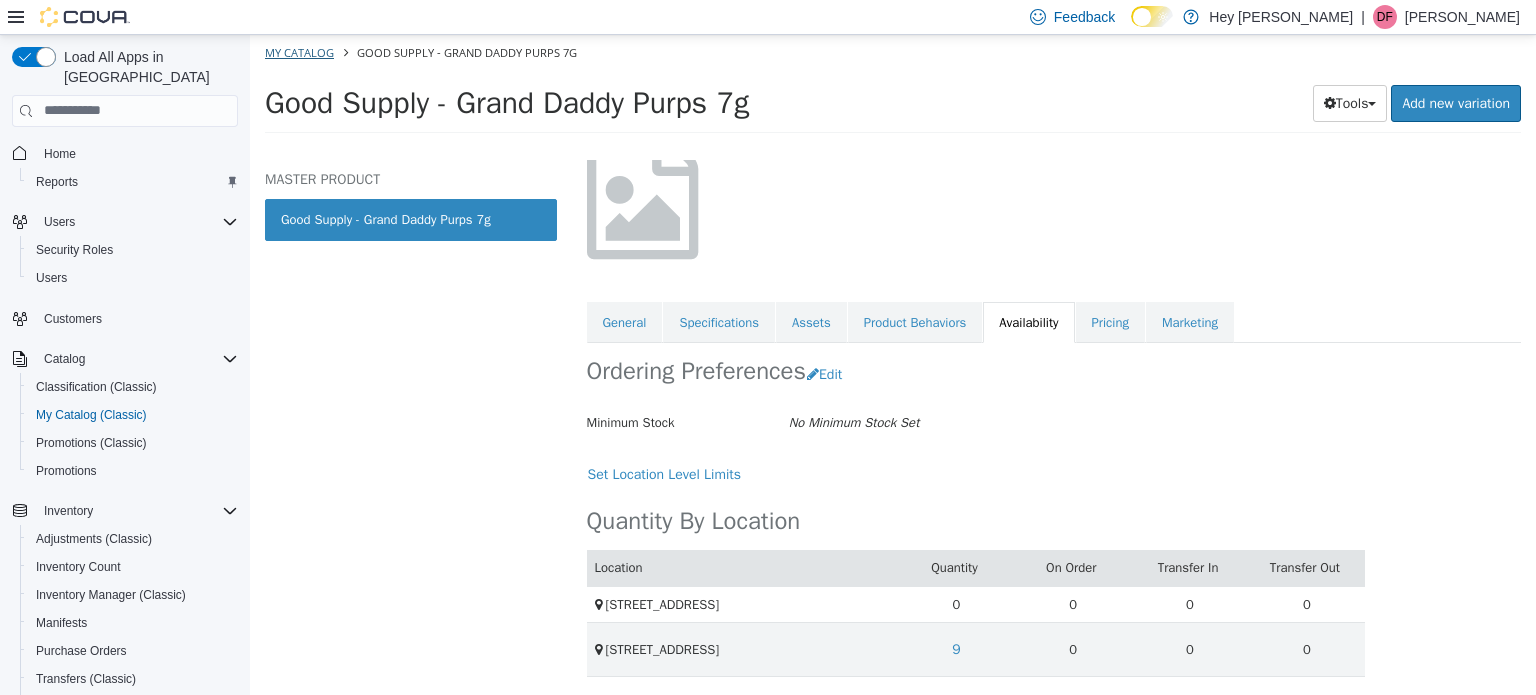 select on "**********" 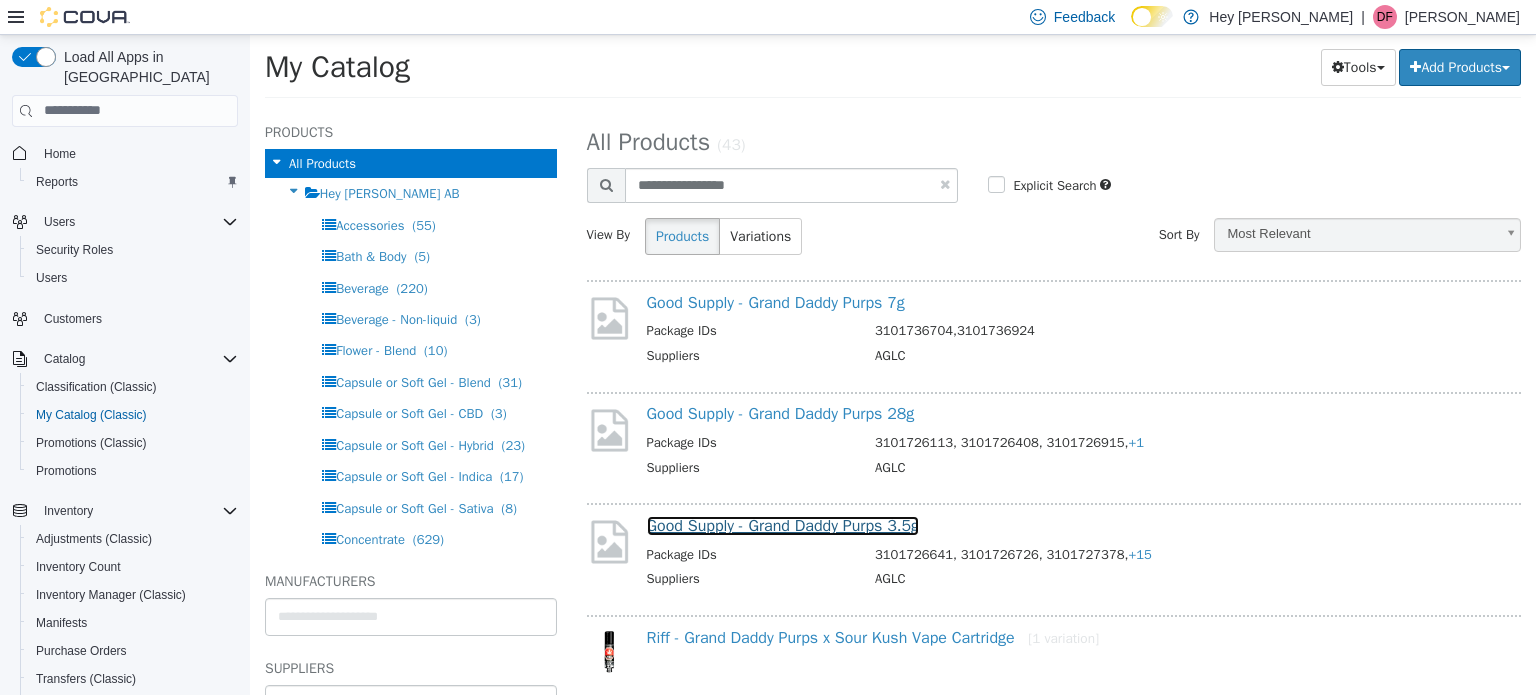 click on "Good Supply - Grand Daddy Purps 3.5g" at bounding box center [783, 525] 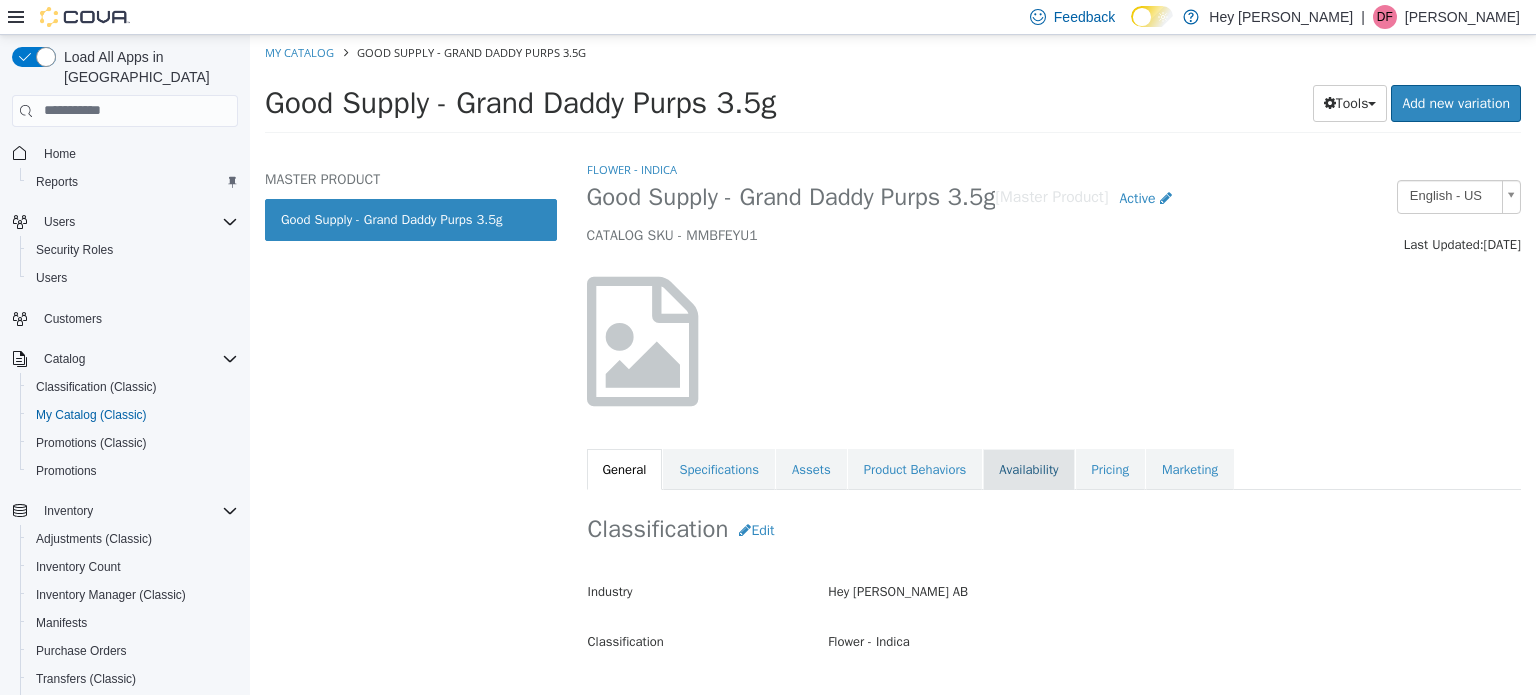 click on "Availability" at bounding box center [1028, 469] 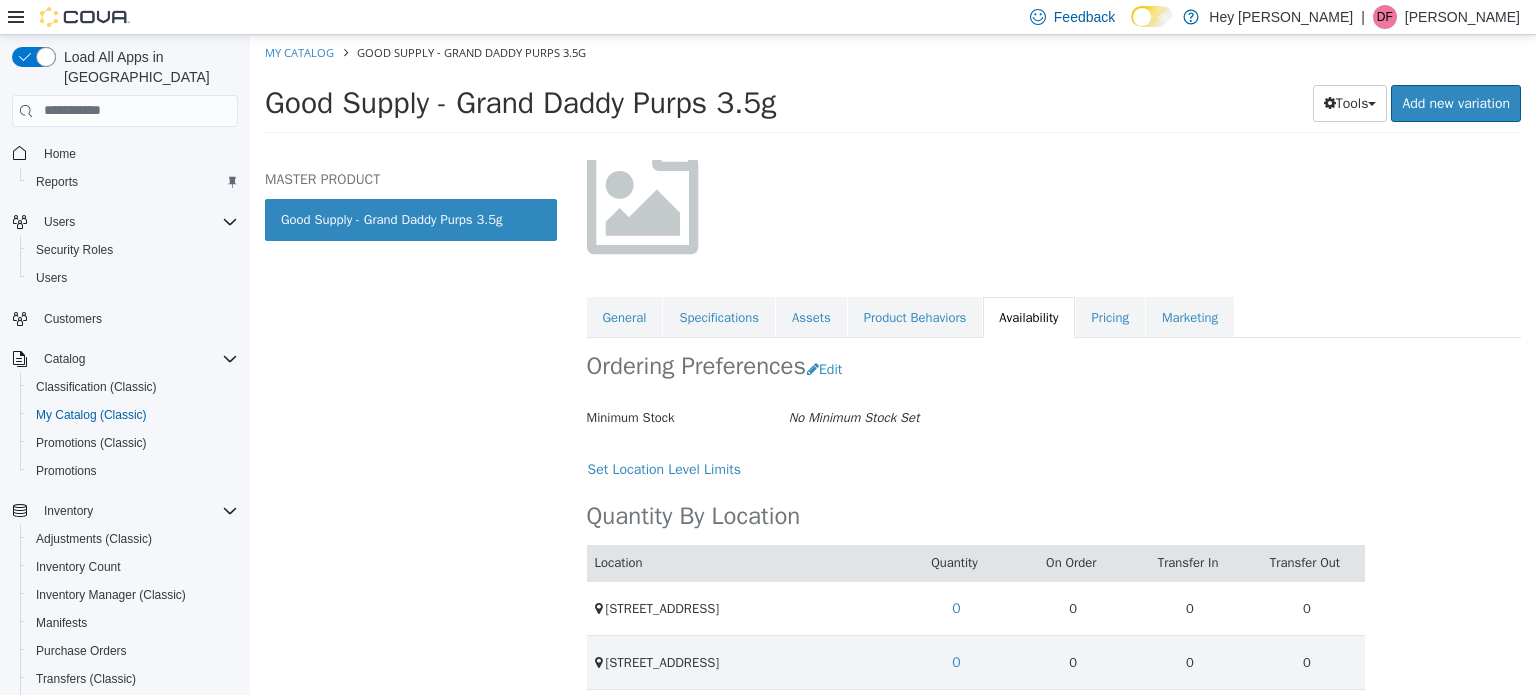 scroll, scrollTop: 164, scrollLeft: 0, axis: vertical 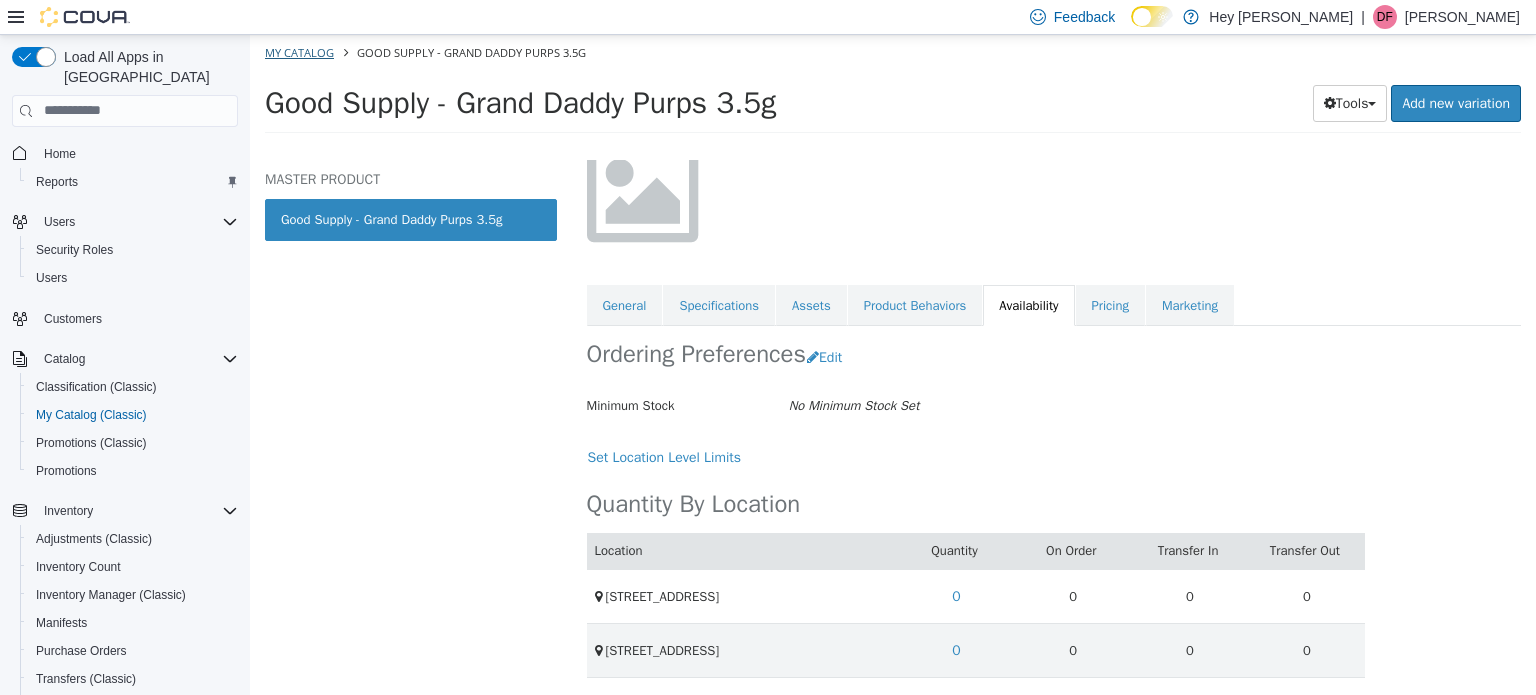 click on "My Catalog" at bounding box center [301, 51] 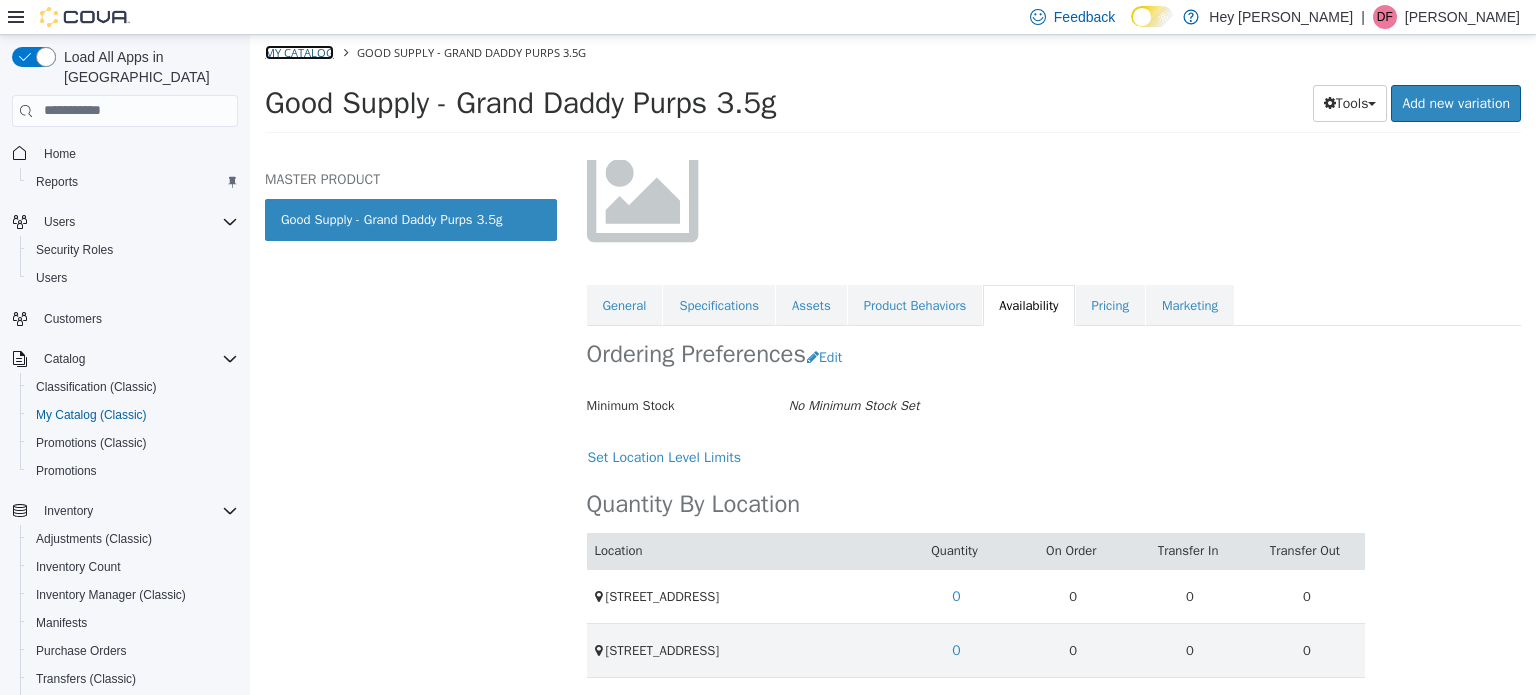 click on "My Catalog" at bounding box center [299, 51] 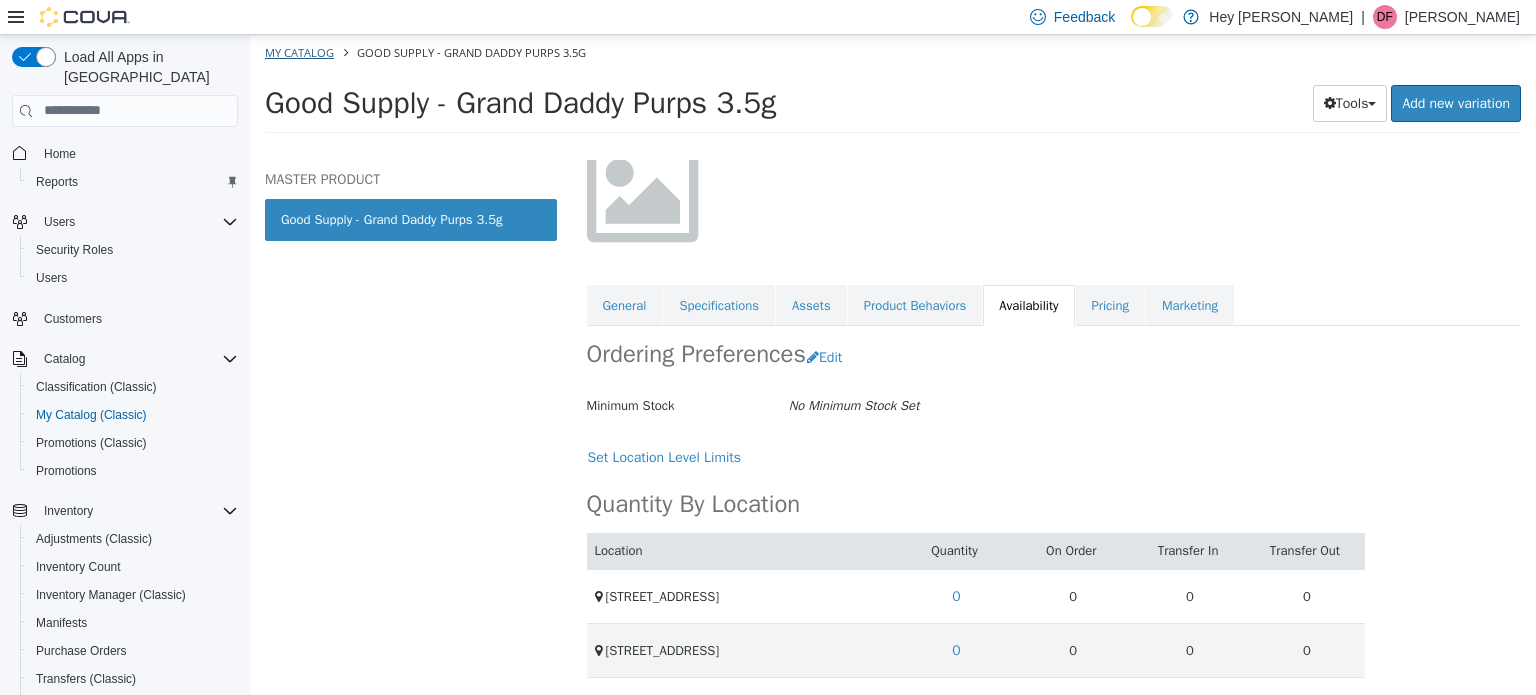 select on "**********" 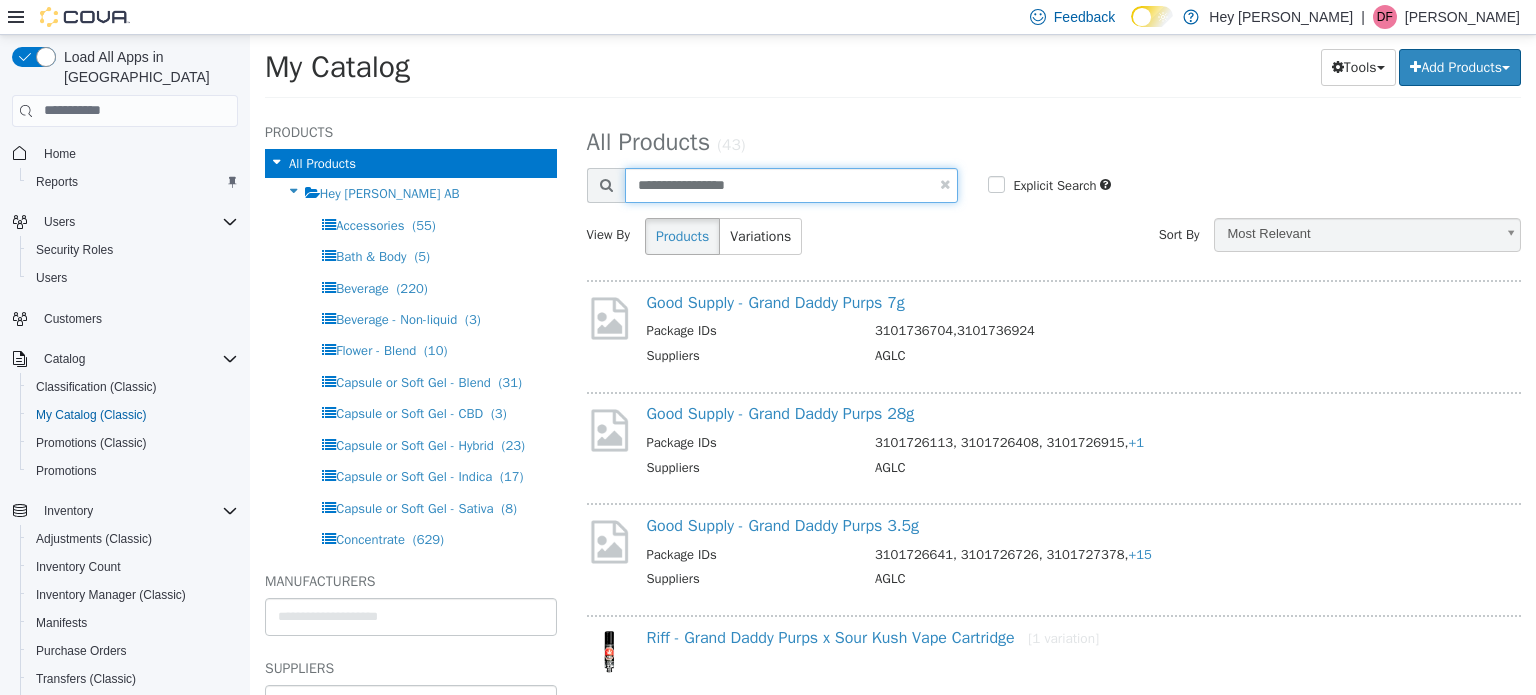 click on "**********" at bounding box center (792, 184) 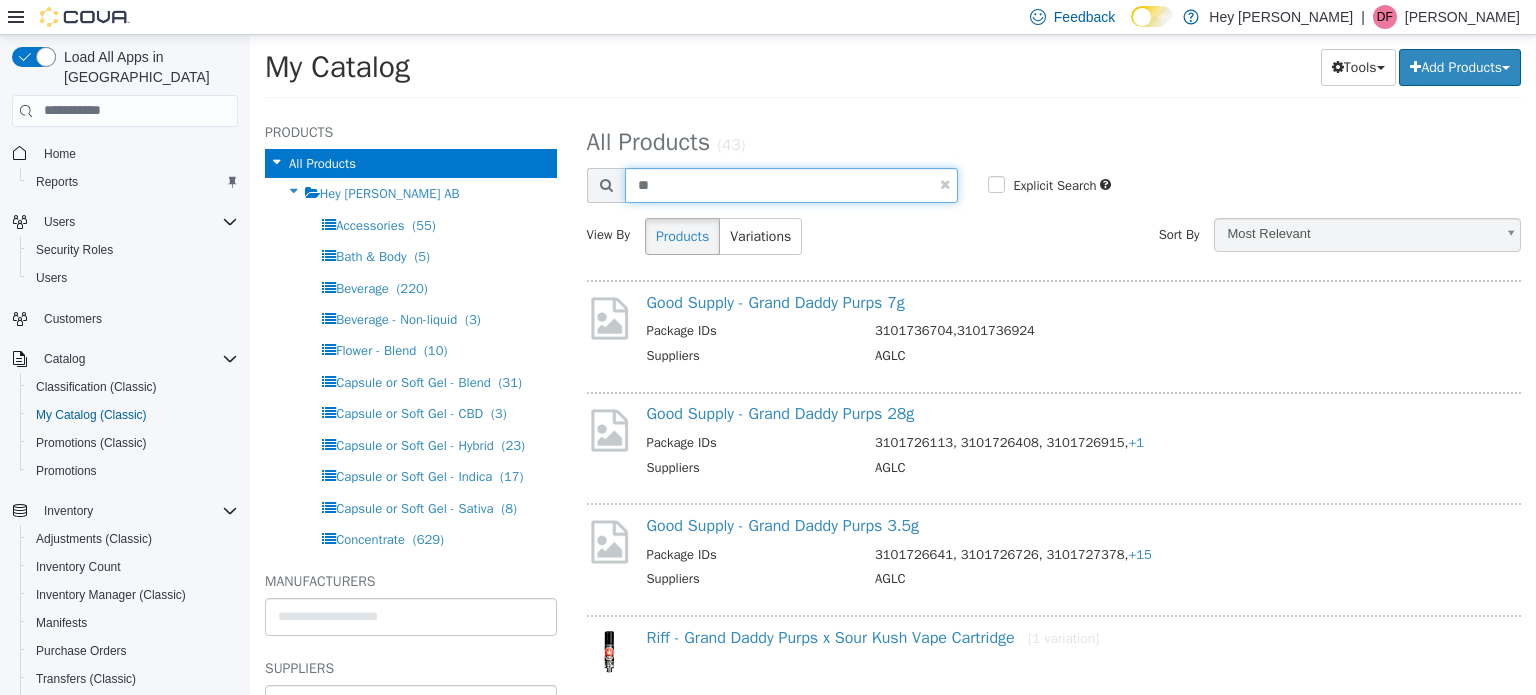 type on "*" 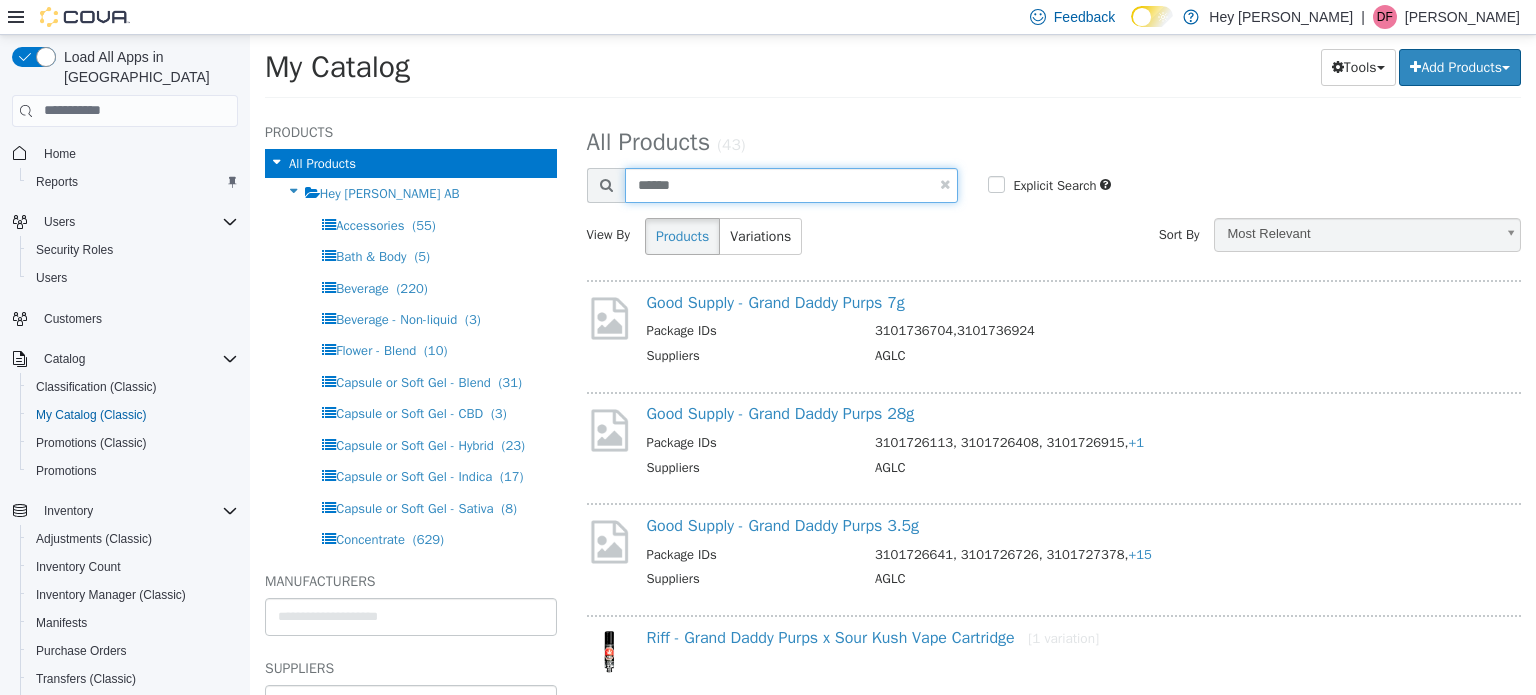 type on "******" 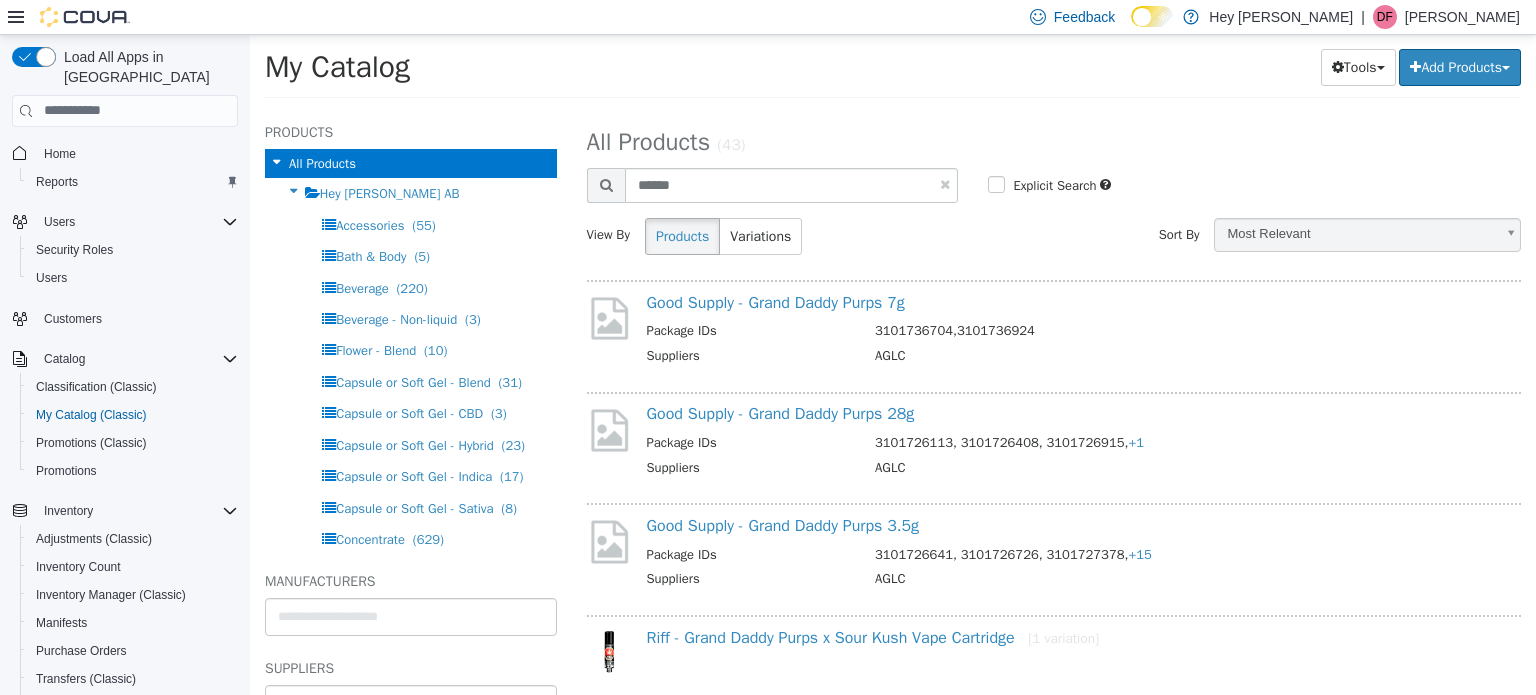 select on "**********" 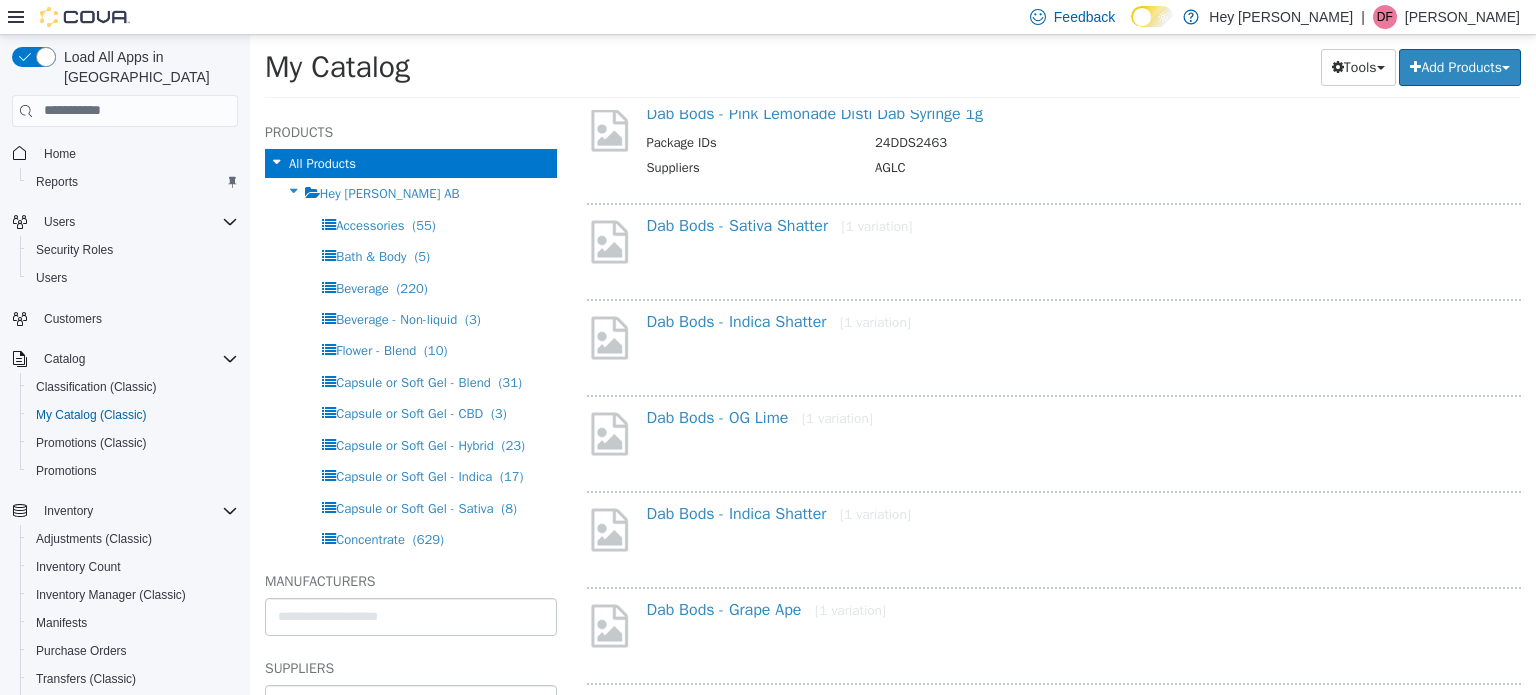scroll, scrollTop: 0, scrollLeft: 0, axis: both 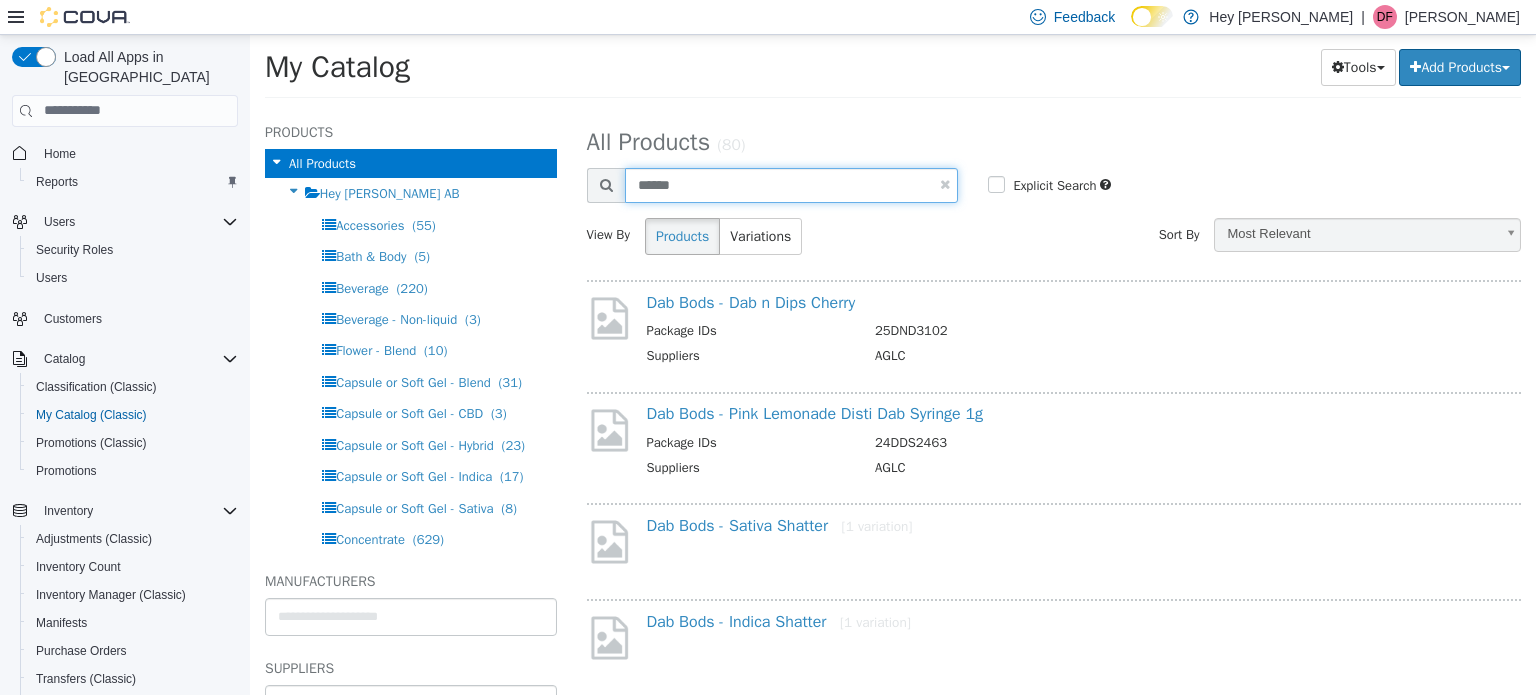 click on "******" at bounding box center [792, 184] 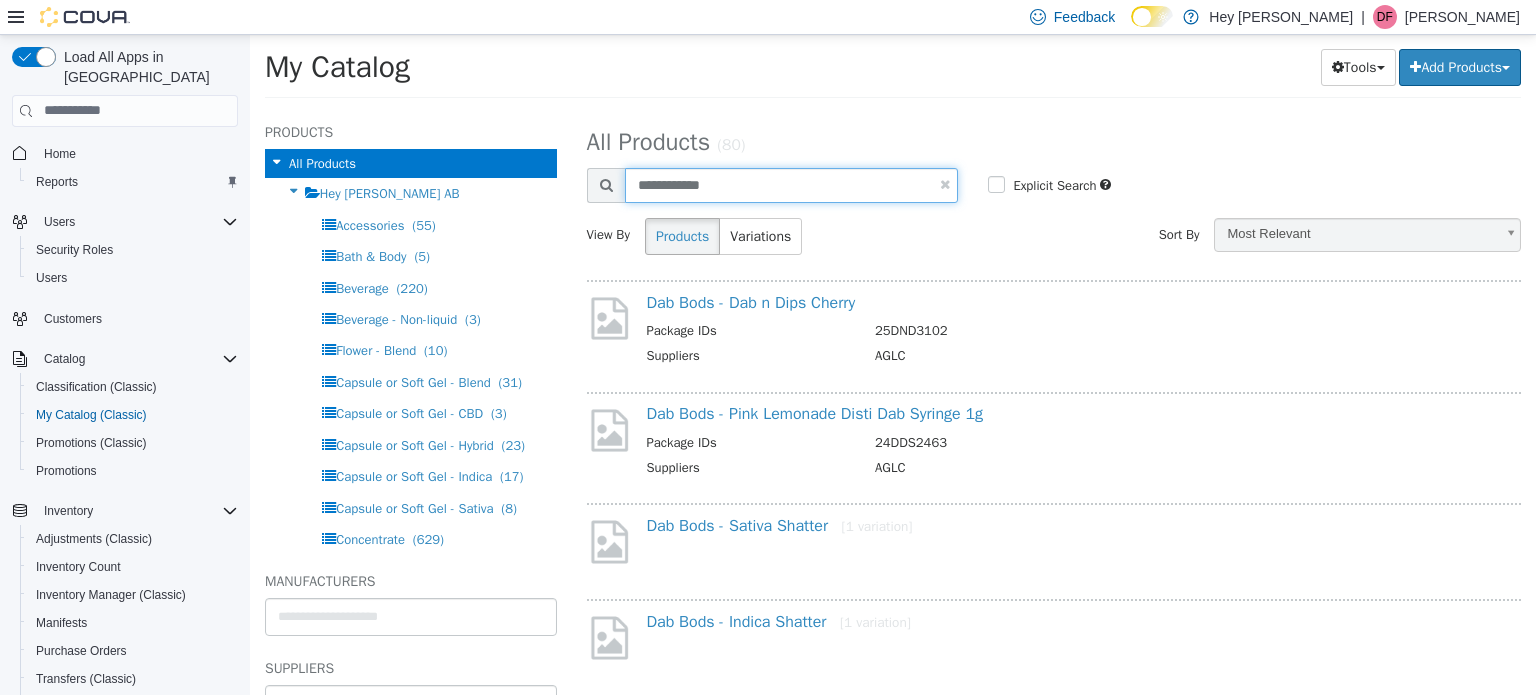 type on "**********" 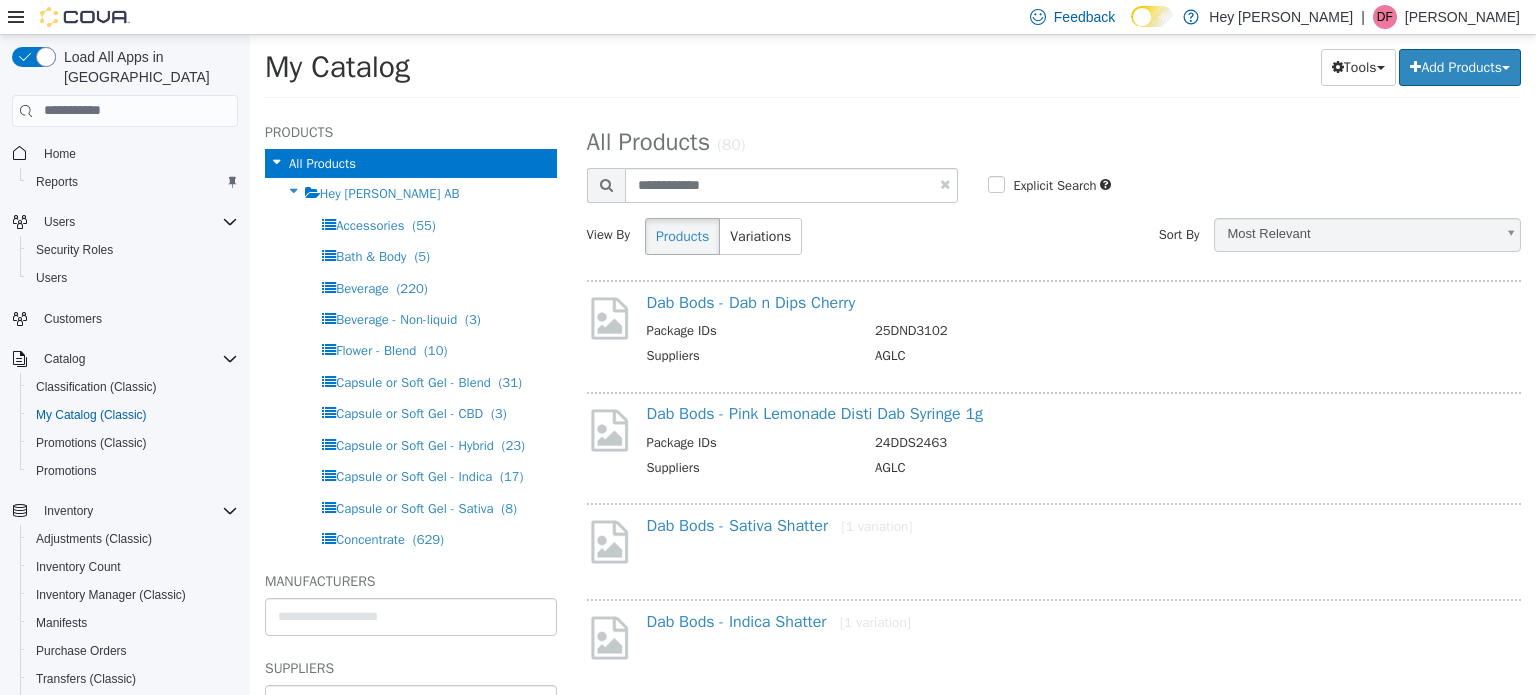 select on "**********" 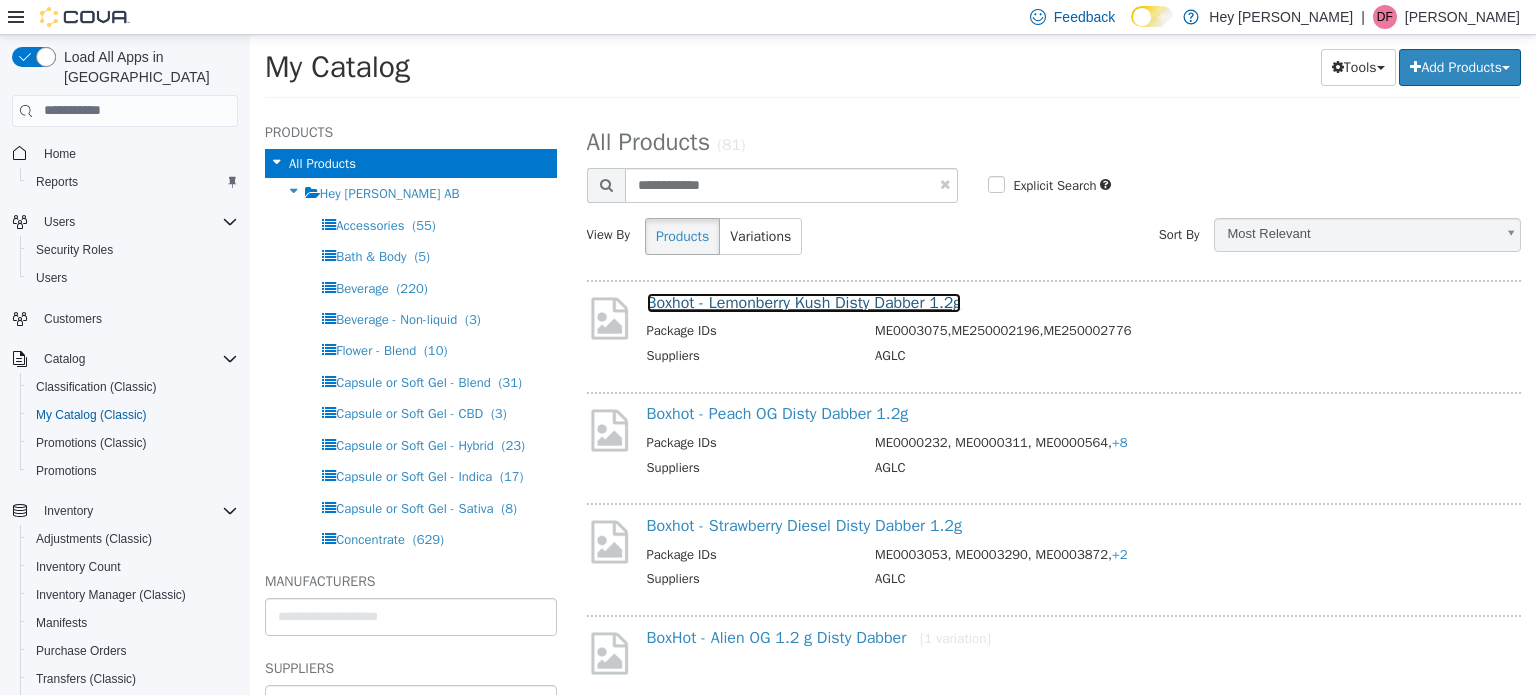 click on "Boxhot - Lemonberry Kush Disty Dabber 1.2g" at bounding box center (804, 302) 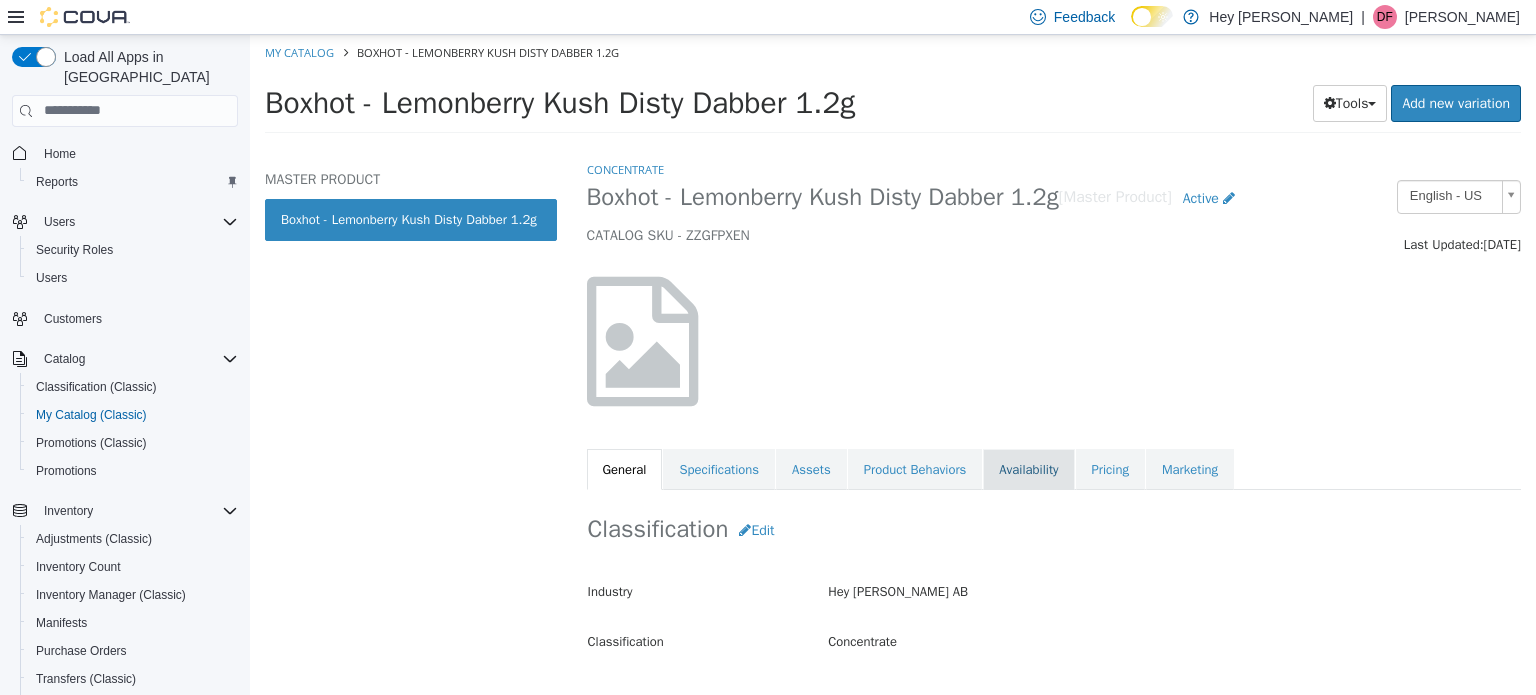 click on "Availability" at bounding box center [1028, 469] 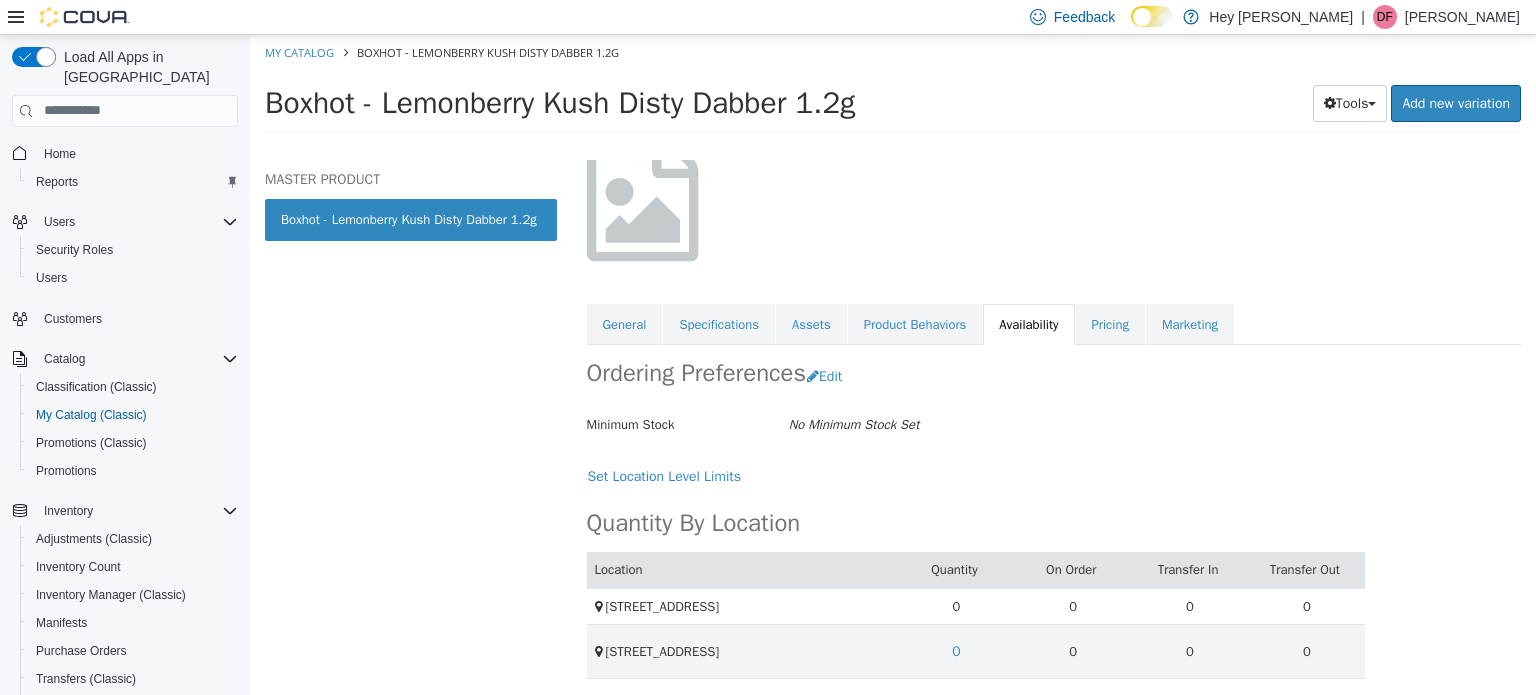 scroll, scrollTop: 147, scrollLeft: 0, axis: vertical 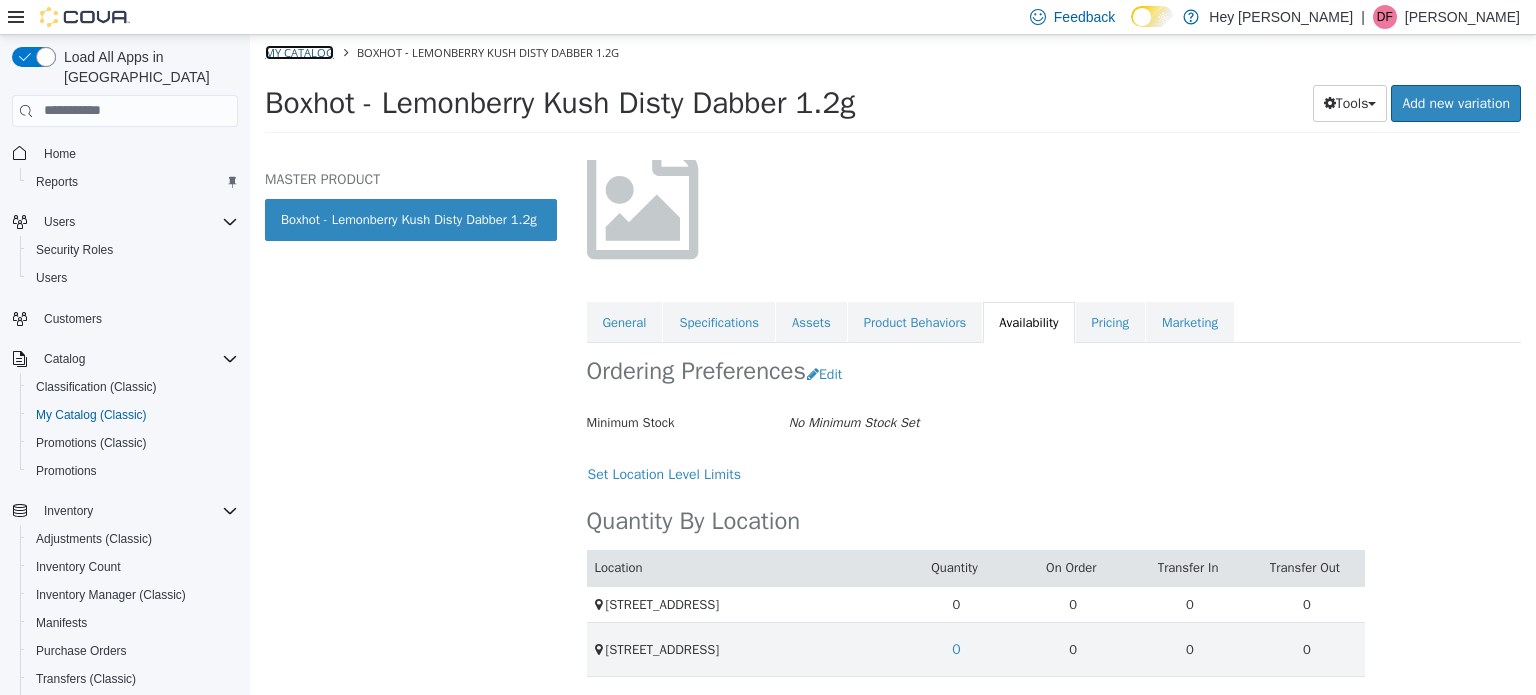 click on "My Catalog" at bounding box center [299, 51] 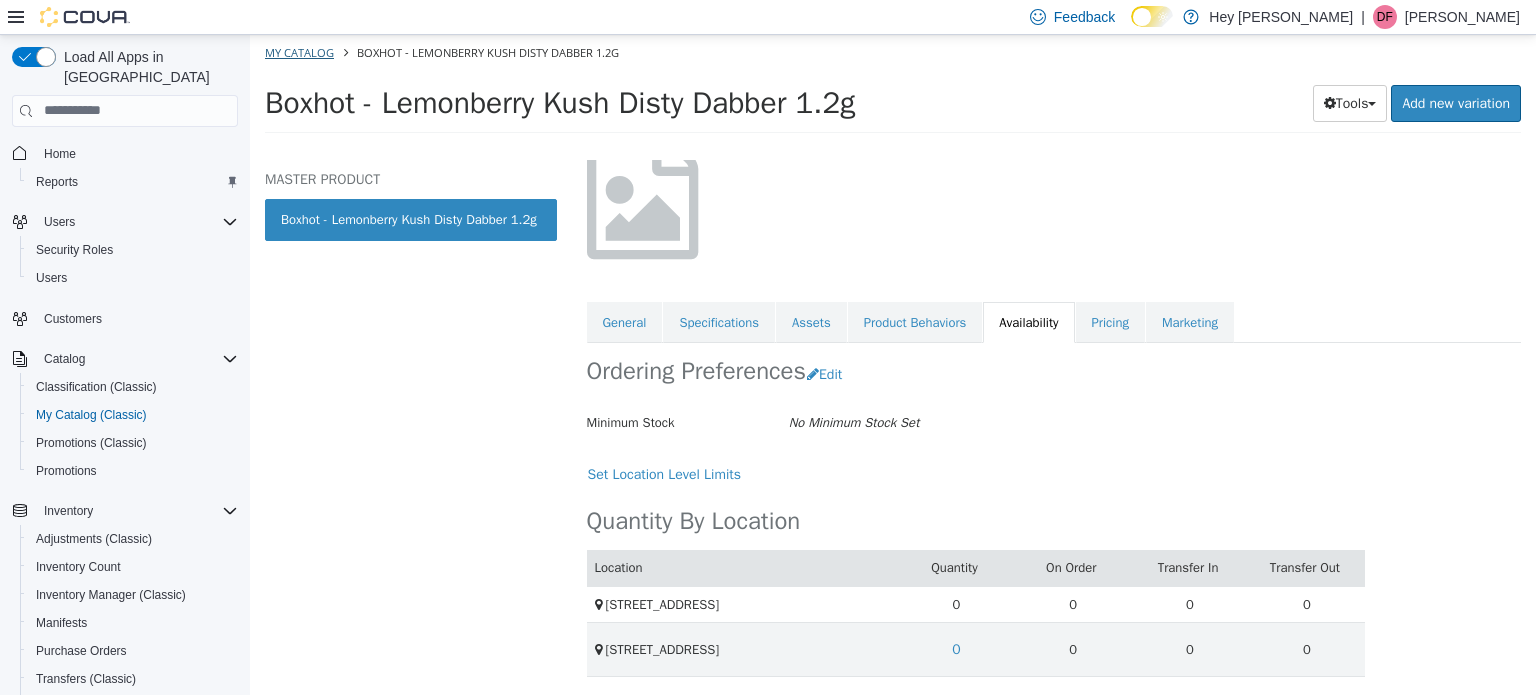 select on "**********" 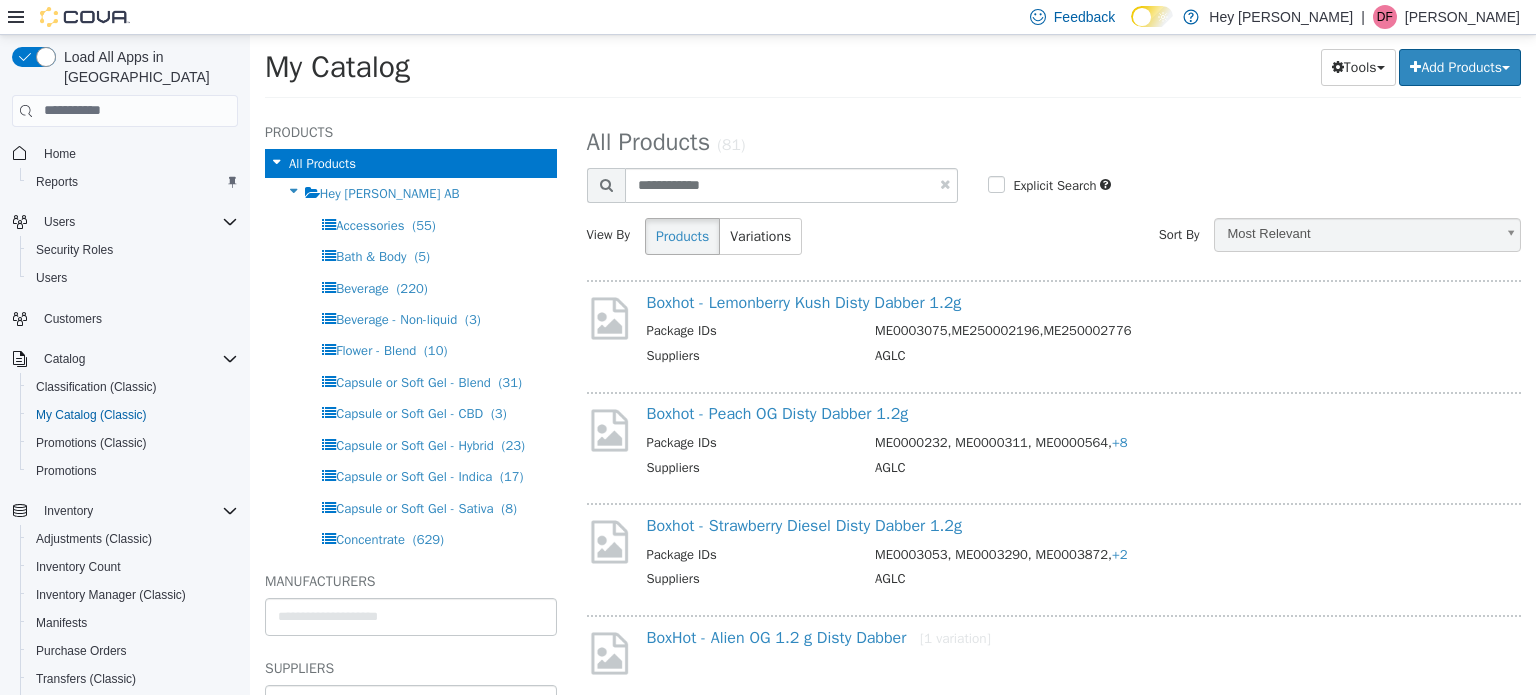 click on "Boxhot - Peach OG Disty Dabber 1.2g
Package IDs ME0000232, ME0000311, ME0000564,  +8
Suppliers AGLC" at bounding box center [1054, 441] 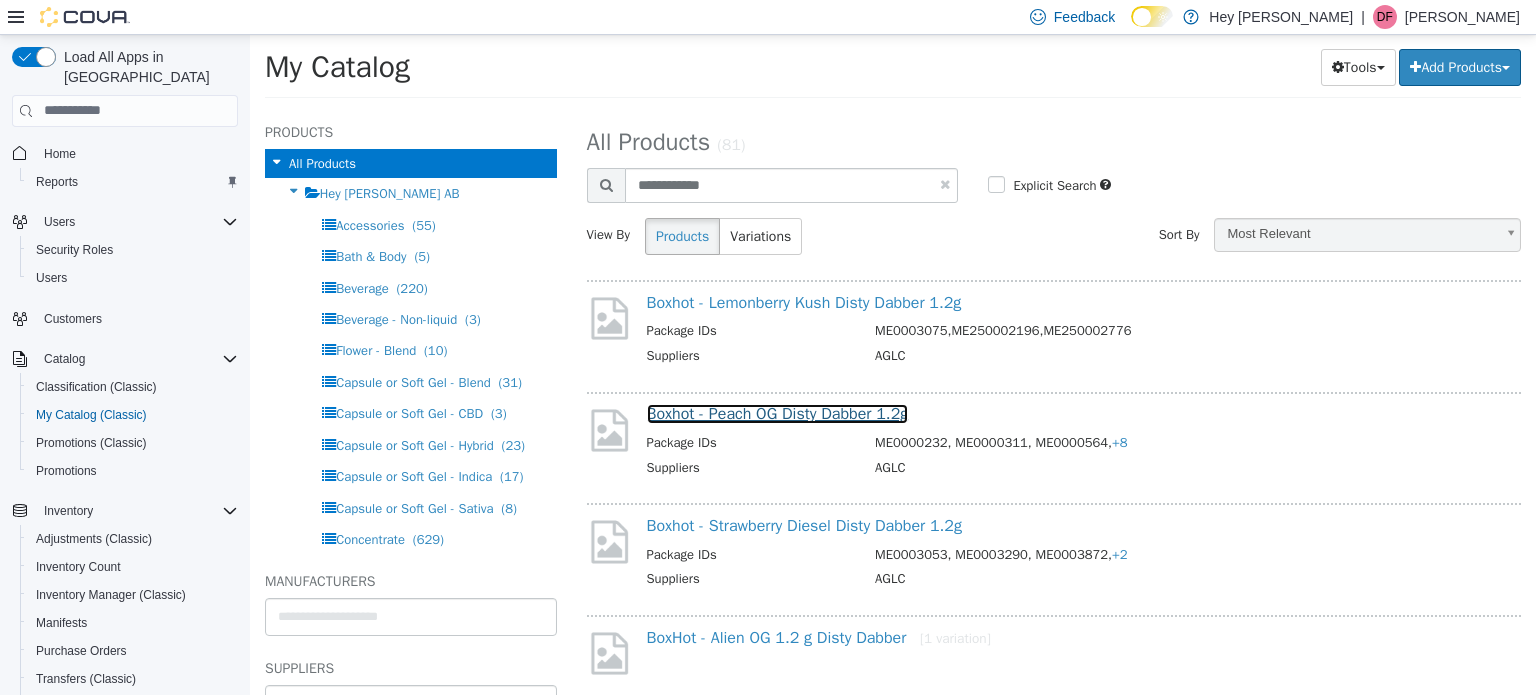 click on "Boxhot - Peach OG Disty Dabber 1.2g" at bounding box center (778, 413) 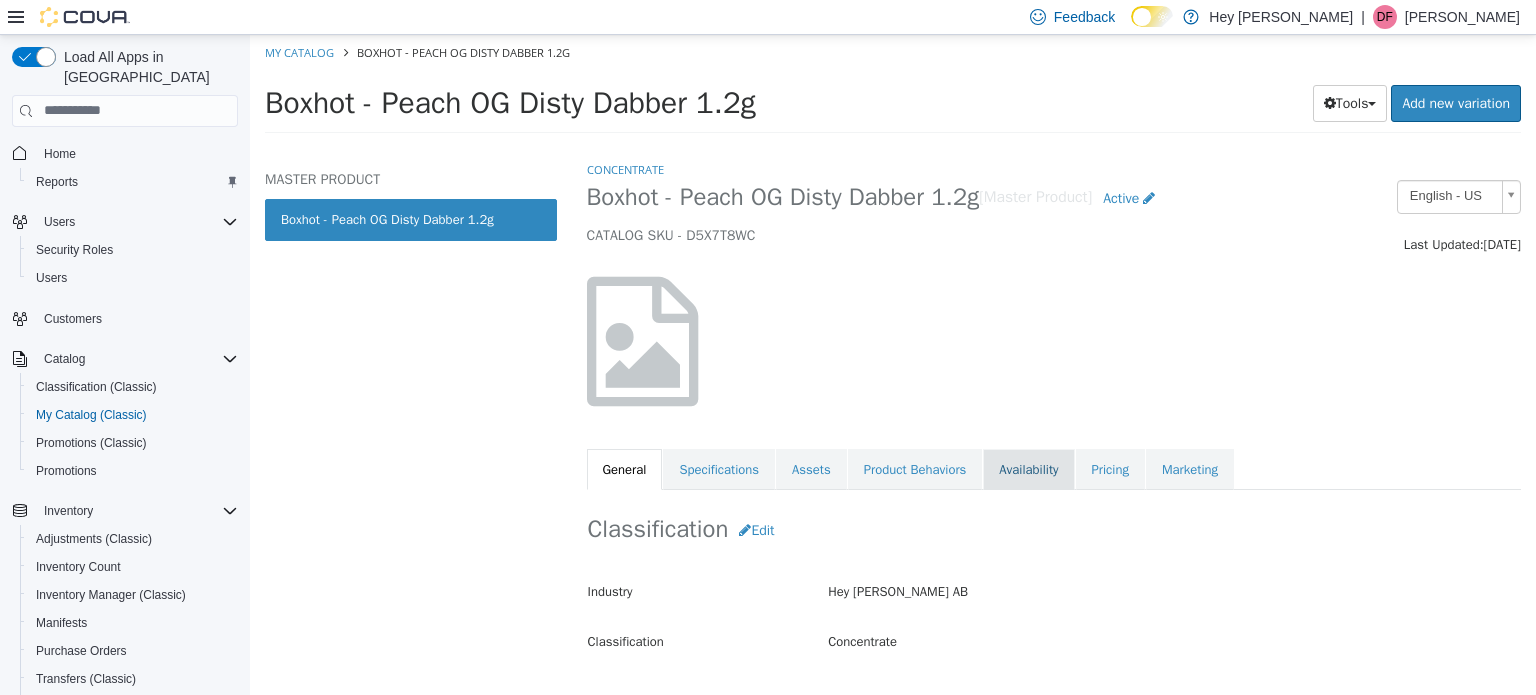 click on "Availability" at bounding box center [1028, 469] 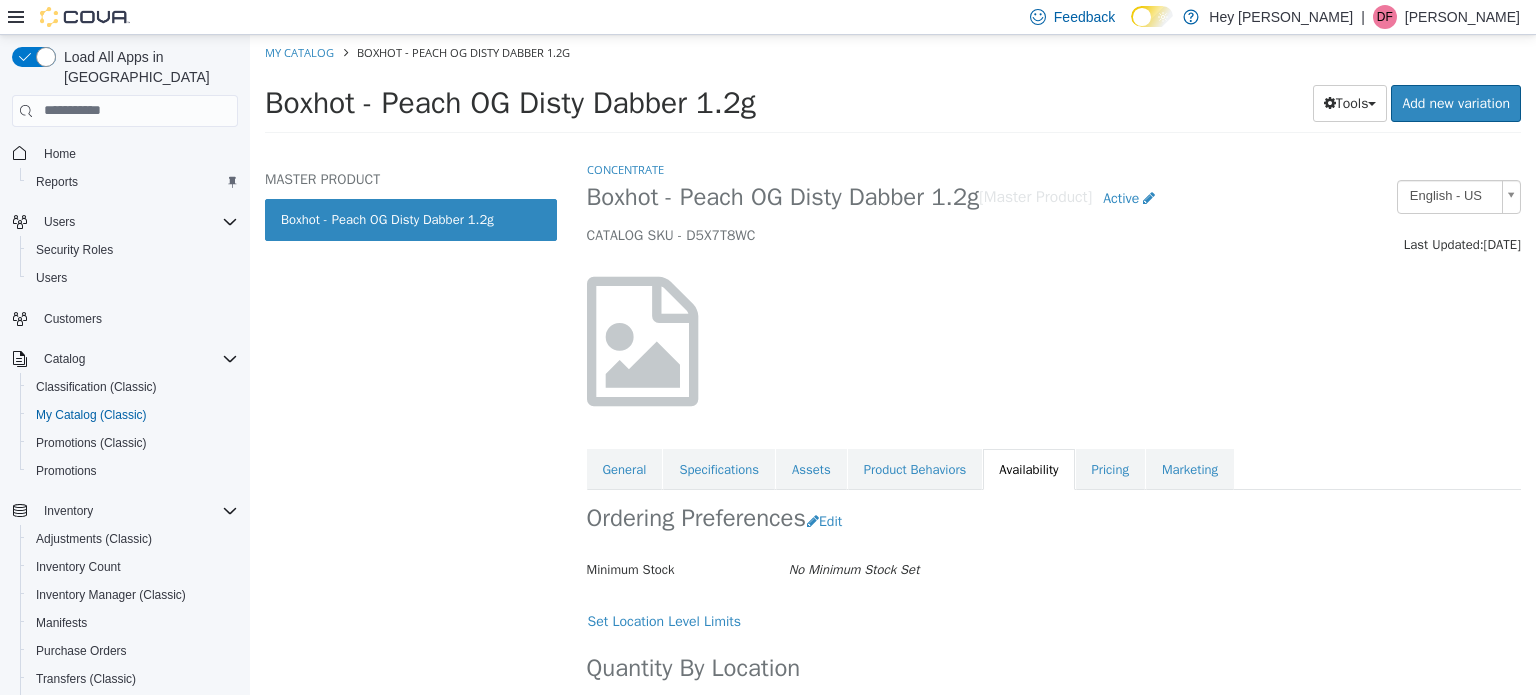 scroll, scrollTop: 147, scrollLeft: 0, axis: vertical 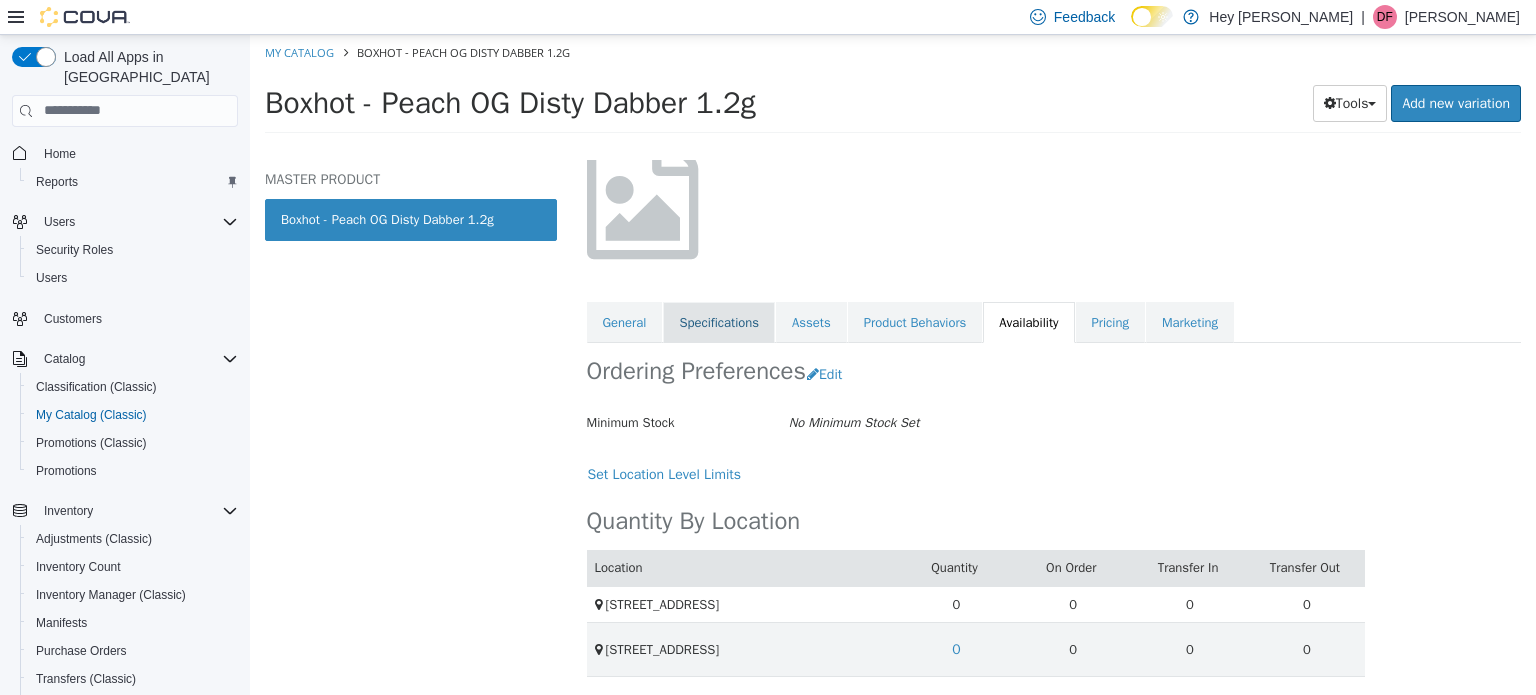 click on "Specifications" at bounding box center (719, 322) 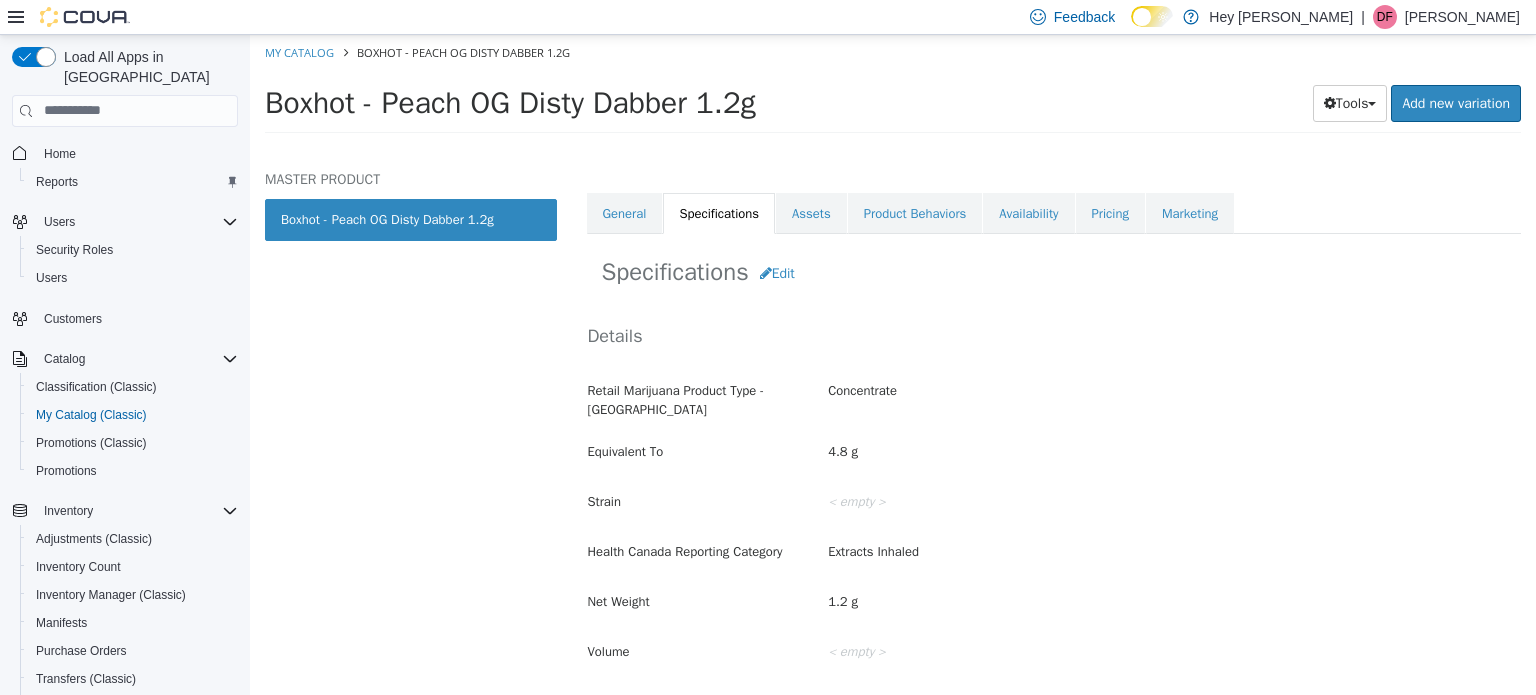 scroll, scrollTop: 147, scrollLeft: 0, axis: vertical 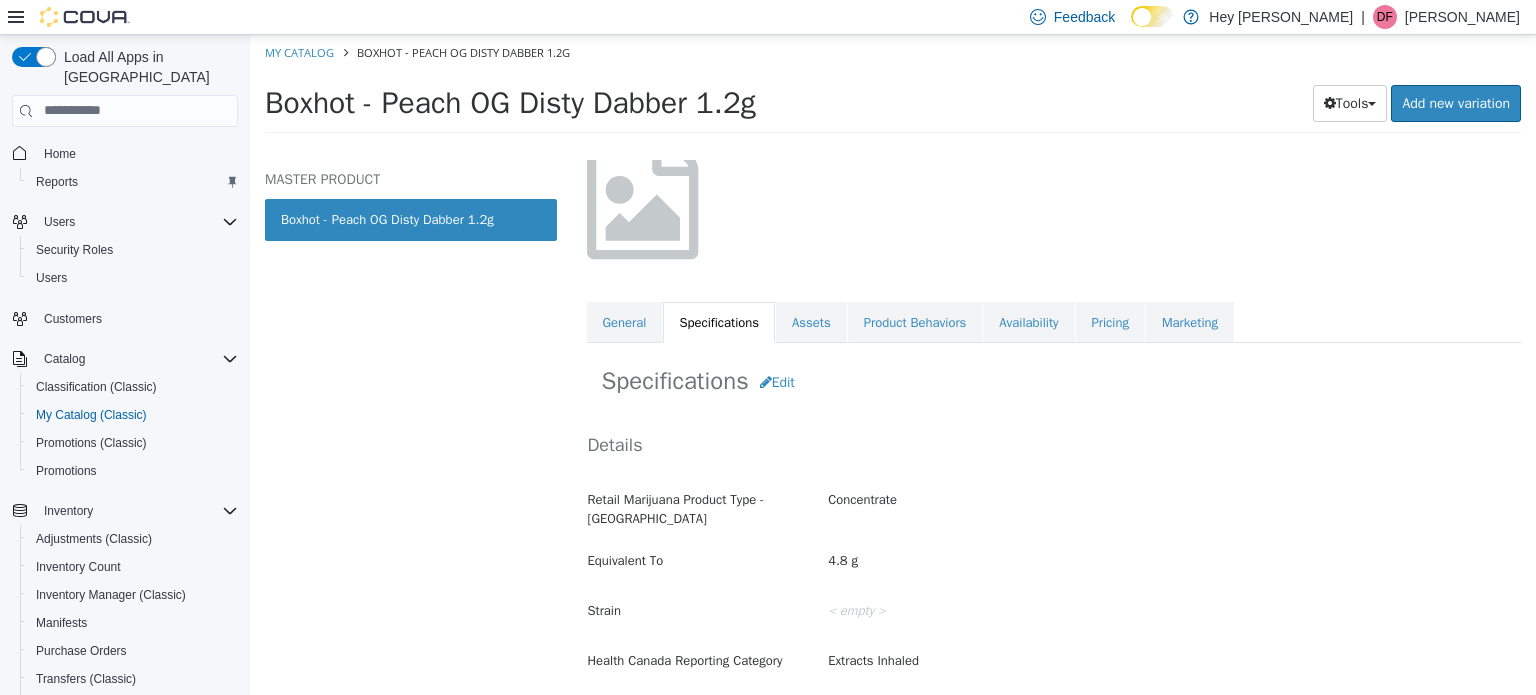 click on "My Catalog" at bounding box center (301, 51) 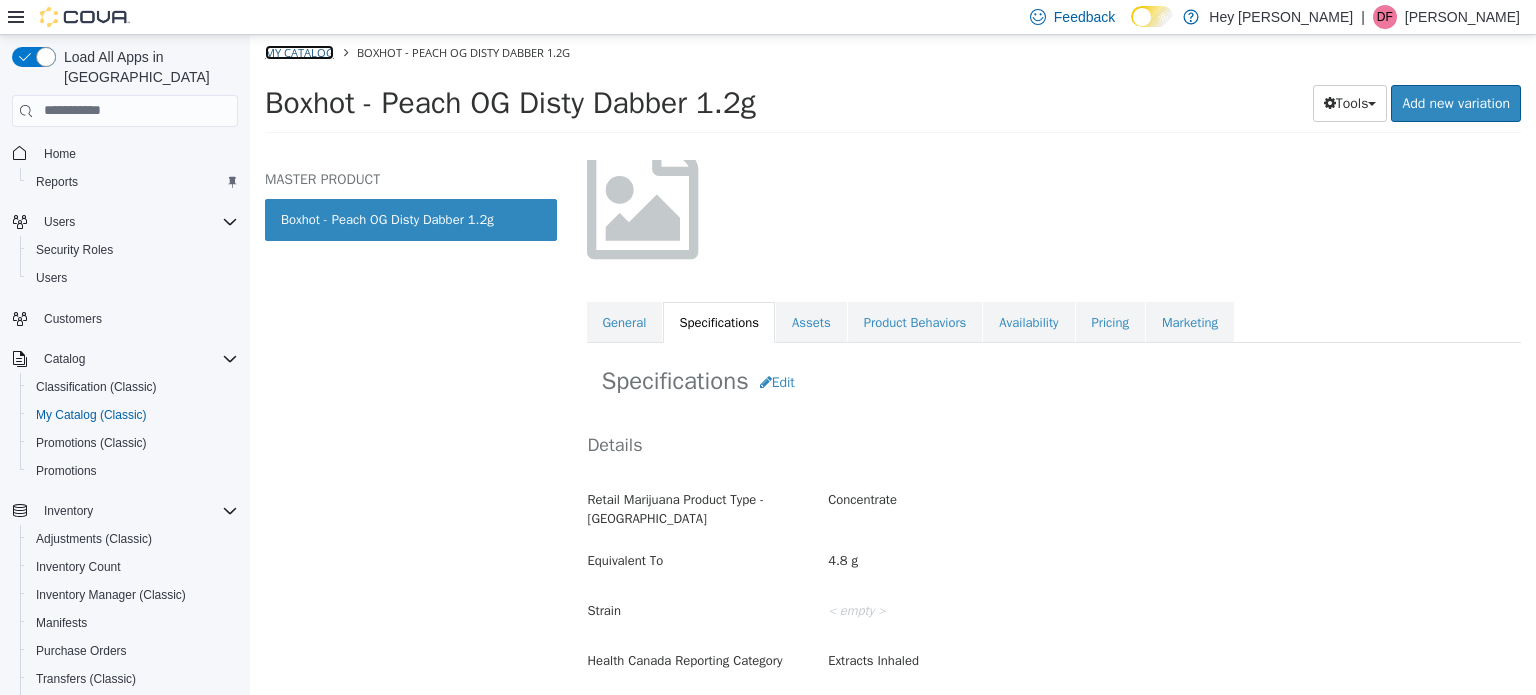 click on "My Catalog" at bounding box center [299, 51] 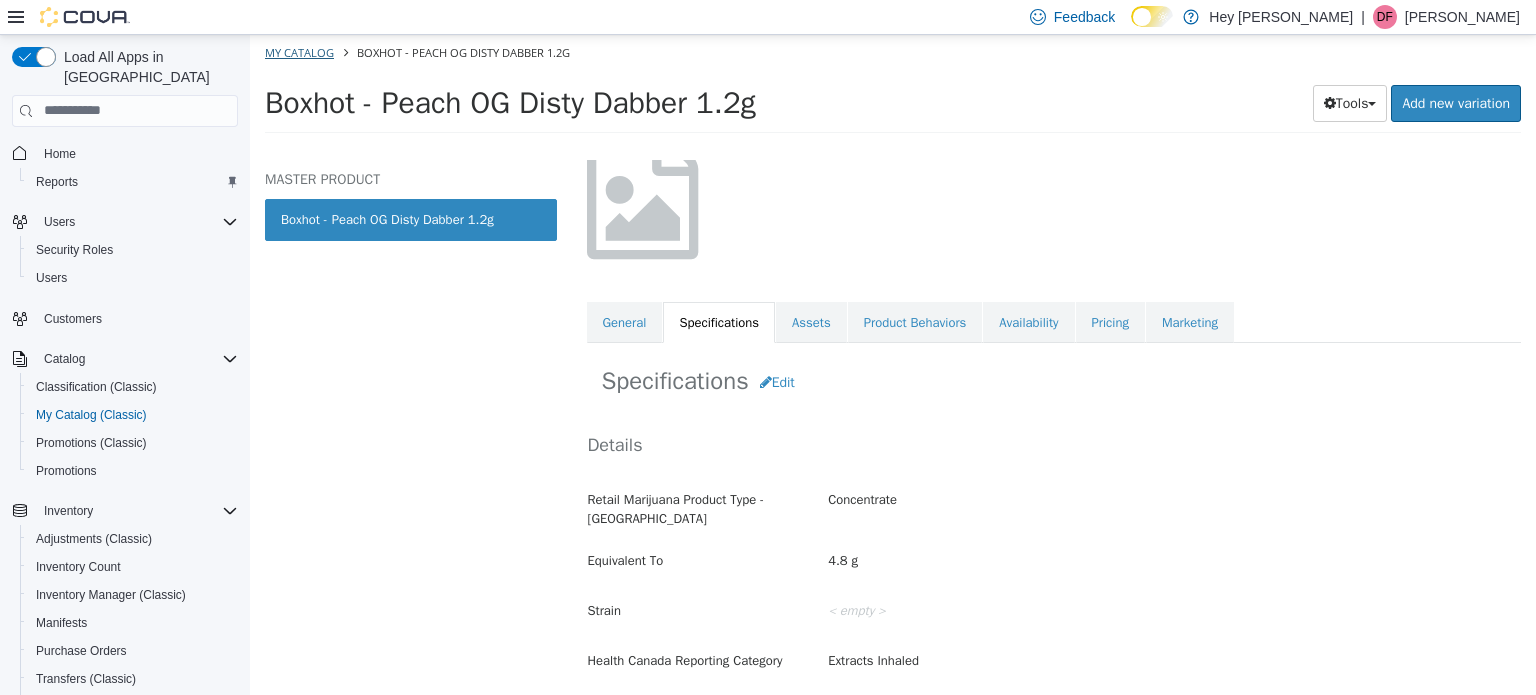 select on "**********" 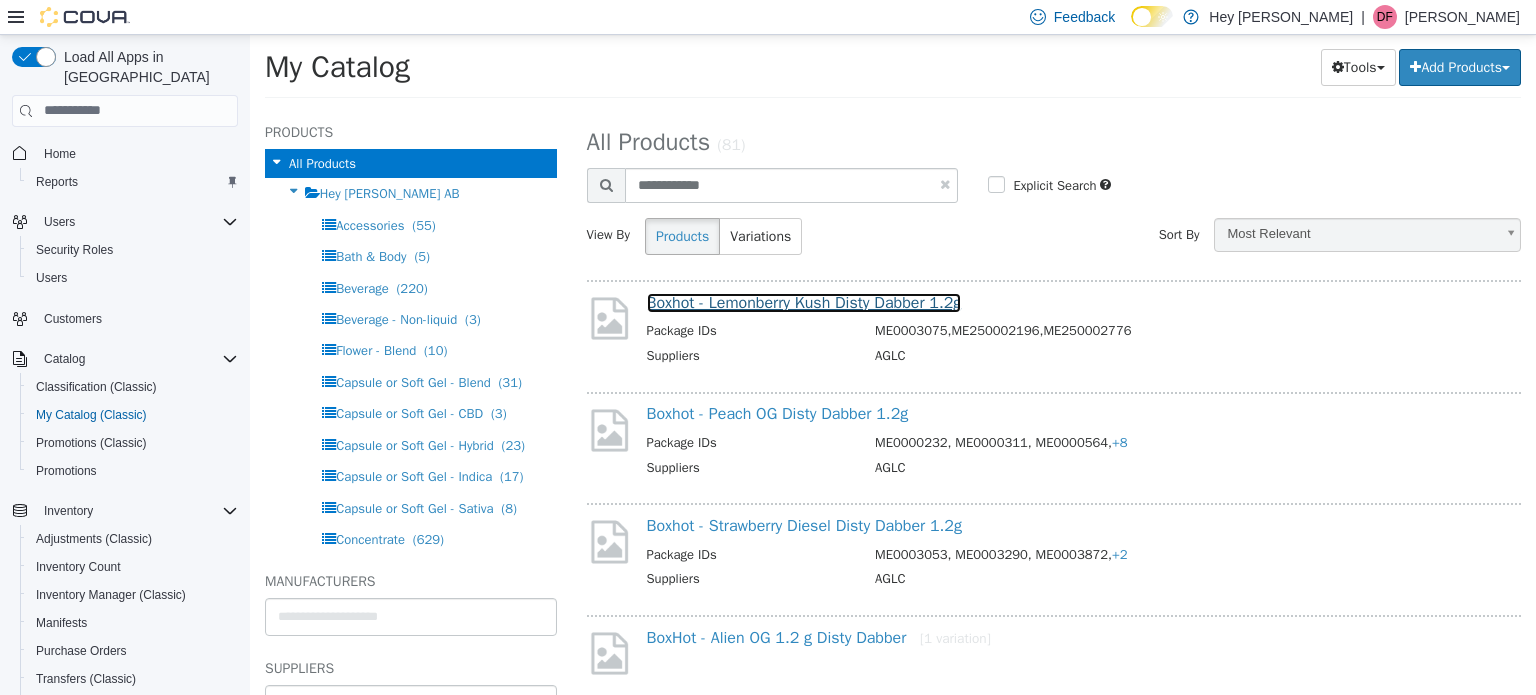 click on "Boxhot - Lemonberry Kush Disty Dabber 1.2g" at bounding box center (804, 302) 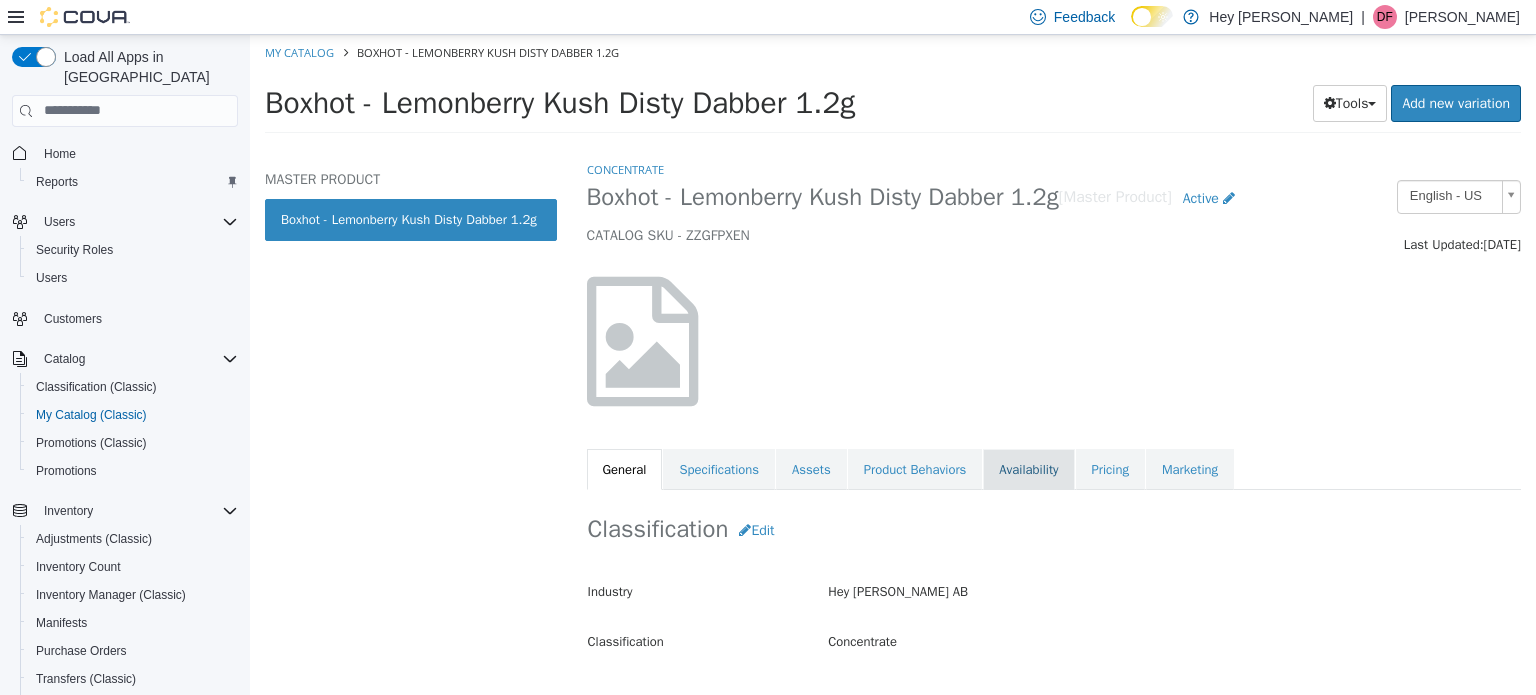 click on "Availability" at bounding box center [1028, 469] 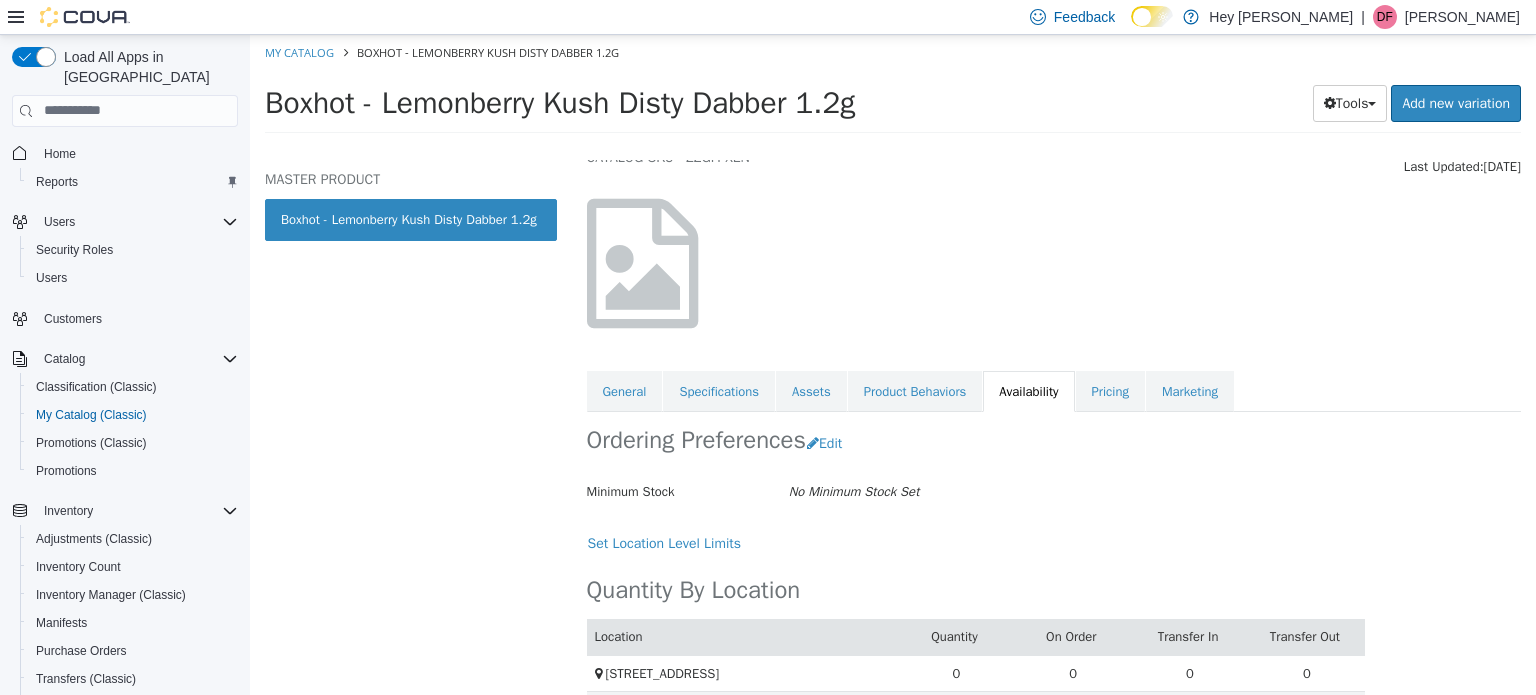 scroll, scrollTop: 147, scrollLeft: 0, axis: vertical 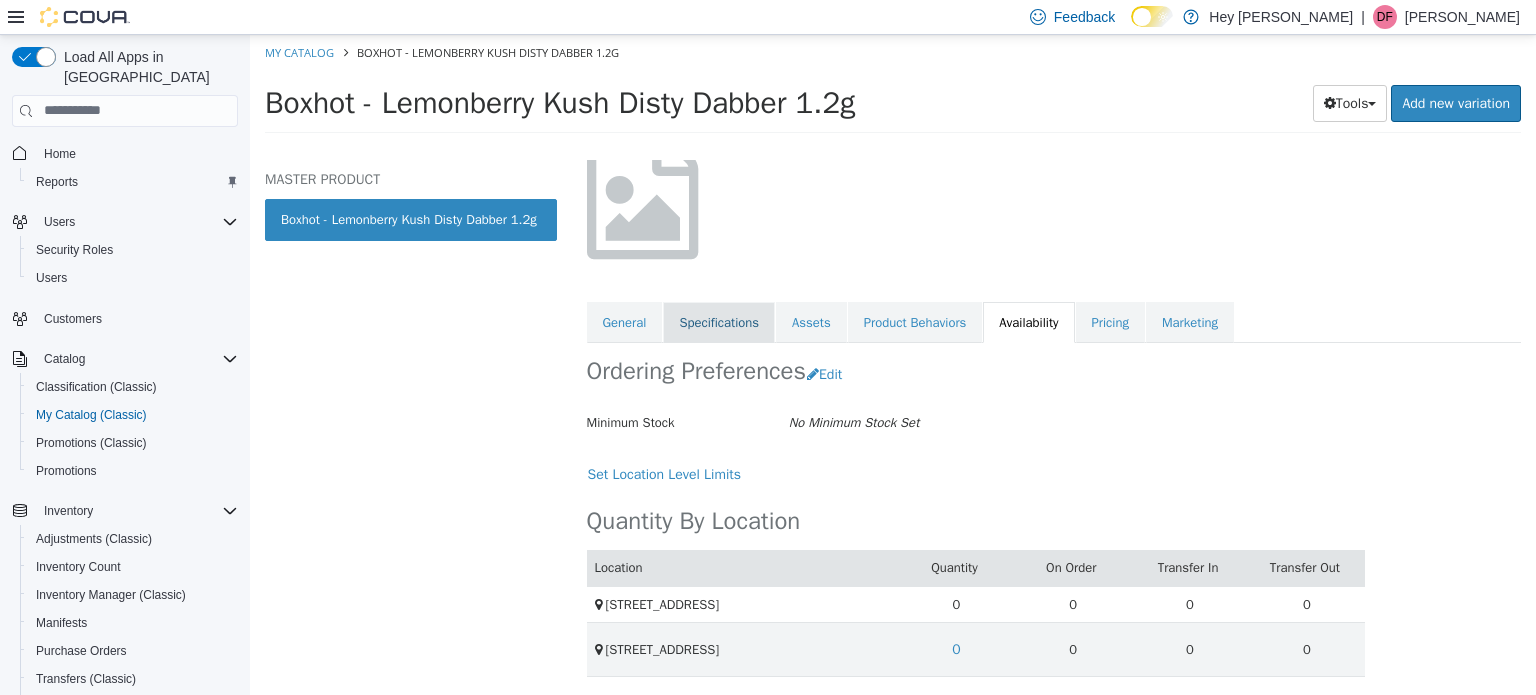 click on "Specifications" at bounding box center (719, 322) 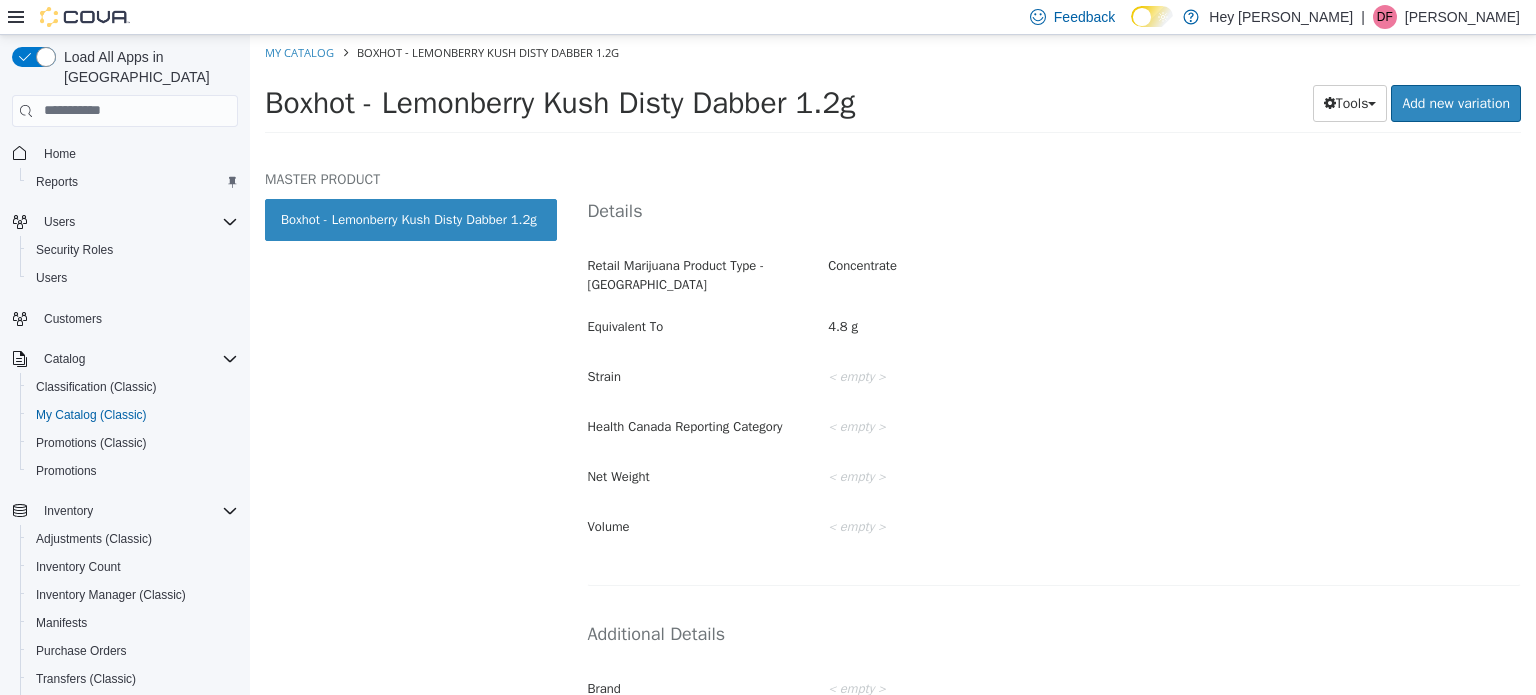 scroll, scrollTop: 247, scrollLeft: 0, axis: vertical 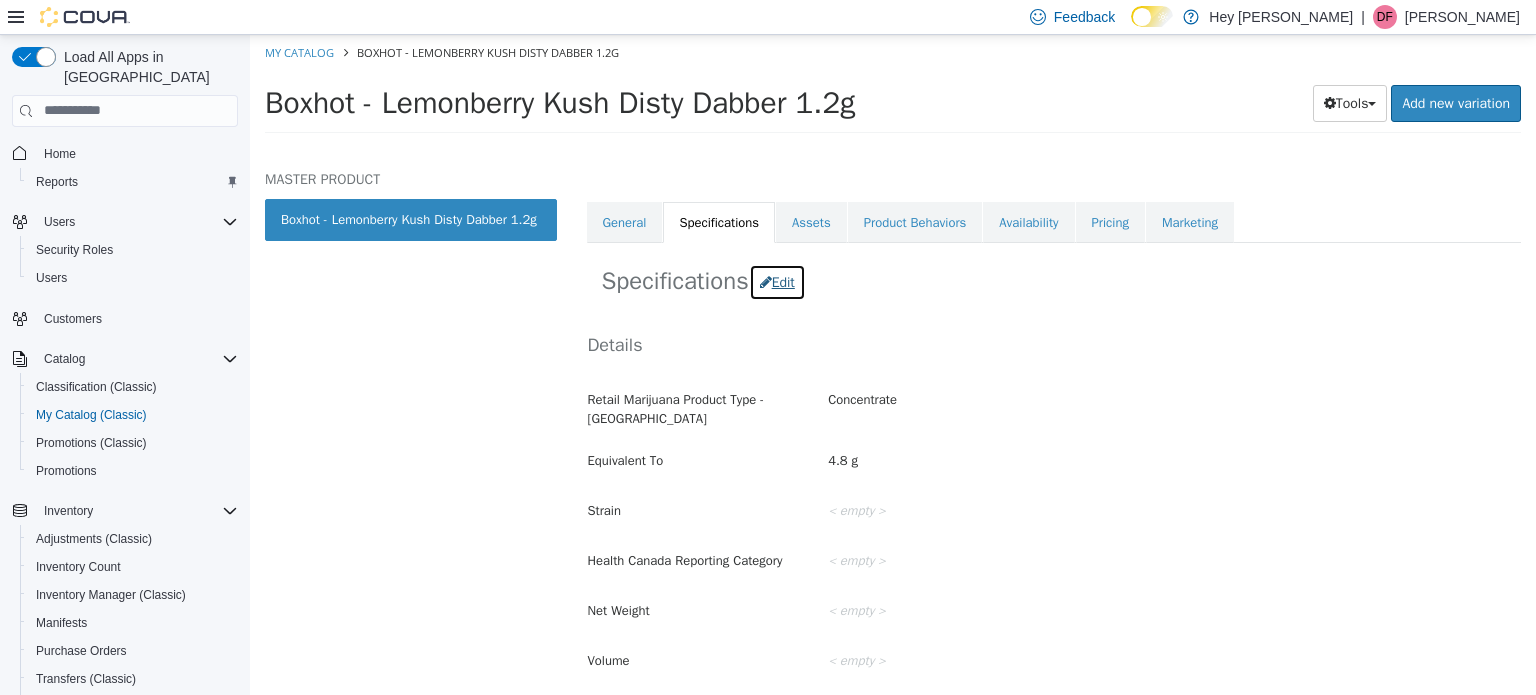 click on "Edit" at bounding box center [777, 281] 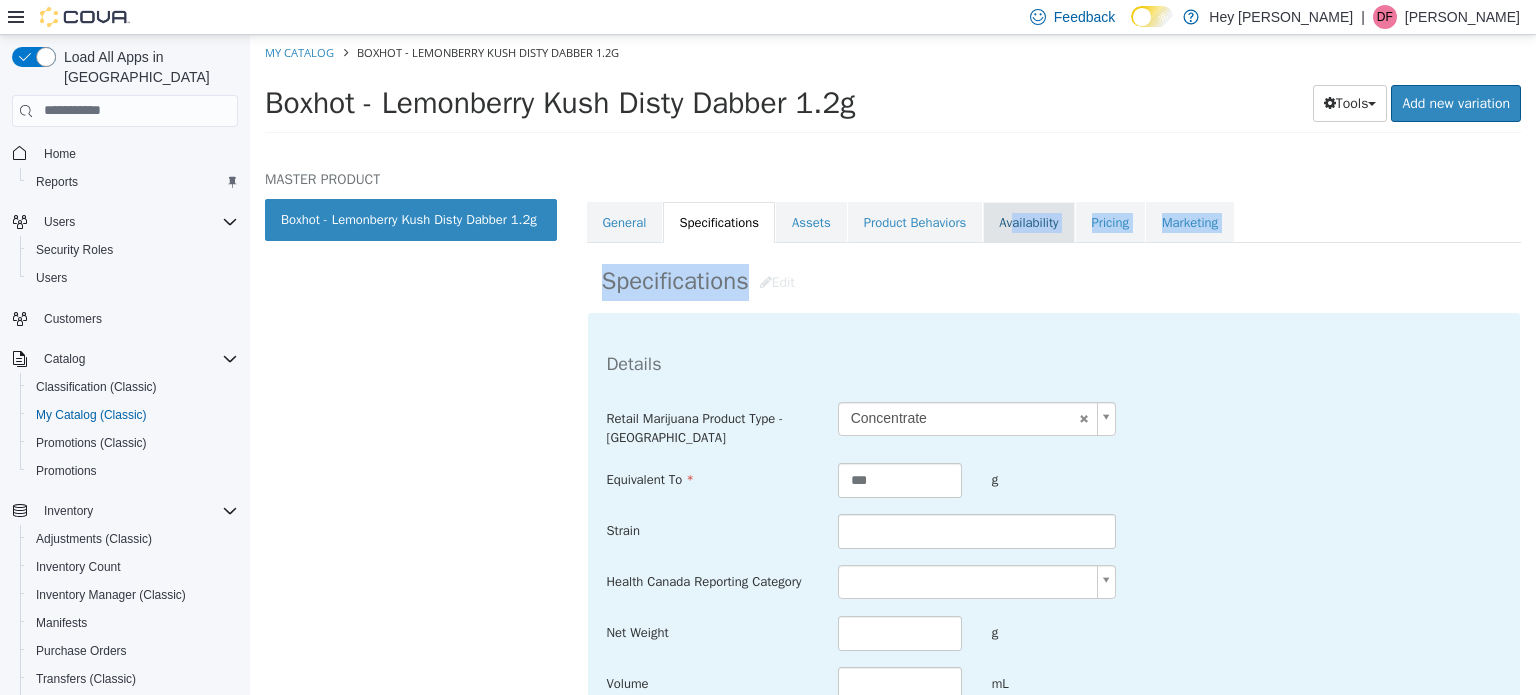 click on "**********" at bounding box center [1054, 77] 